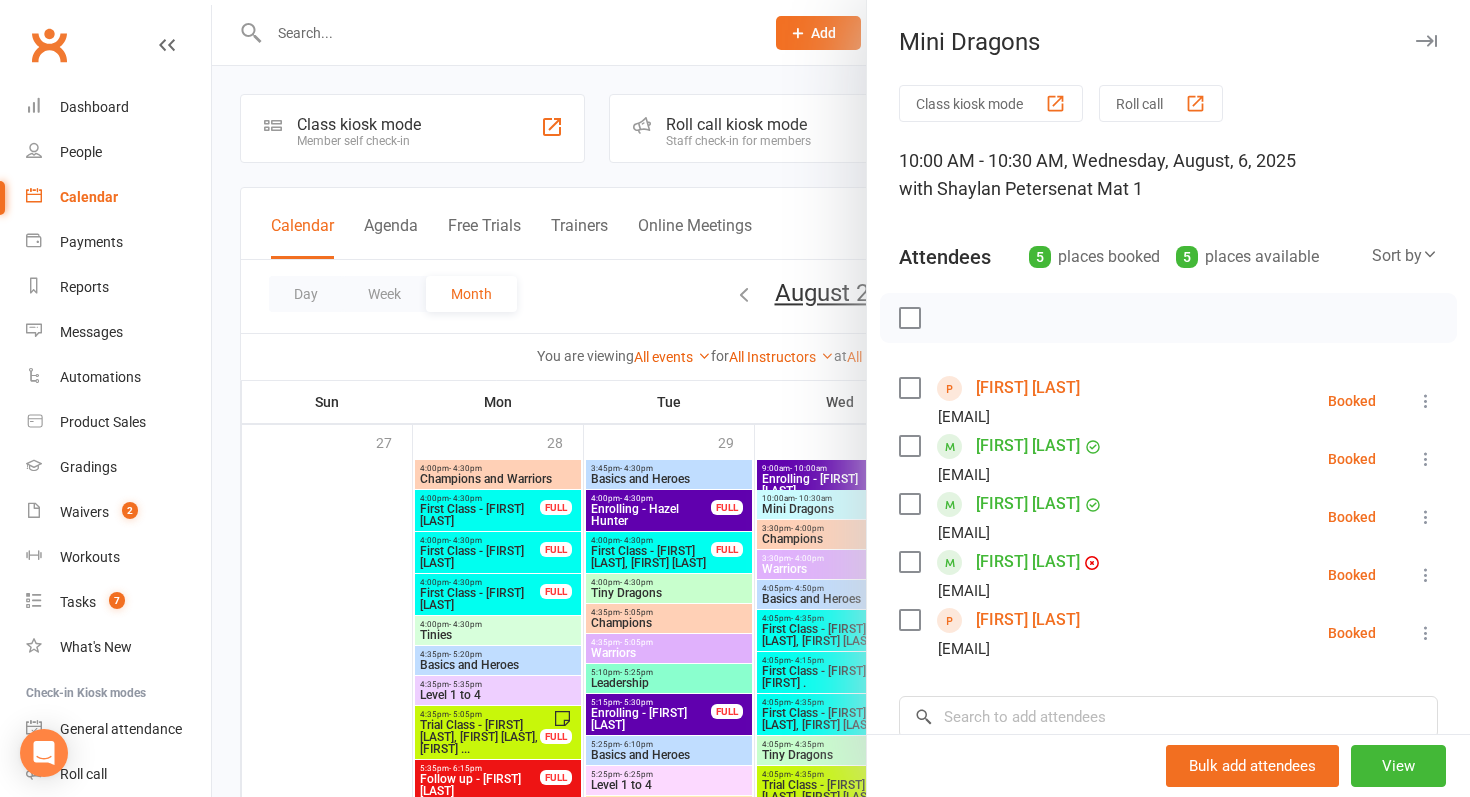 scroll, scrollTop: 413, scrollLeft: 0, axis: vertical 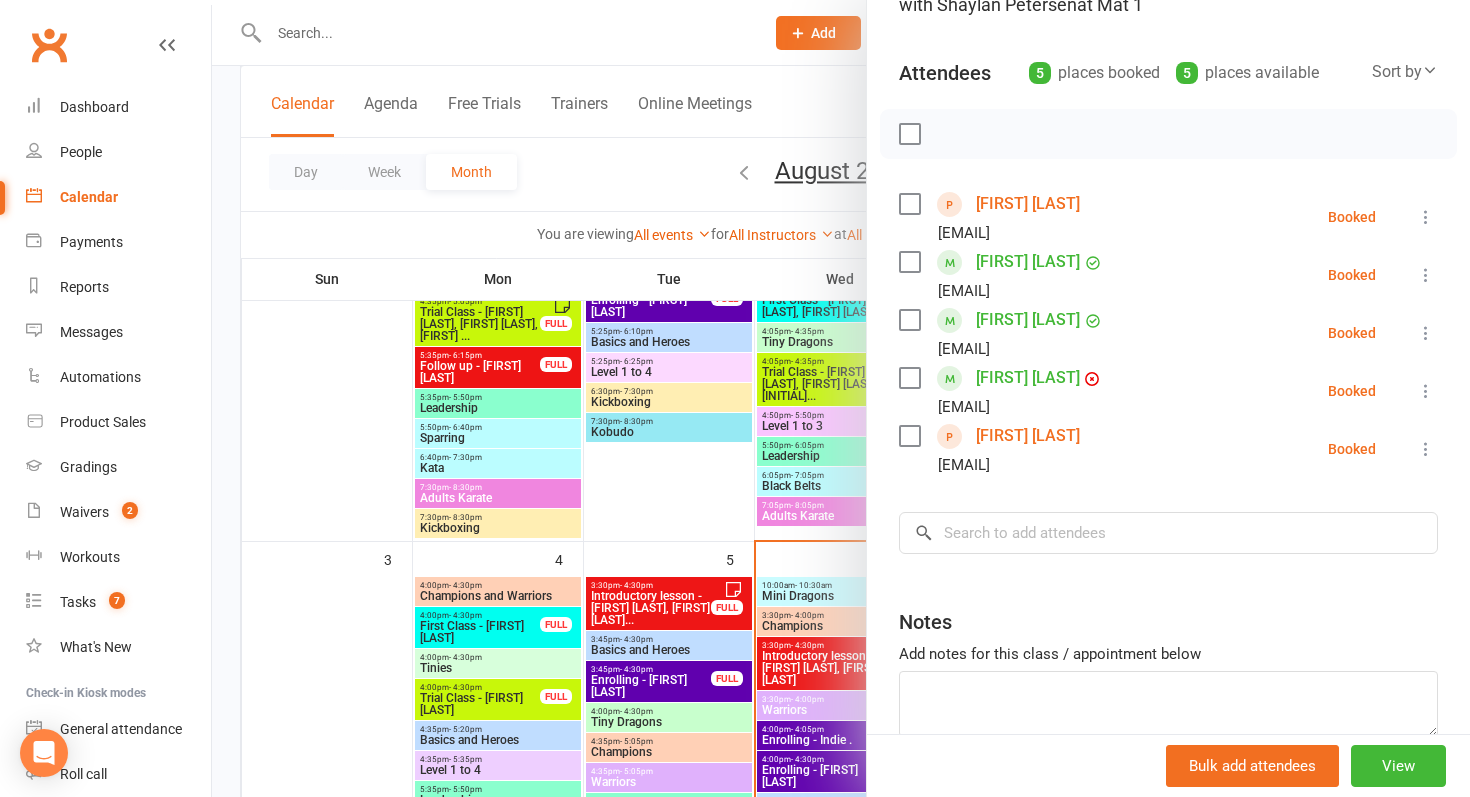 click at bounding box center (841, 398) 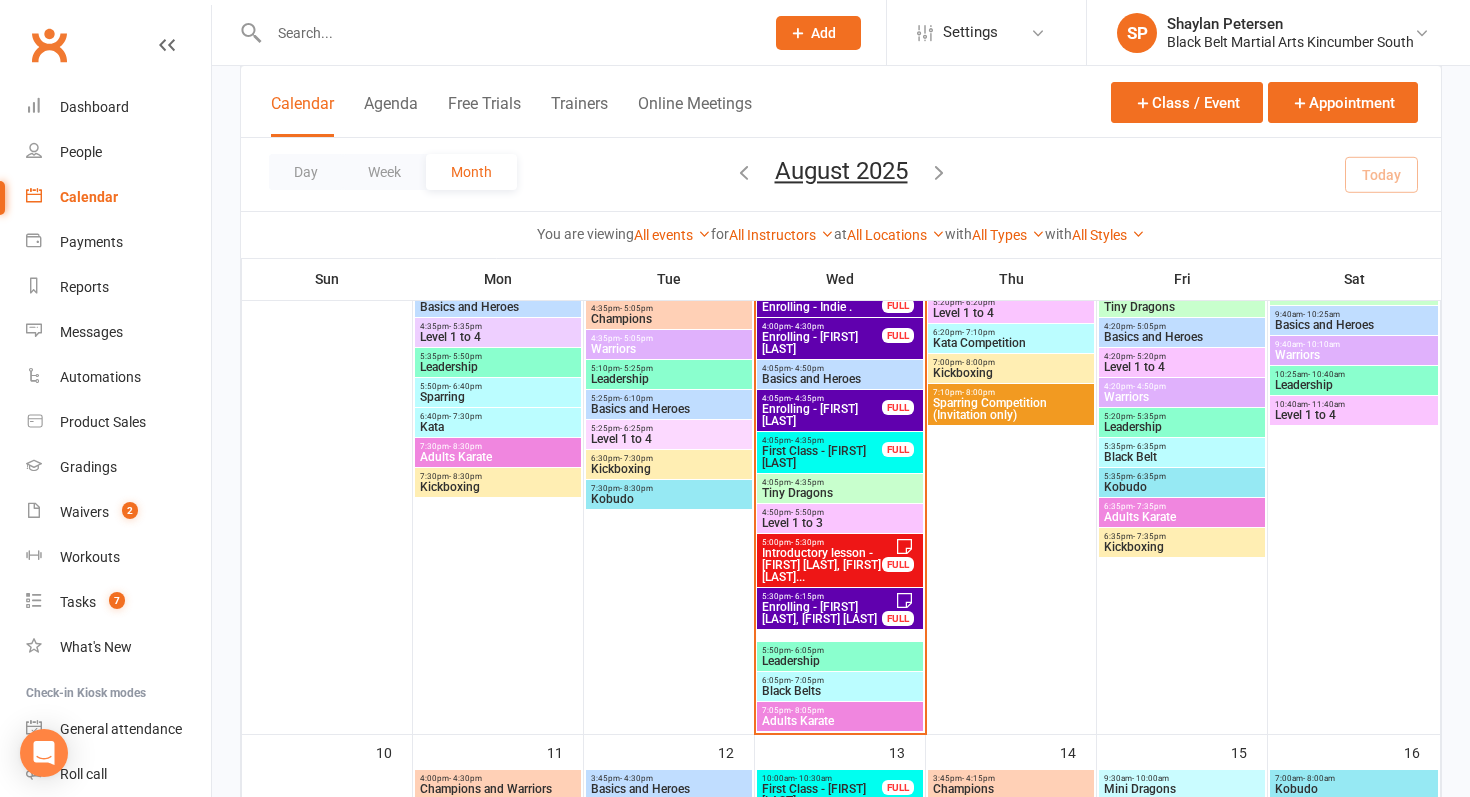 scroll, scrollTop: 861, scrollLeft: 0, axis: vertical 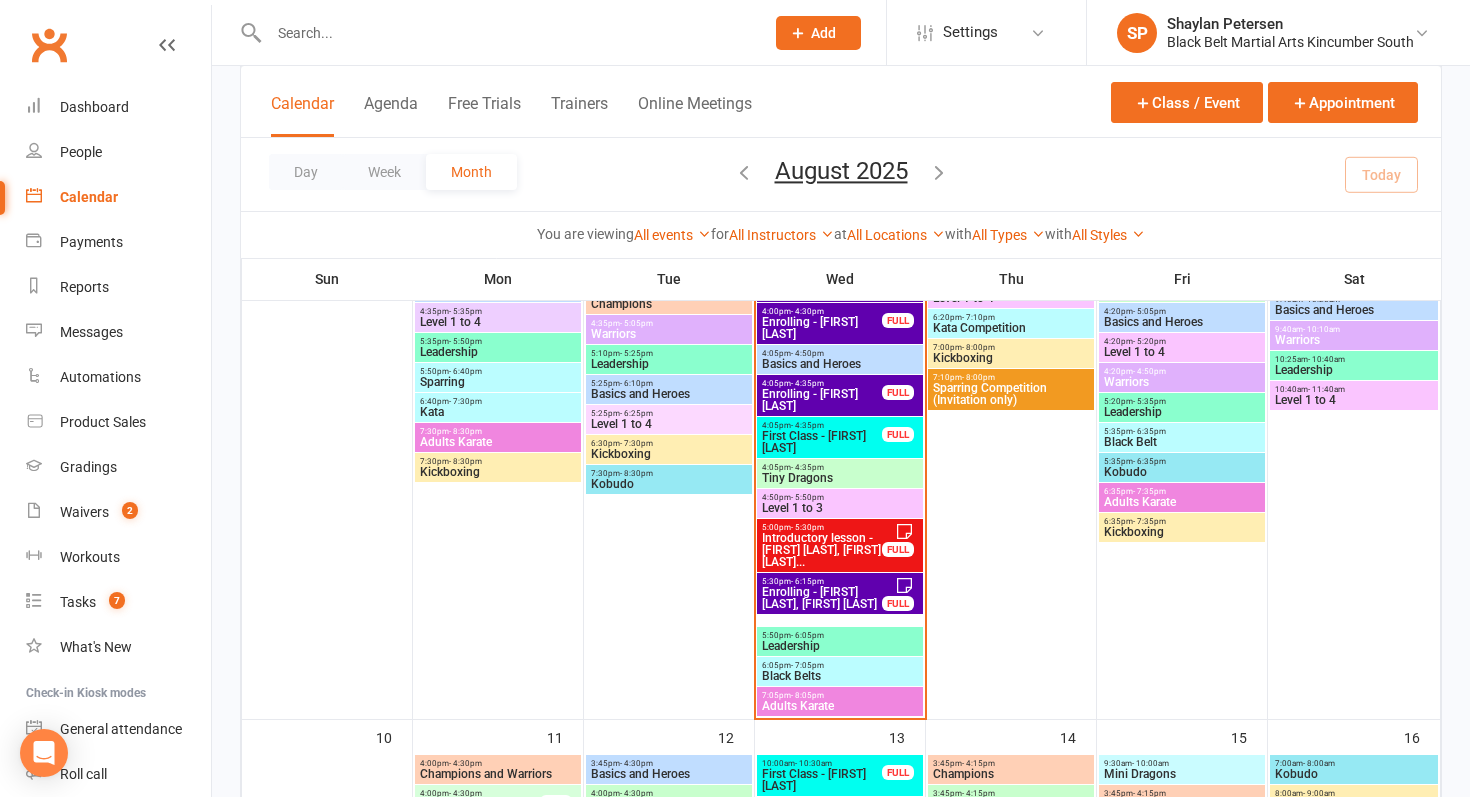 click on "First Class - [FIRST] [LAST]" at bounding box center [822, 442] 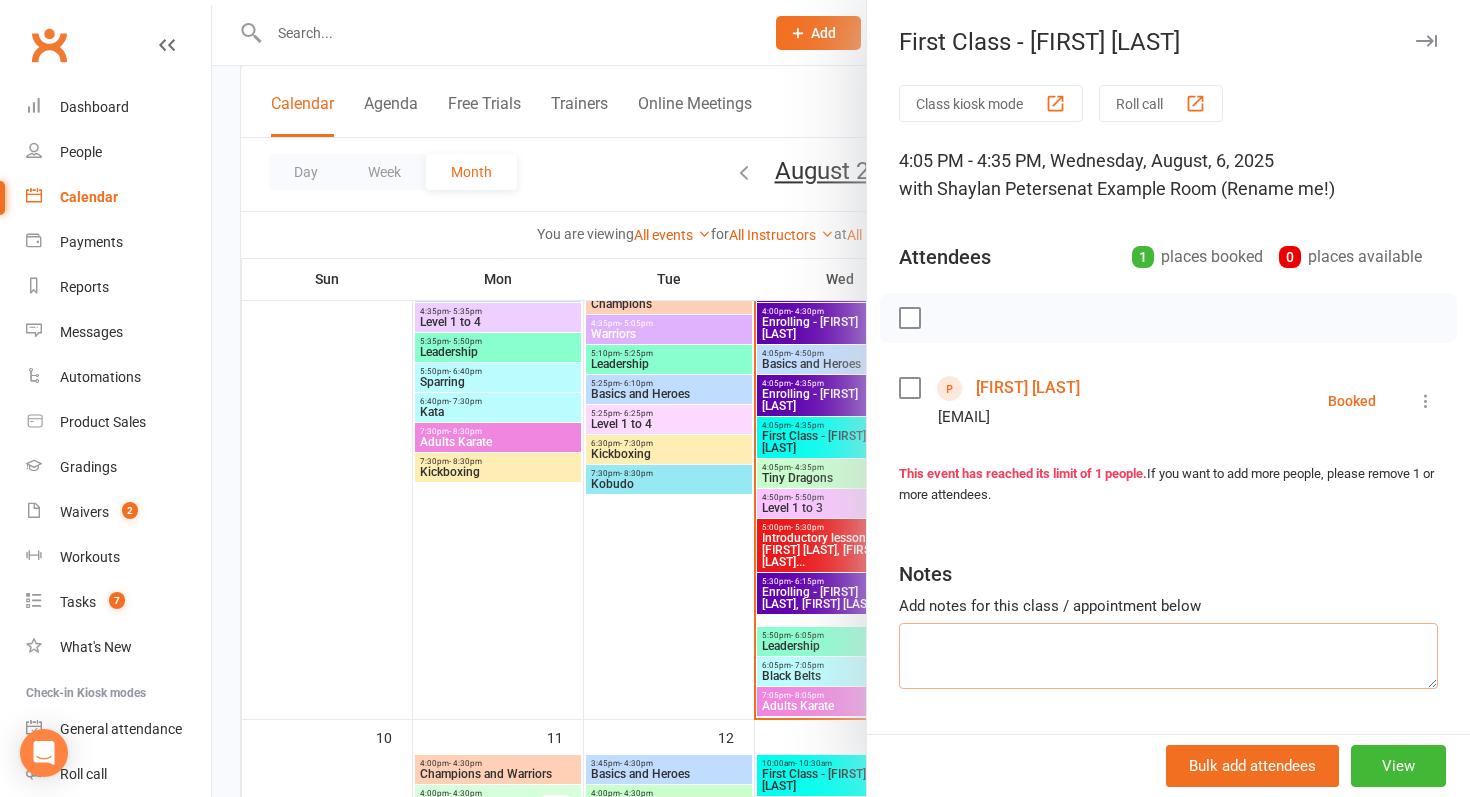 click at bounding box center (1168, 656) 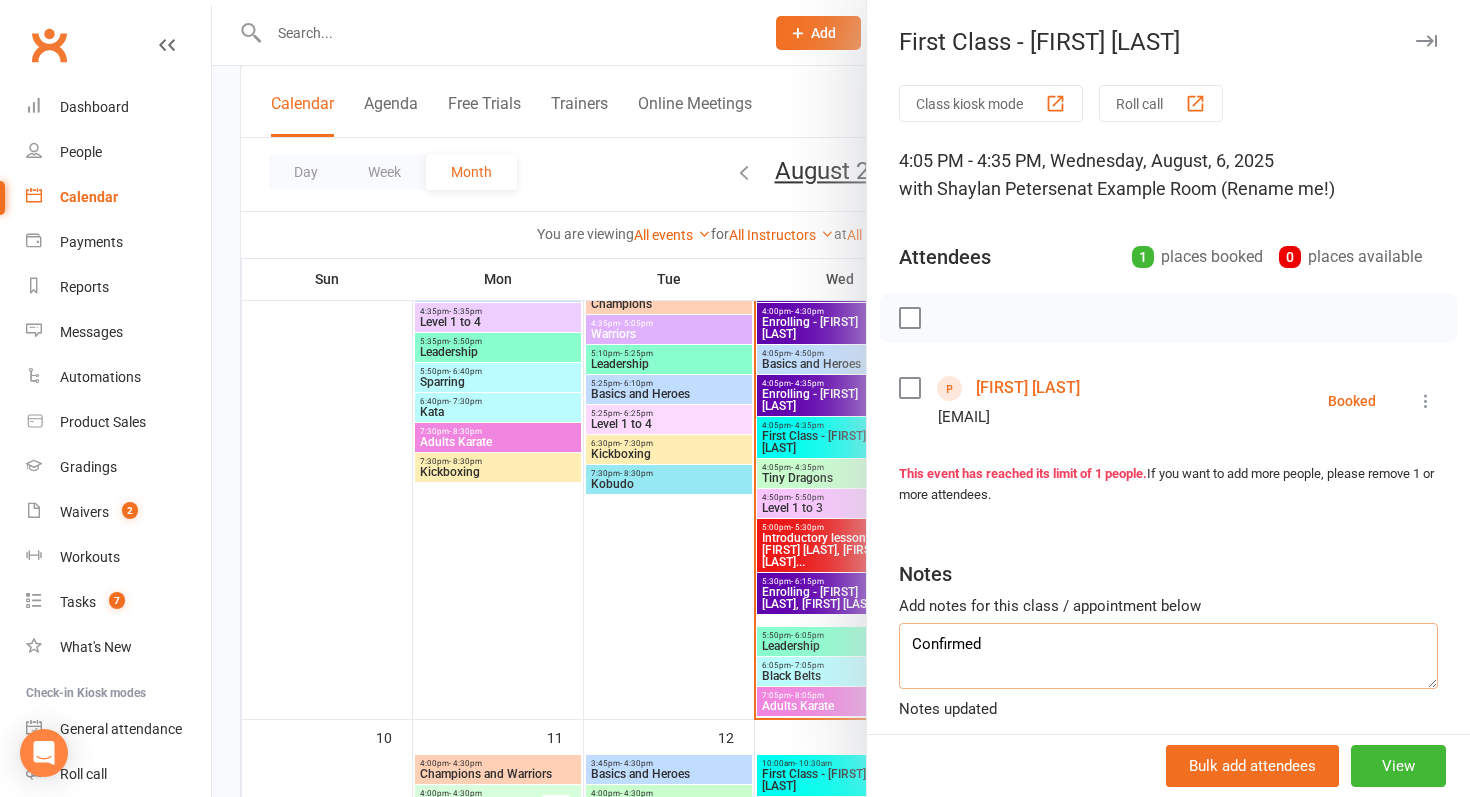type on "Confirmed" 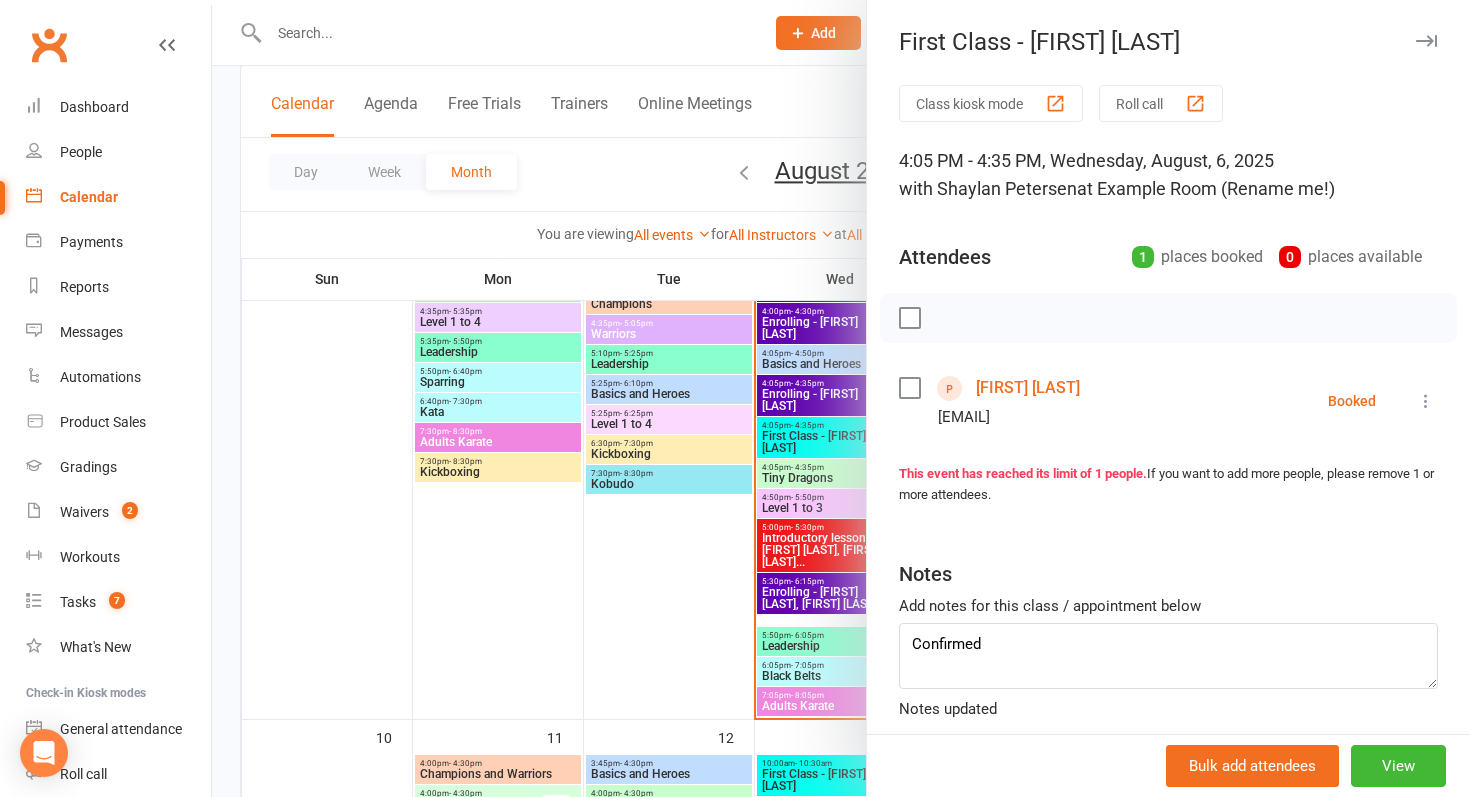 click at bounding box center [841, 398] 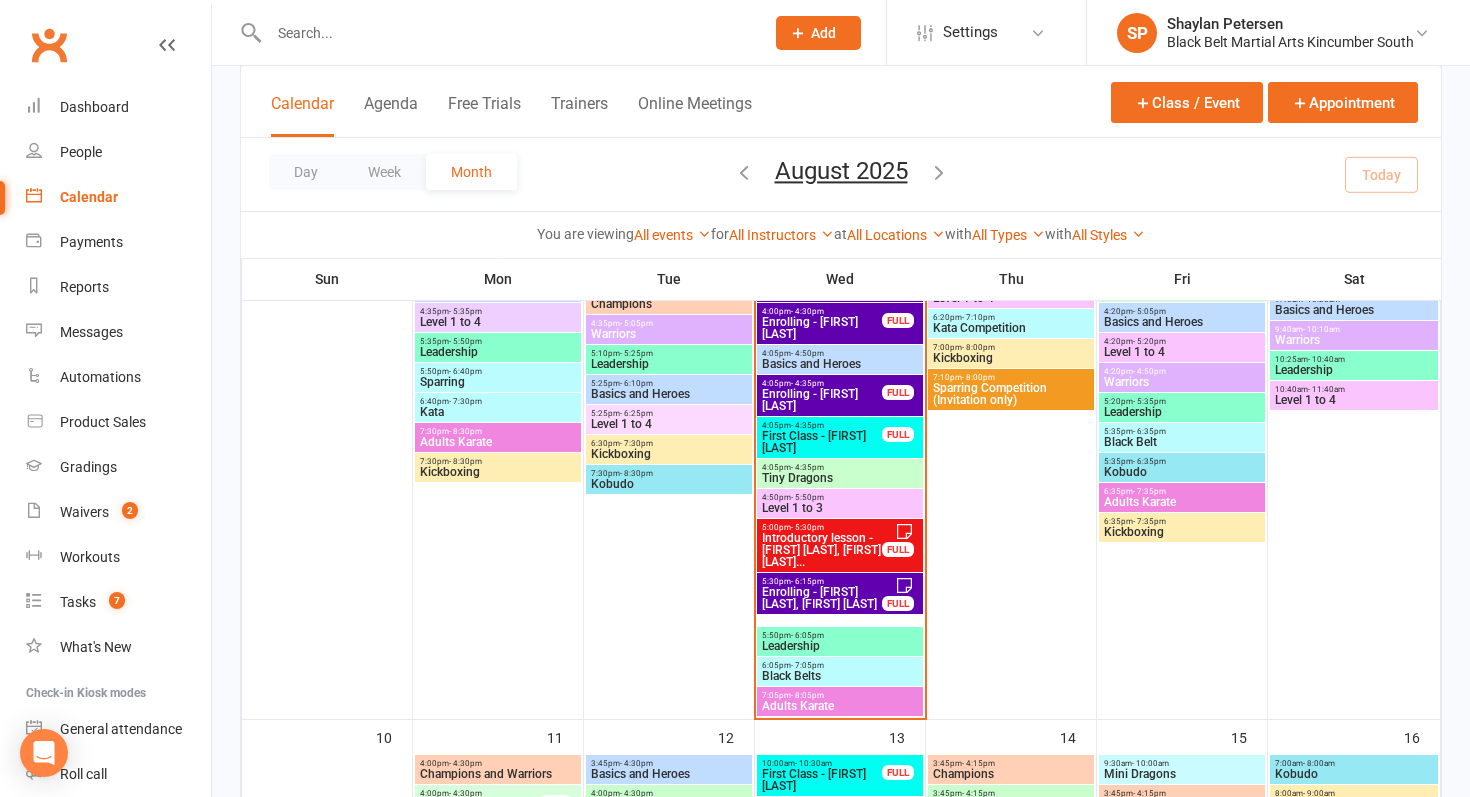 click on "Enrolling - [FIRST] [LAST]" at bounding box center [822, 400] 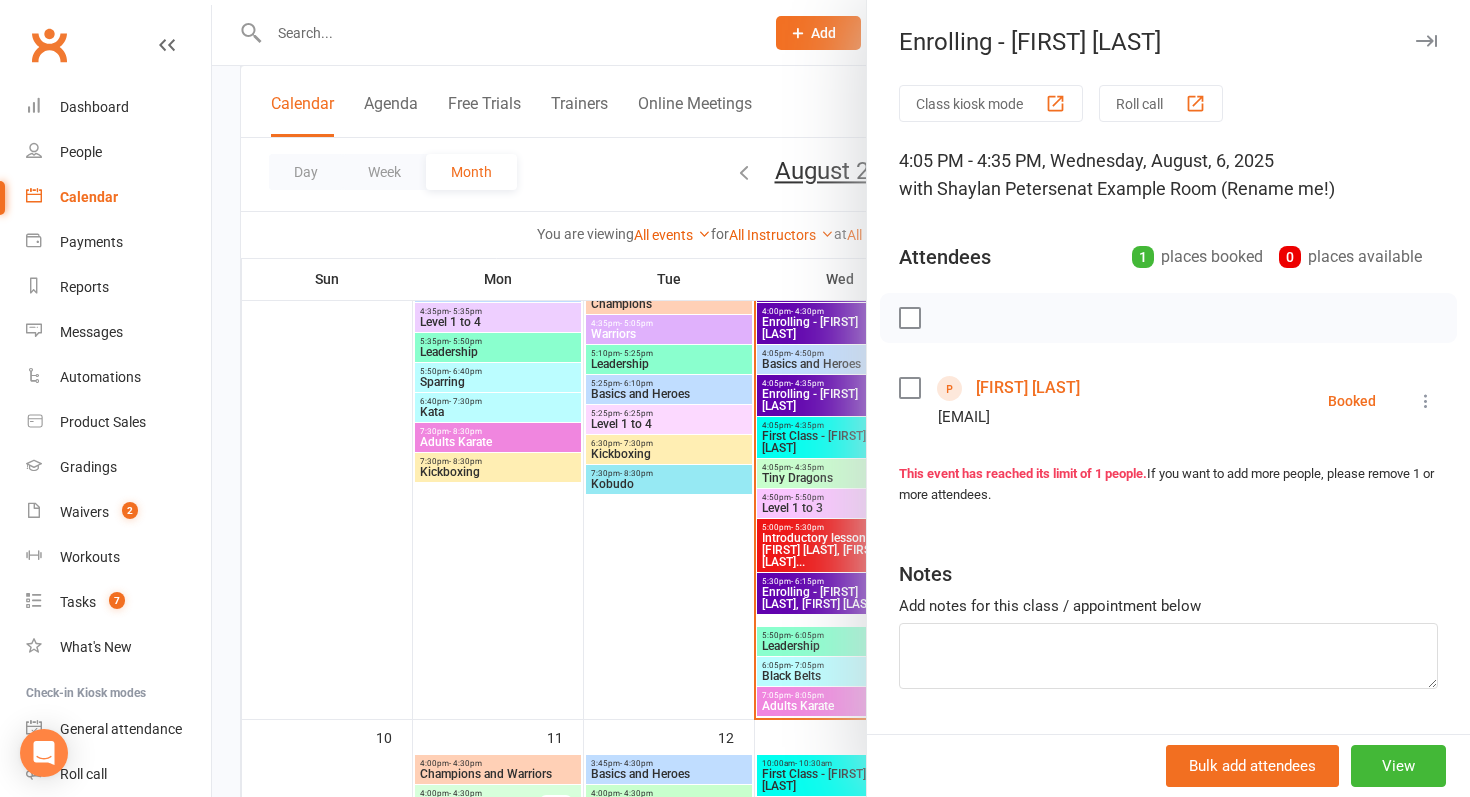 click on "[FIRST] [LAST]" at bounding box center (1028, 388) 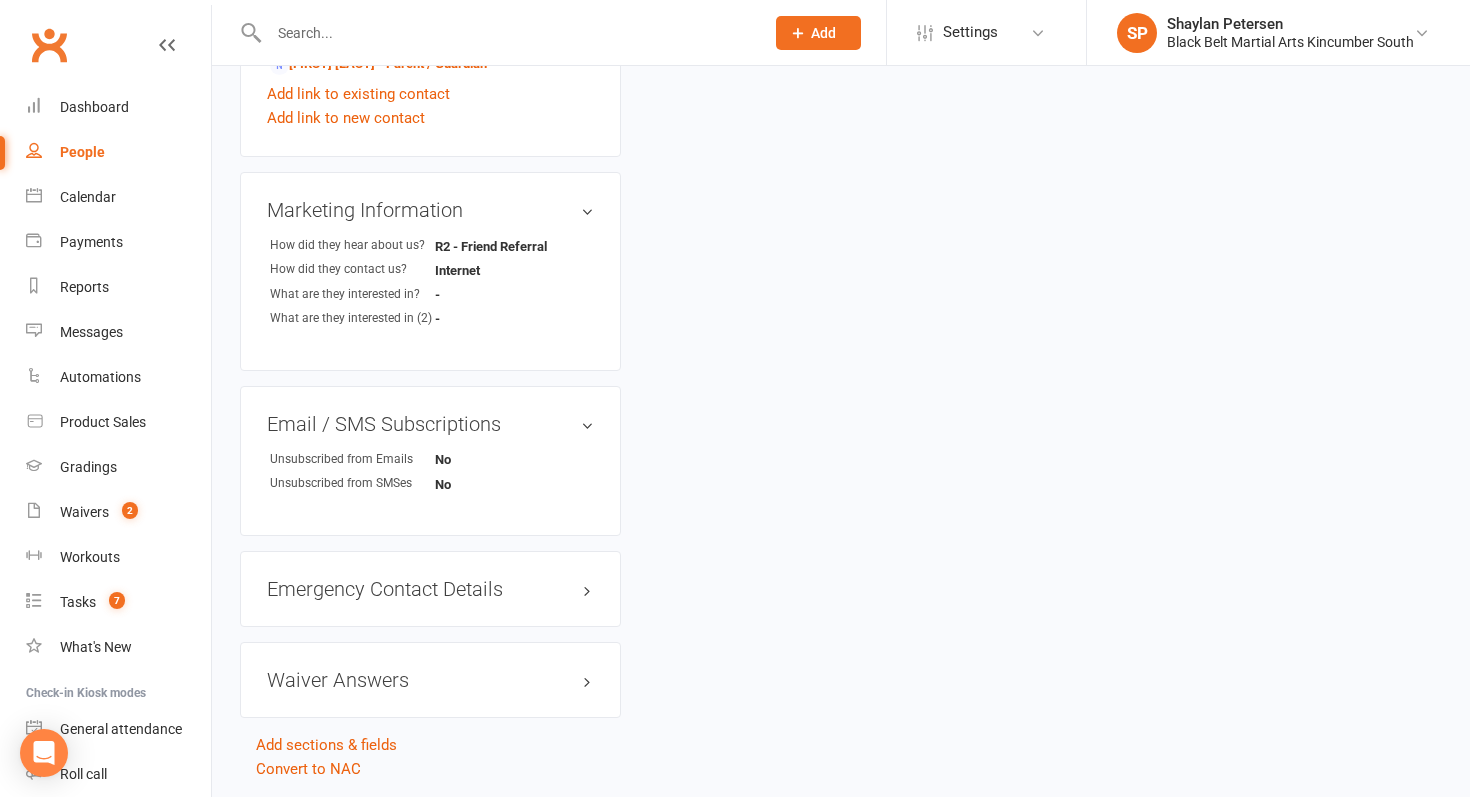 scroll, scrollTop: 0, scrollLeft: 0, axis: both 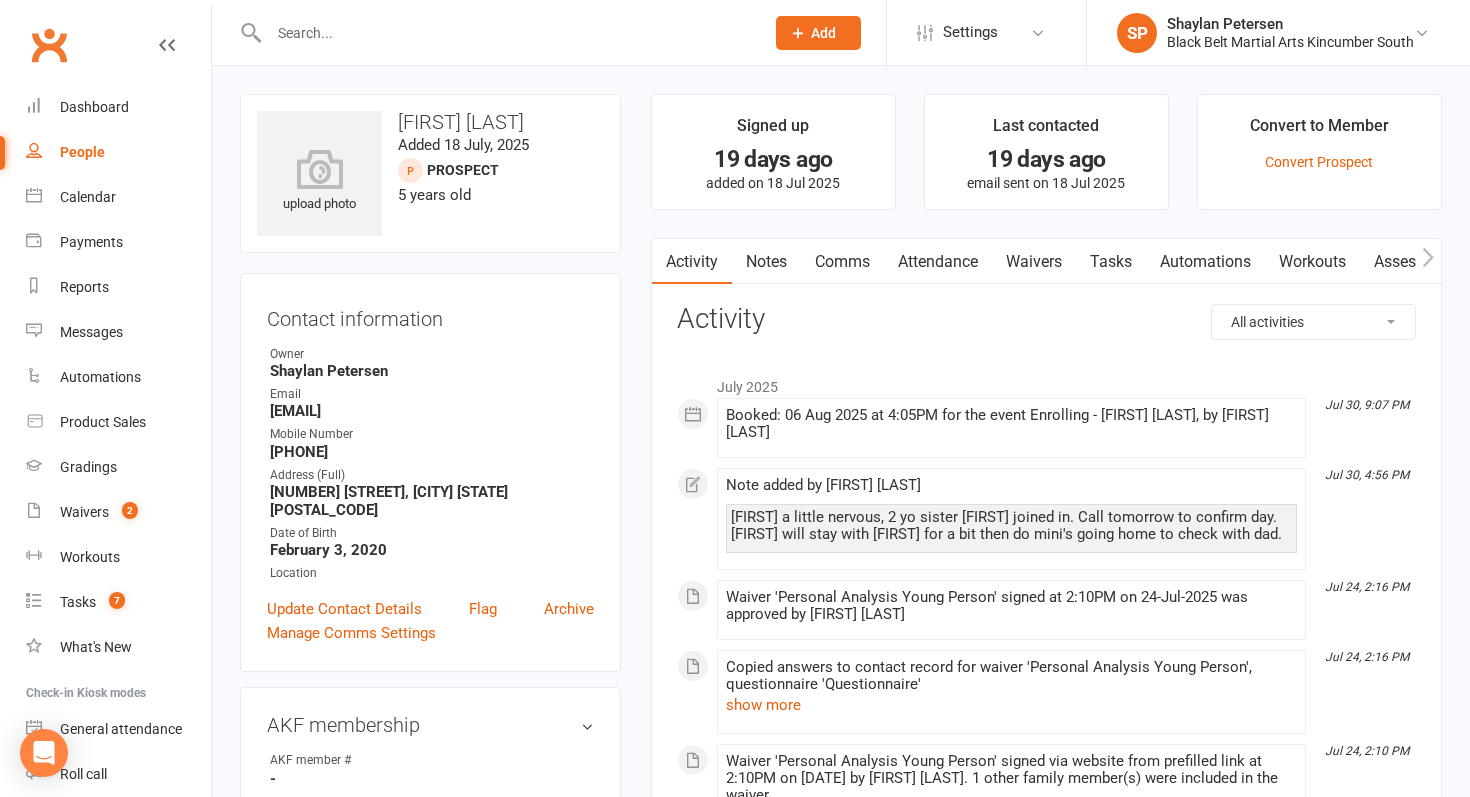 click on "Comms" at bounding box center [842, 262] 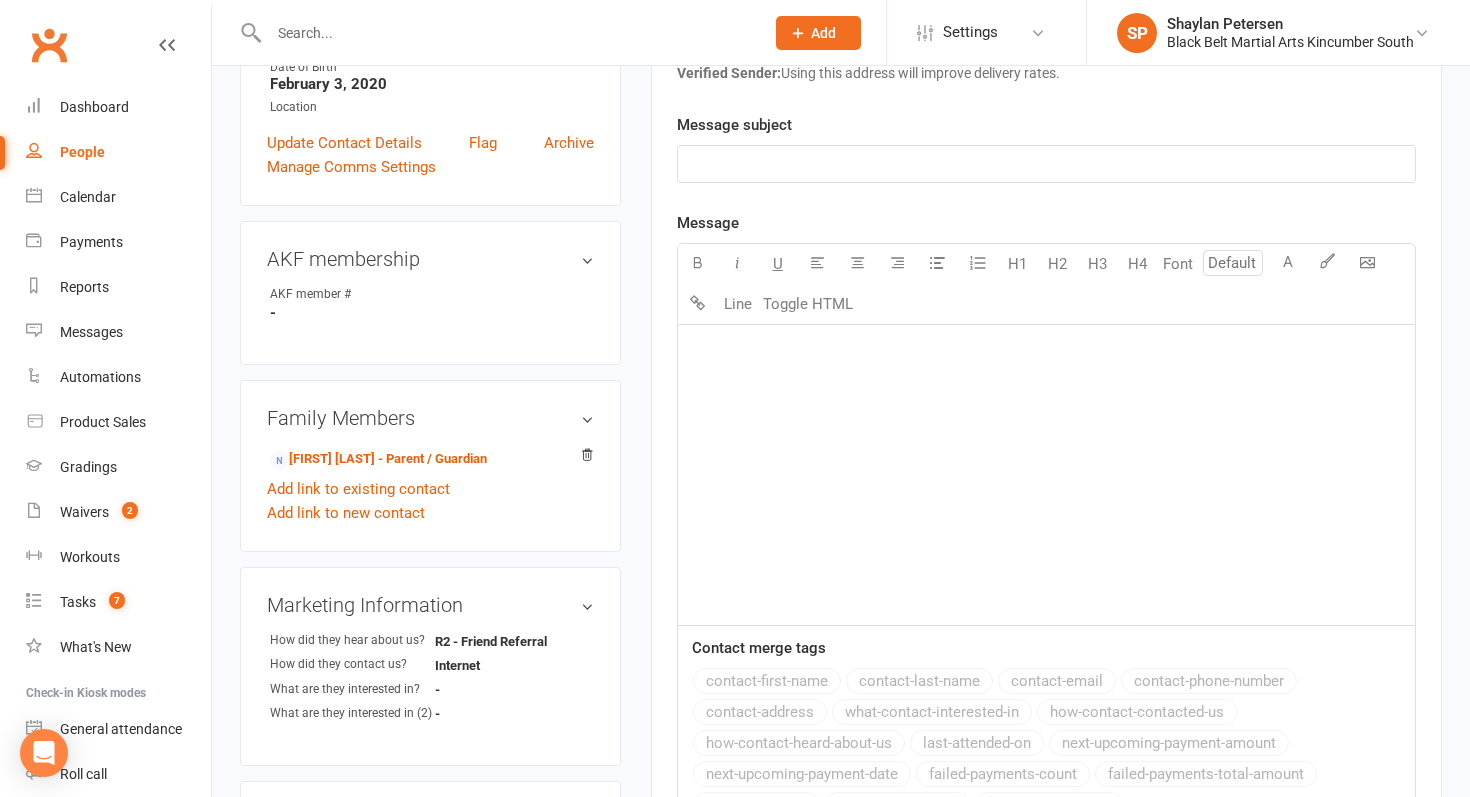 scroll, scrollTop: 468, scrollLeft: 0, axis: vertical 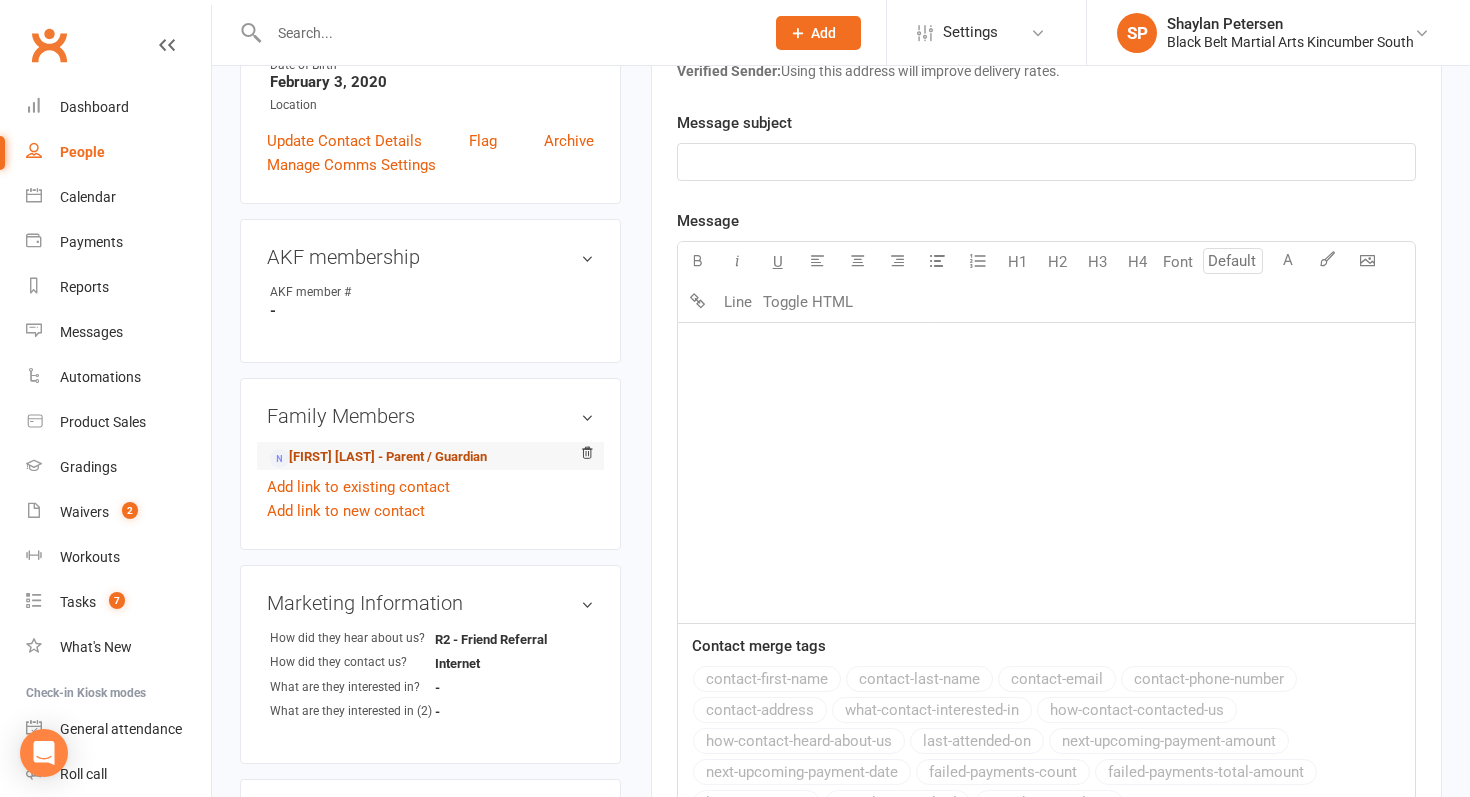 click on "[FIRST] [LAST] - Parent / Guardian" at bounding box center (378, 457) 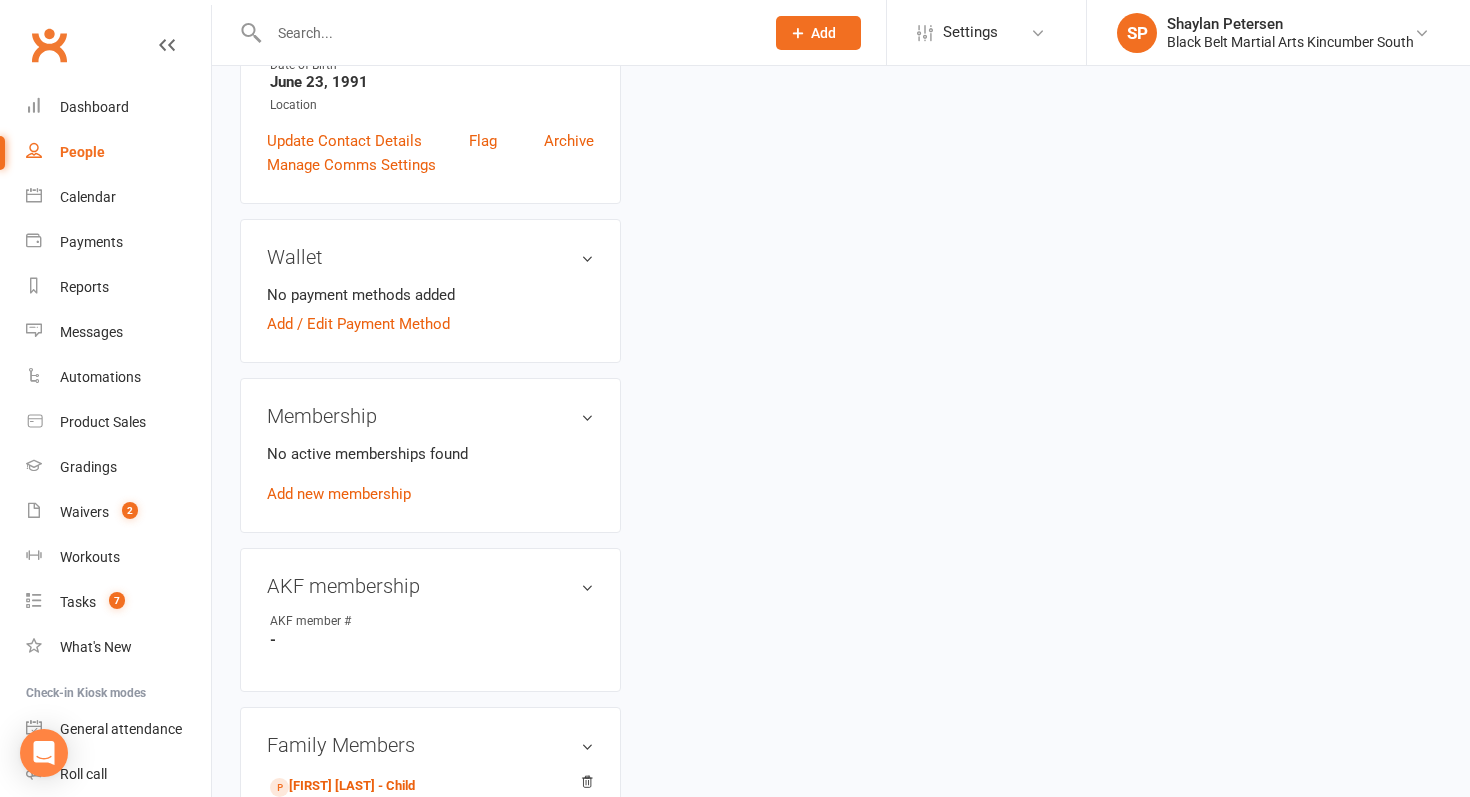 scroll, scrollTop: 0, scrollLeft: 0, axis: both 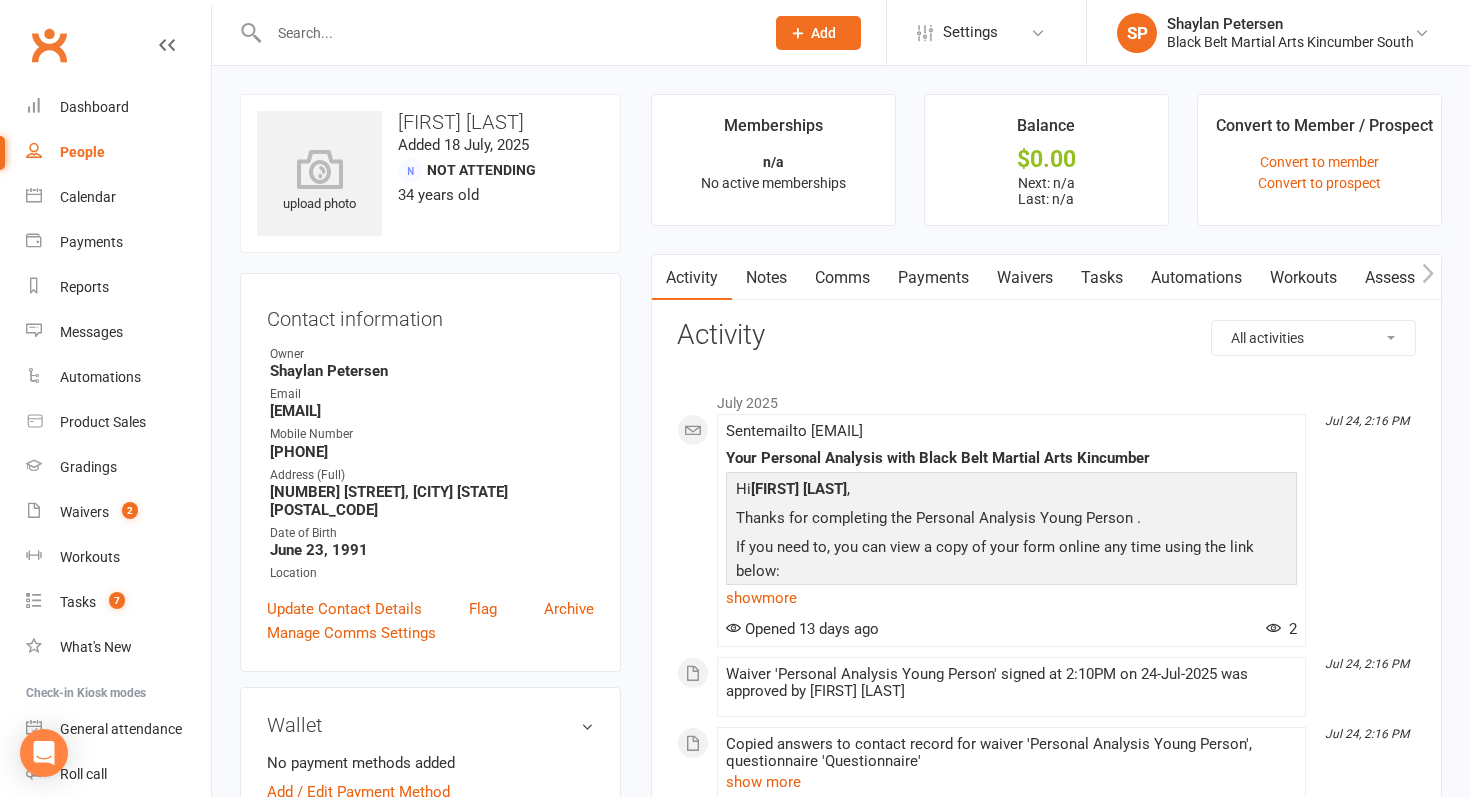 click on "Comms" at bounding box center (842, 278) 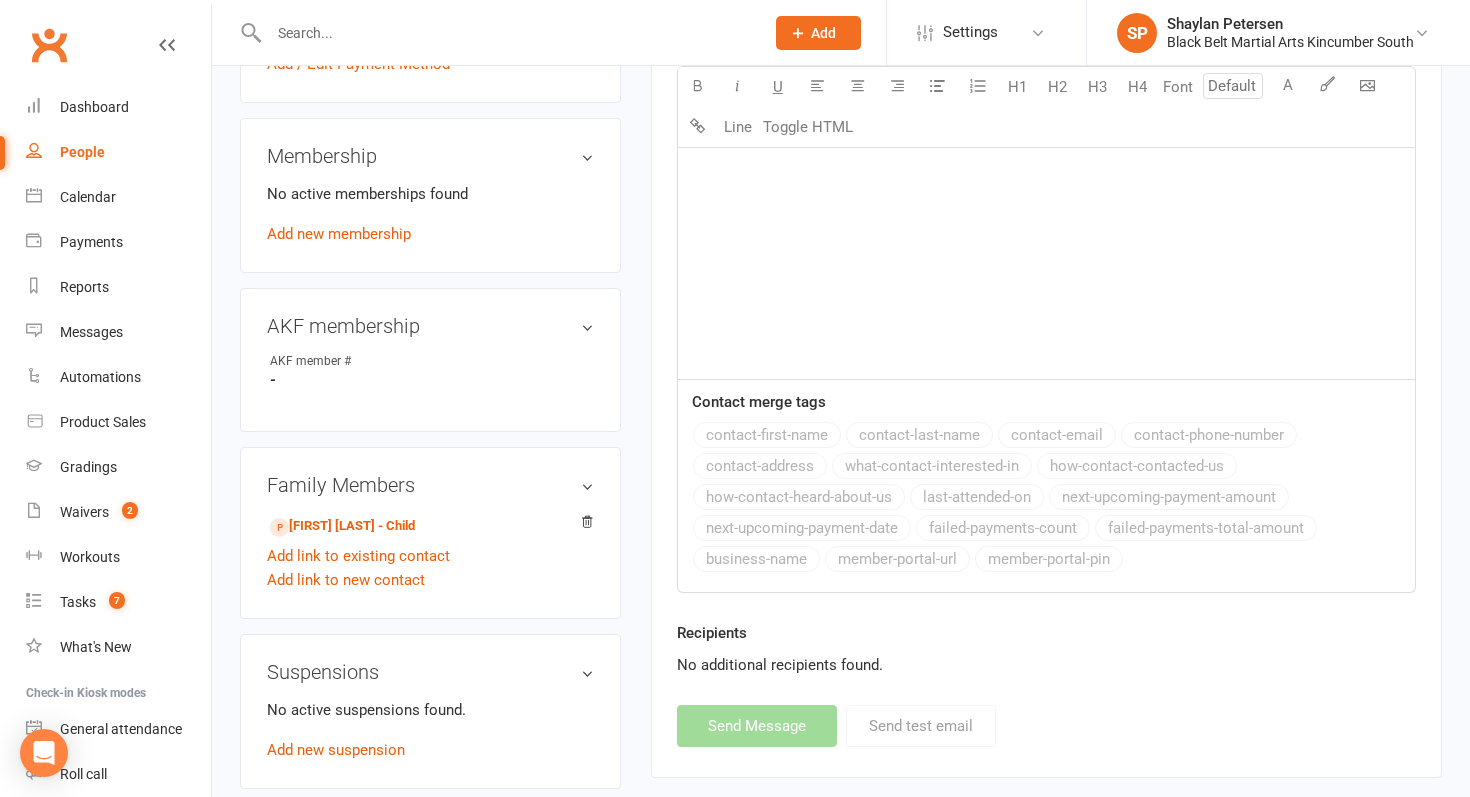 scroll, scrollTop: 730, scrollLeft: 0, axis: vertical 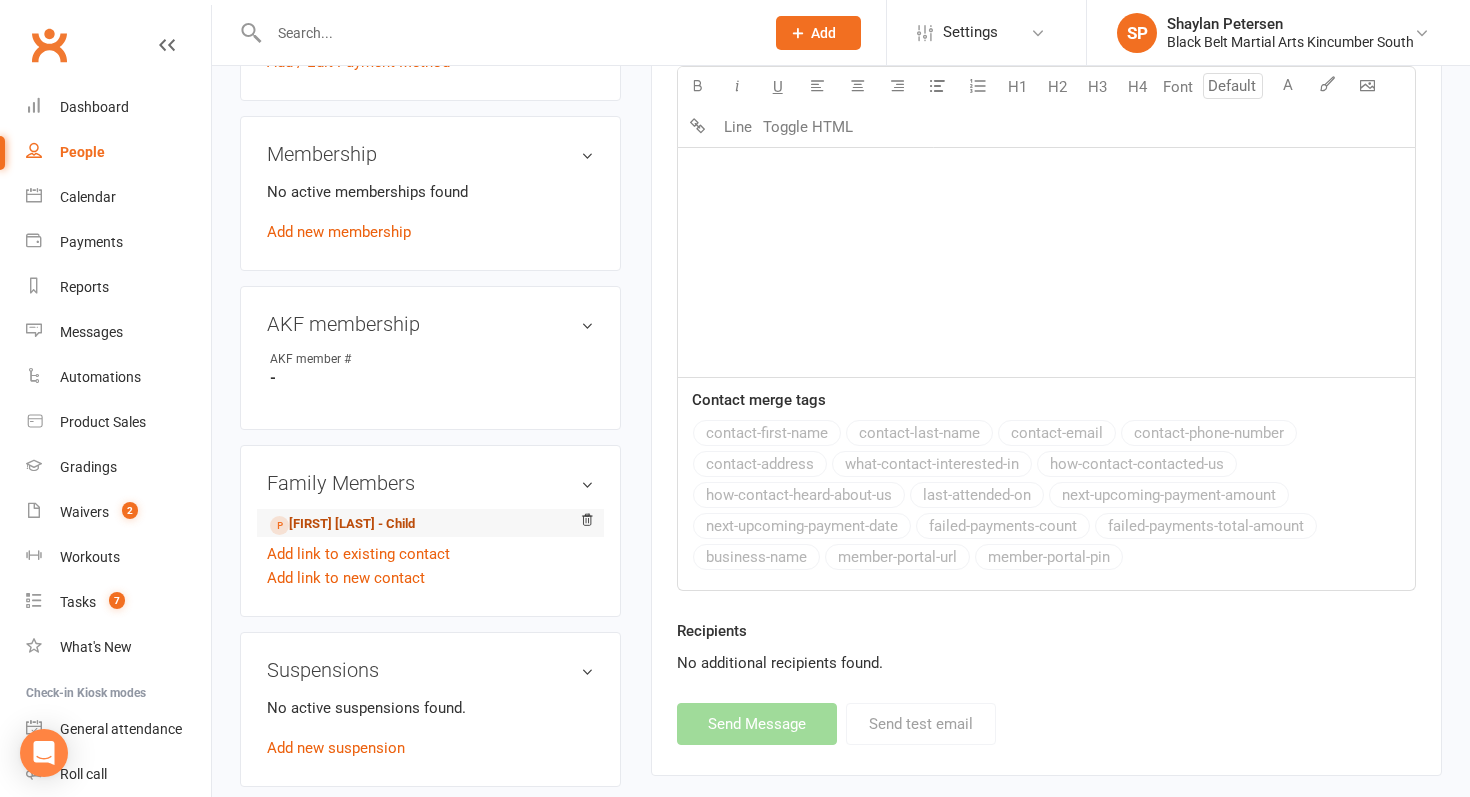 click on "[FIRST] [LAST] - Child" at bounding box center [342, 524] 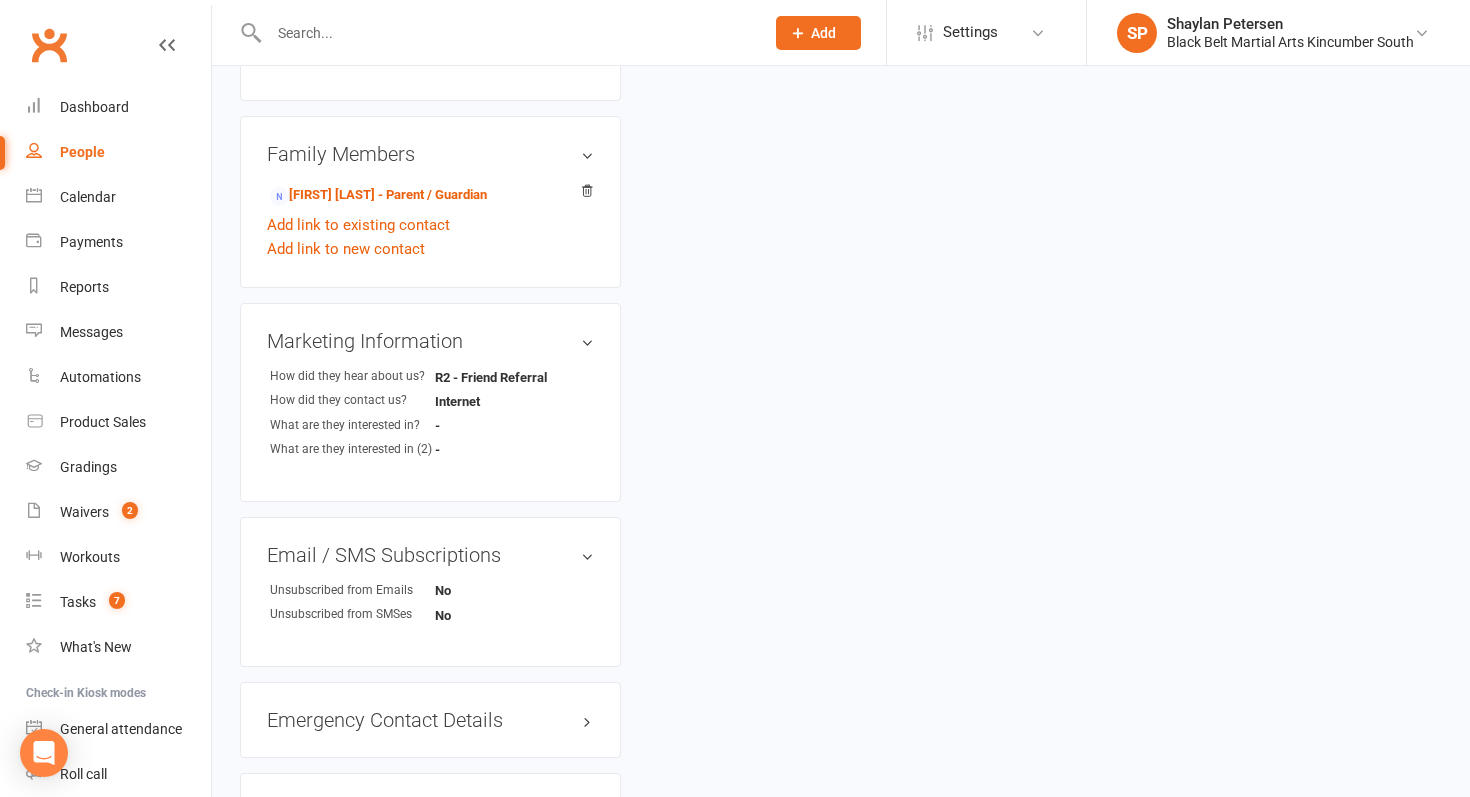 scroll, scrollTop: 0, scrollLeft: 0, axis: both 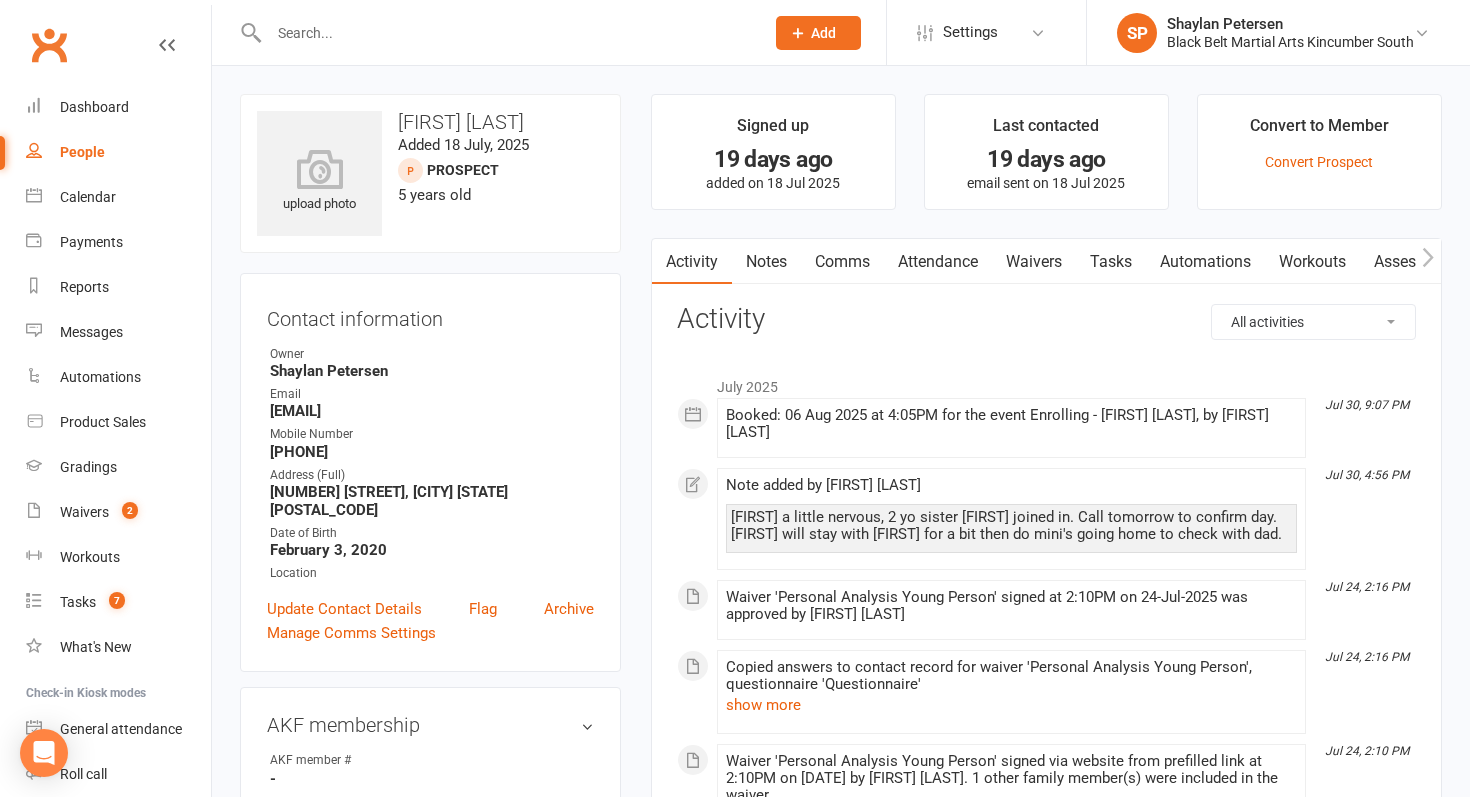 click on "Comms" at bounding box center [842, 262] 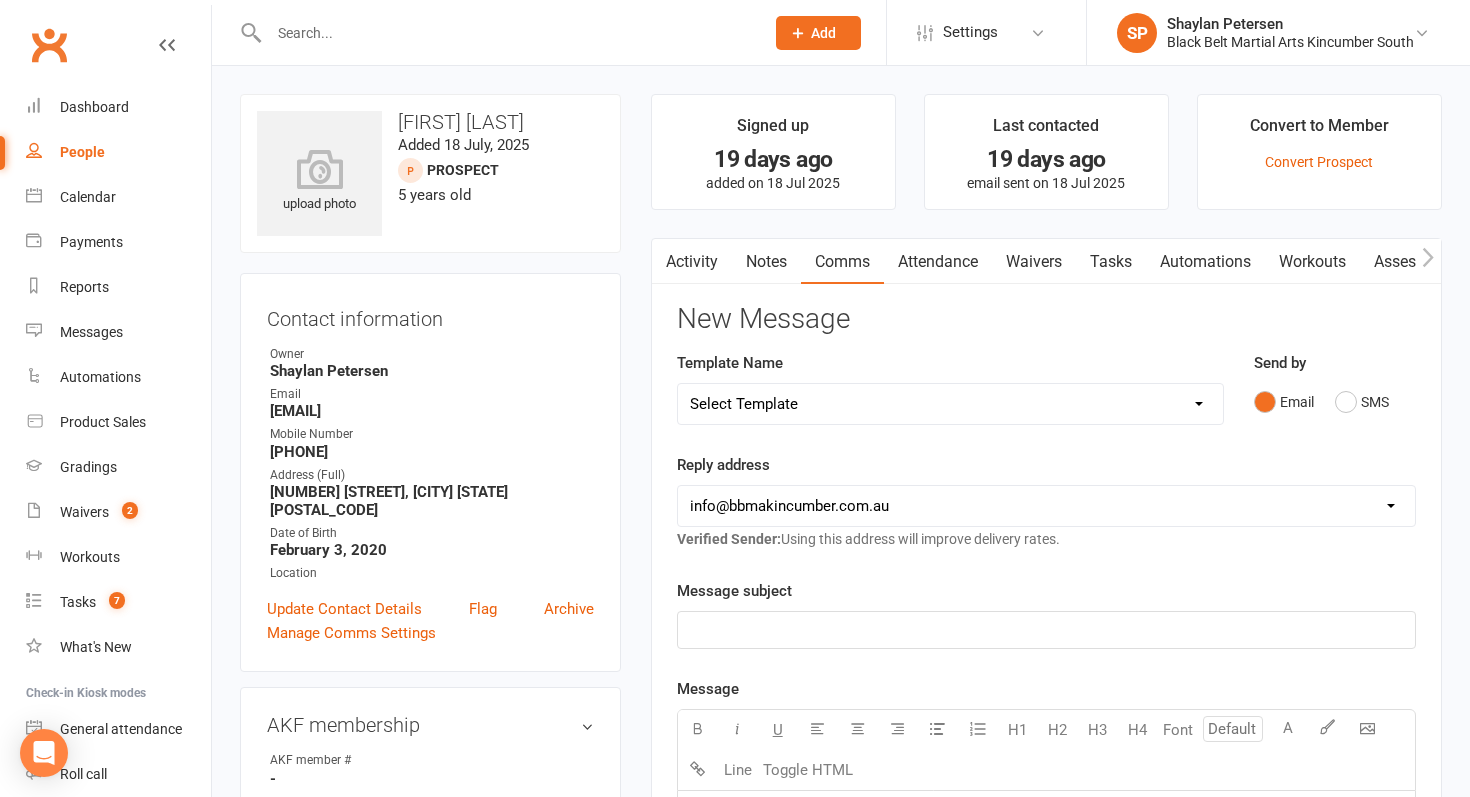 click on "Select Template [SMS] Birthday Invite Text [Email] Birthday Party [Email] Happy Birthday [Email] Enquiry Information Adult [Email] Enquiry Information Junior Karate [Email] Enquiry Information Little Dragons [Email] Enquiry with email only [SMS] First class [SMS] Intro confirmation [SMS] Intro confirmation Adult [Email] Kickboxing Enquiry Info [Email] Big Kids Tournament [Email] Festival Booking [Email] Trivia Night [SMS] 2 weeks [Email] Online Academy [SMS] Stock pickup [Email] A letter from Kyoshi after grading Dan grades [Email] Fitness requirements [Email] Kobudo Grading Fee [Email] Letter from Kyoshi New Black Belts [Email] Level 3 progress test [Email] Once per week Basics to Lvl 1 students [Email] Post Dan grade letter from Kyoshi and Shihan 2024 [Email] Welcome to Level 3 [Email] Basics Group Grading [Email] Group Grading Final Reminder [SMS] Group Grading Week of [Email] Level 1 Group Grading [Email] Level 2 Group Grading [SMS] HC Marketing Text [SMS] Holiday Camp Confirmation - full day [Email] IWD" at bounding box center (950, 404) 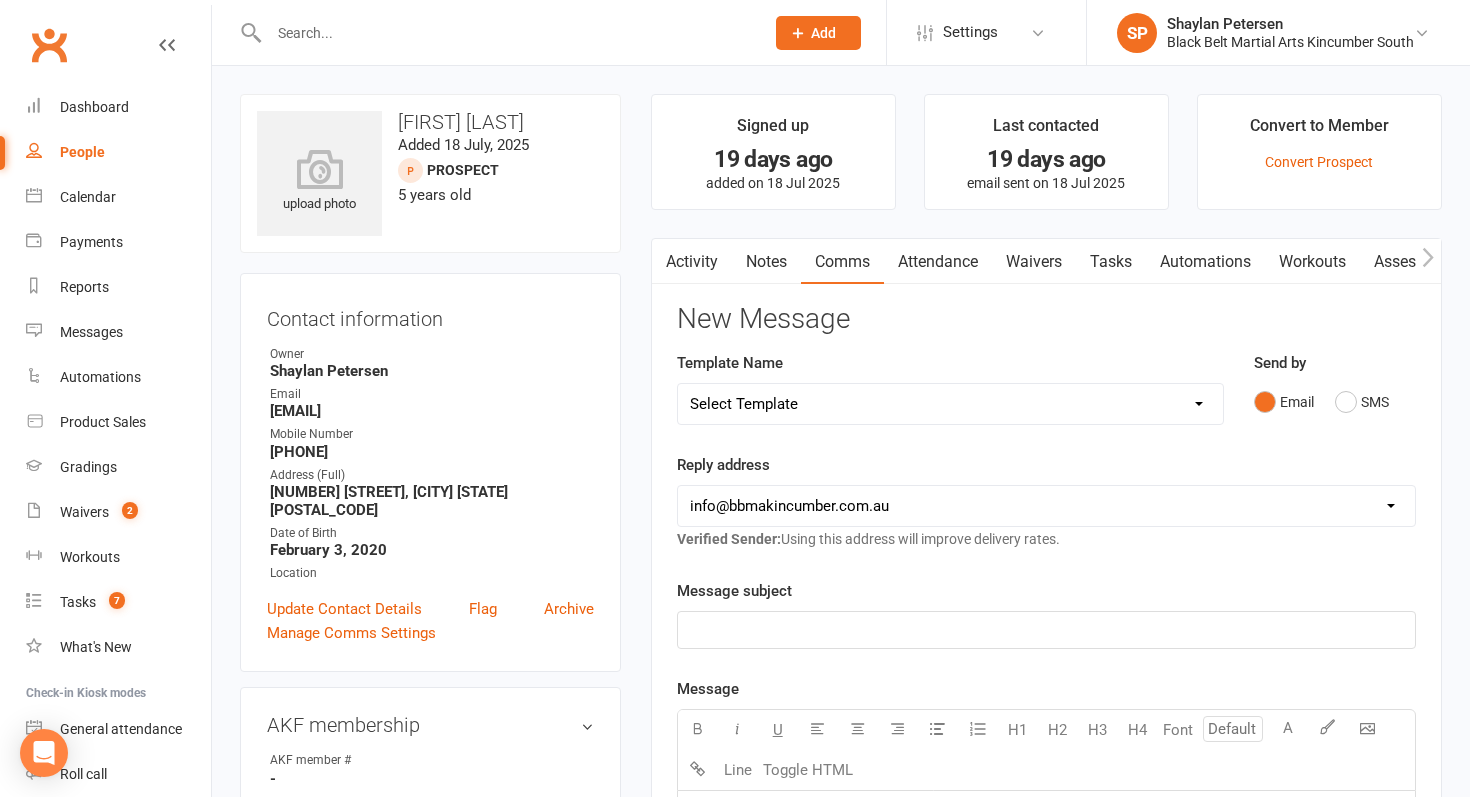select on "7" 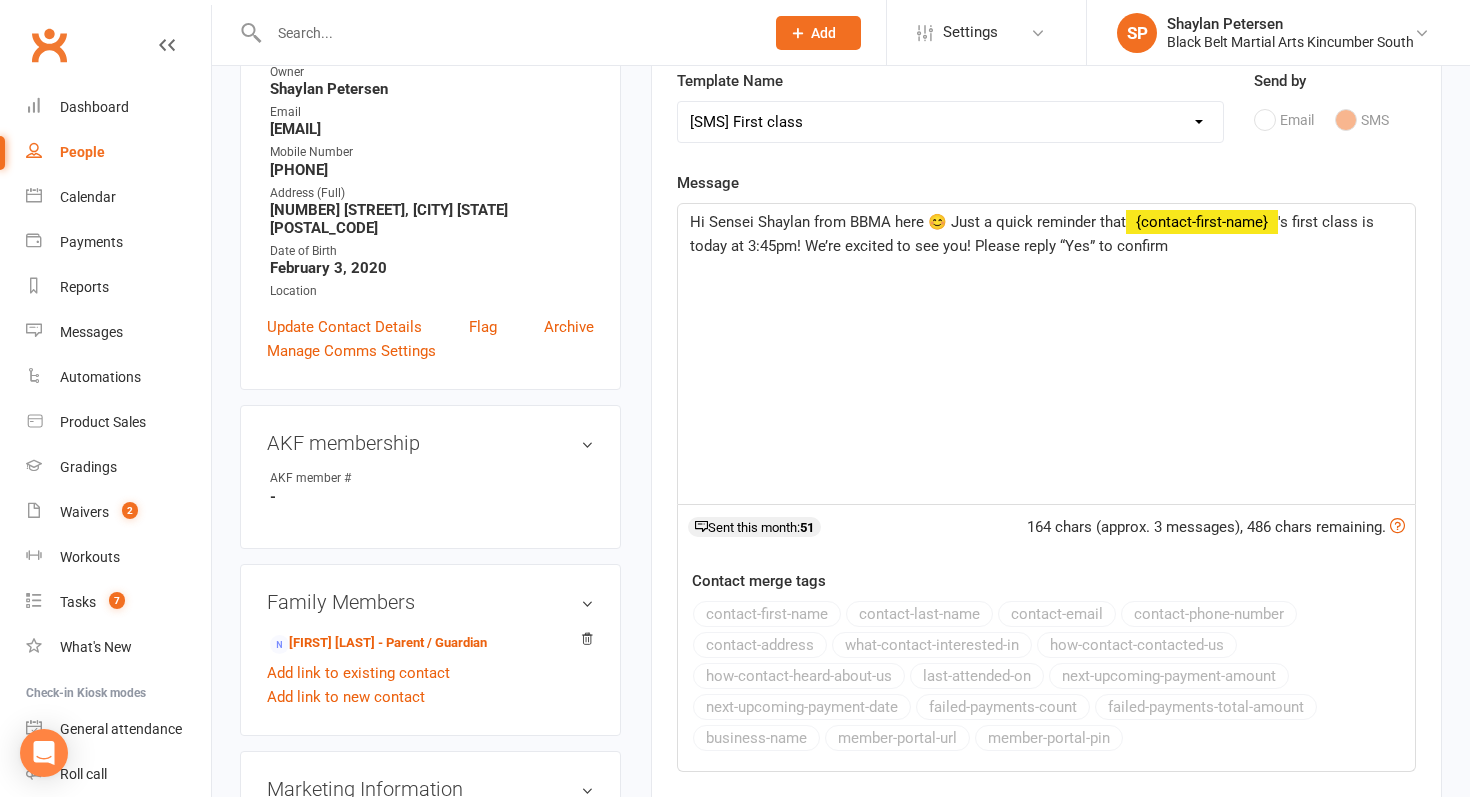 scroll, scrollTop: 274, scrollLeft: 0, axis: vertical 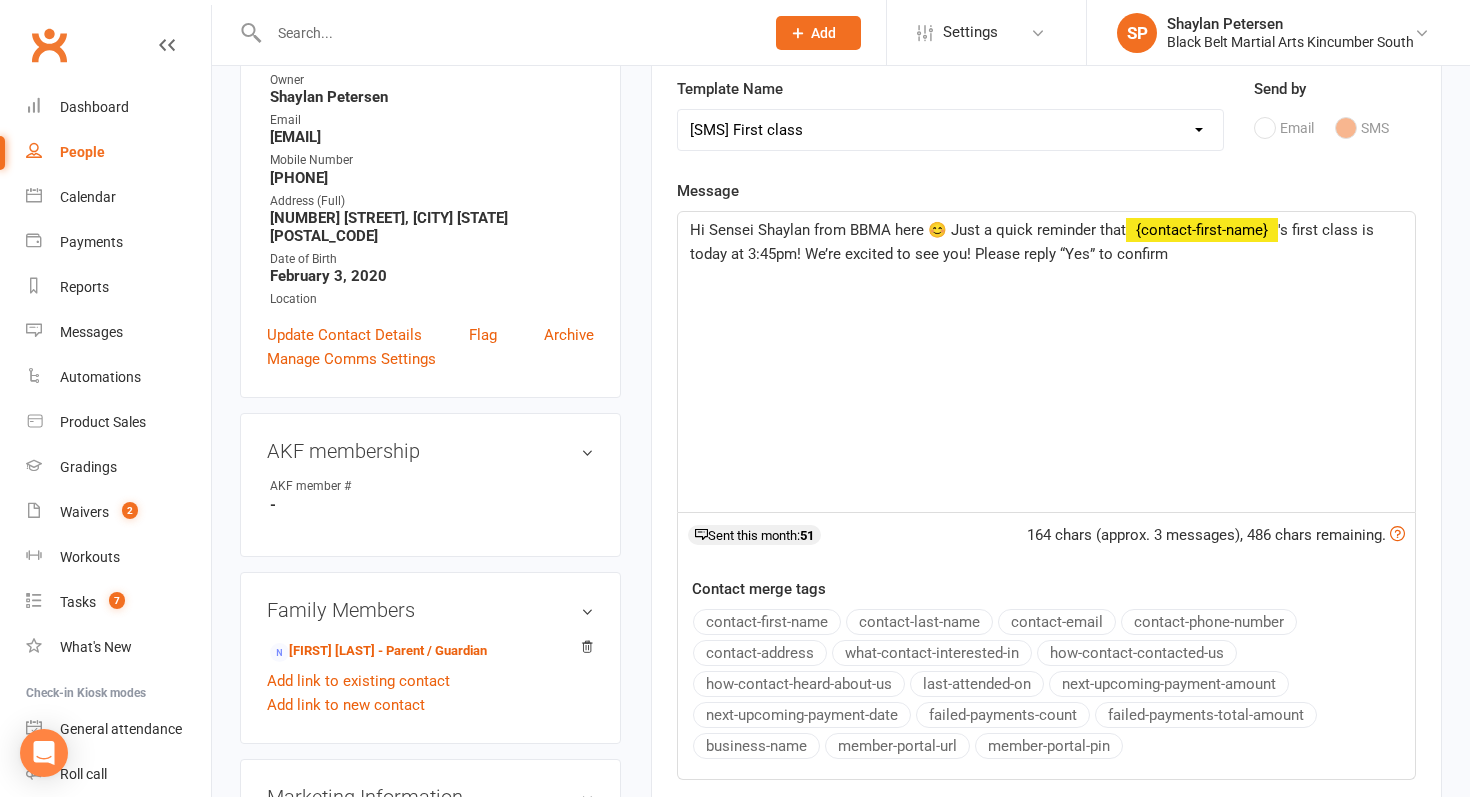 click on "'s first class is today at 3:45pm! We’re excited to see you! Please reply “Yes” to confirm" 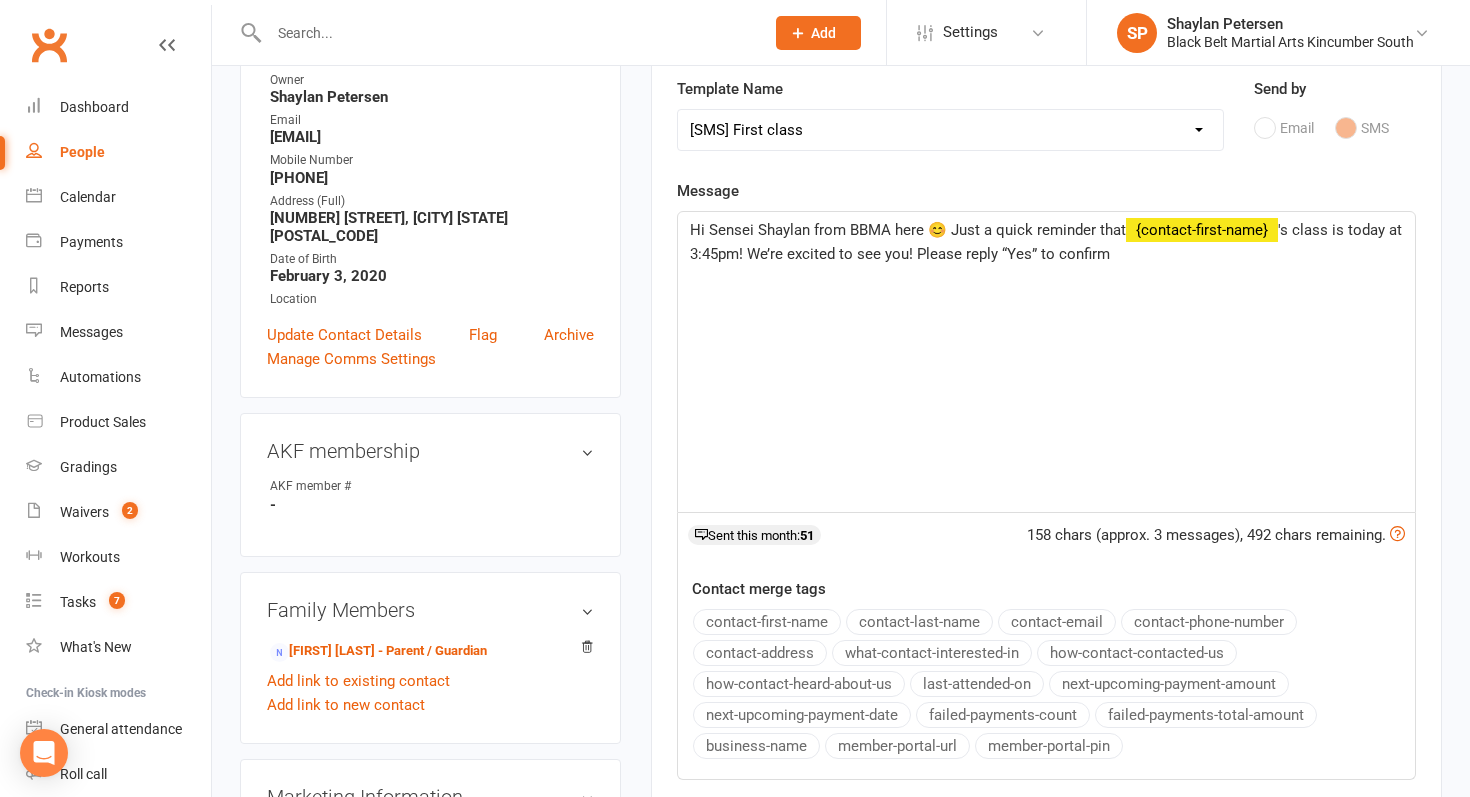 click on "'s class is today at 3:45pm! We’re excited to see you! Please reply “Yes” to confirm" 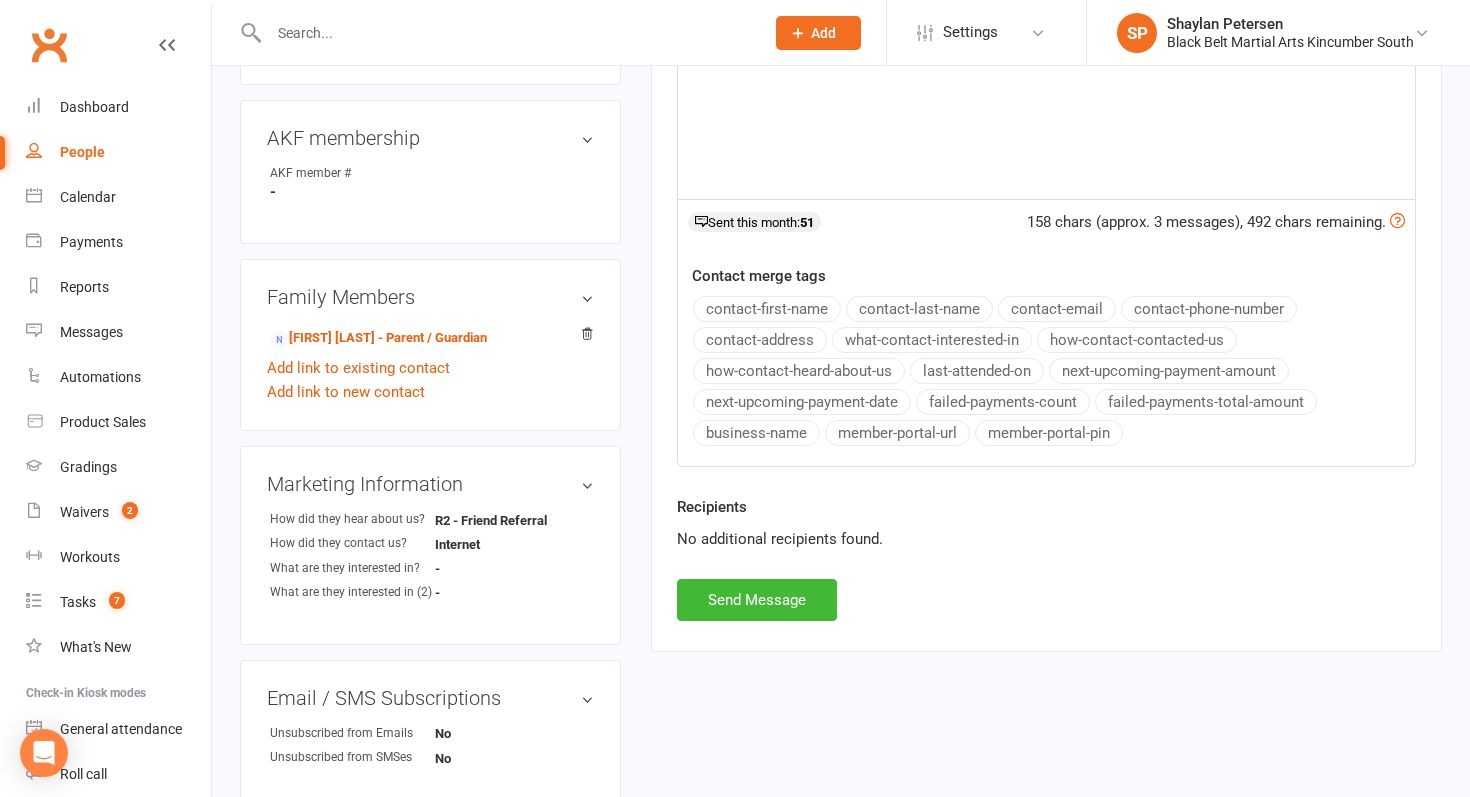 scroll, scrollTop: 589, scrollLeft: 0, axis: vertical 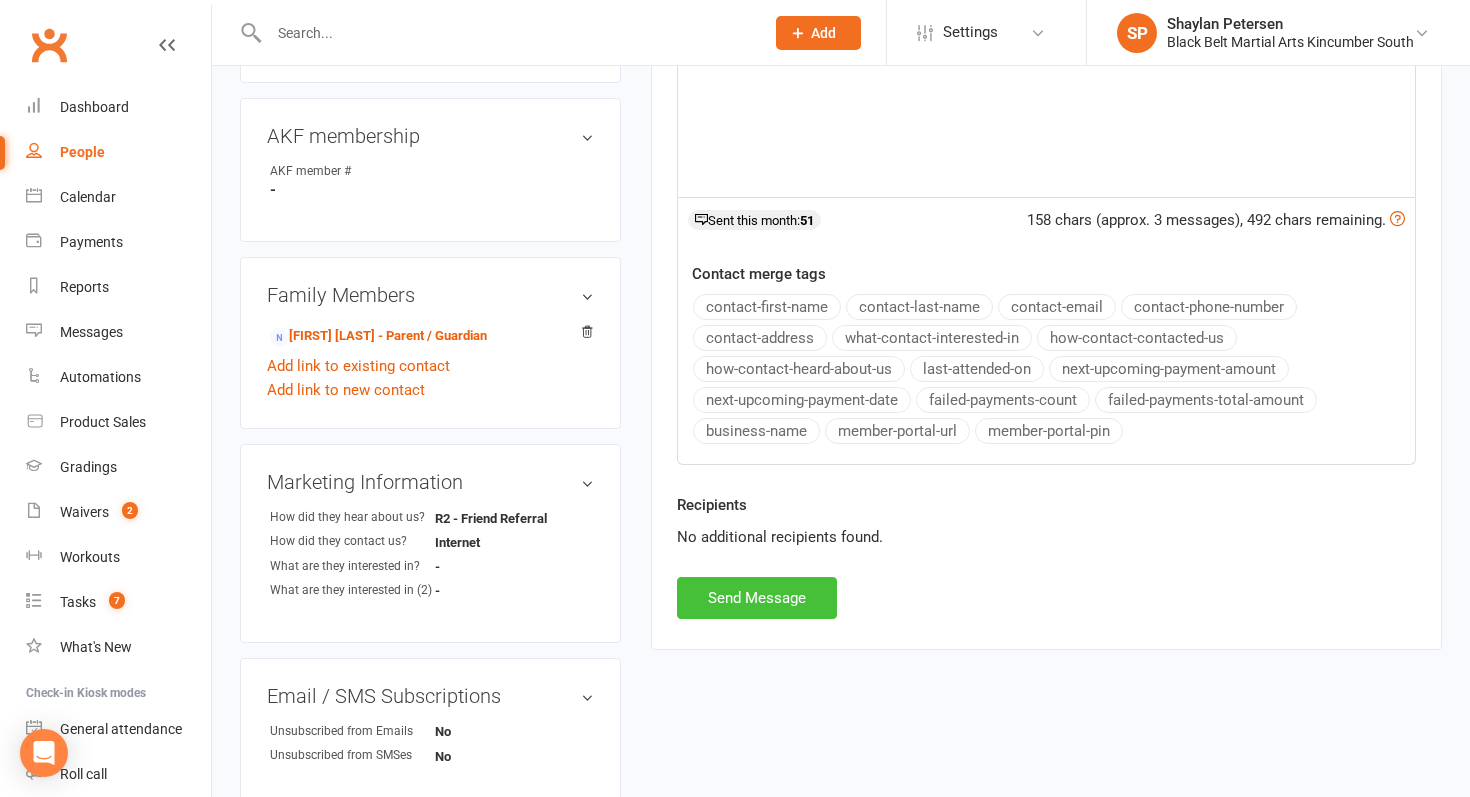 click on "Send Message" at bounding box center (757, 598) 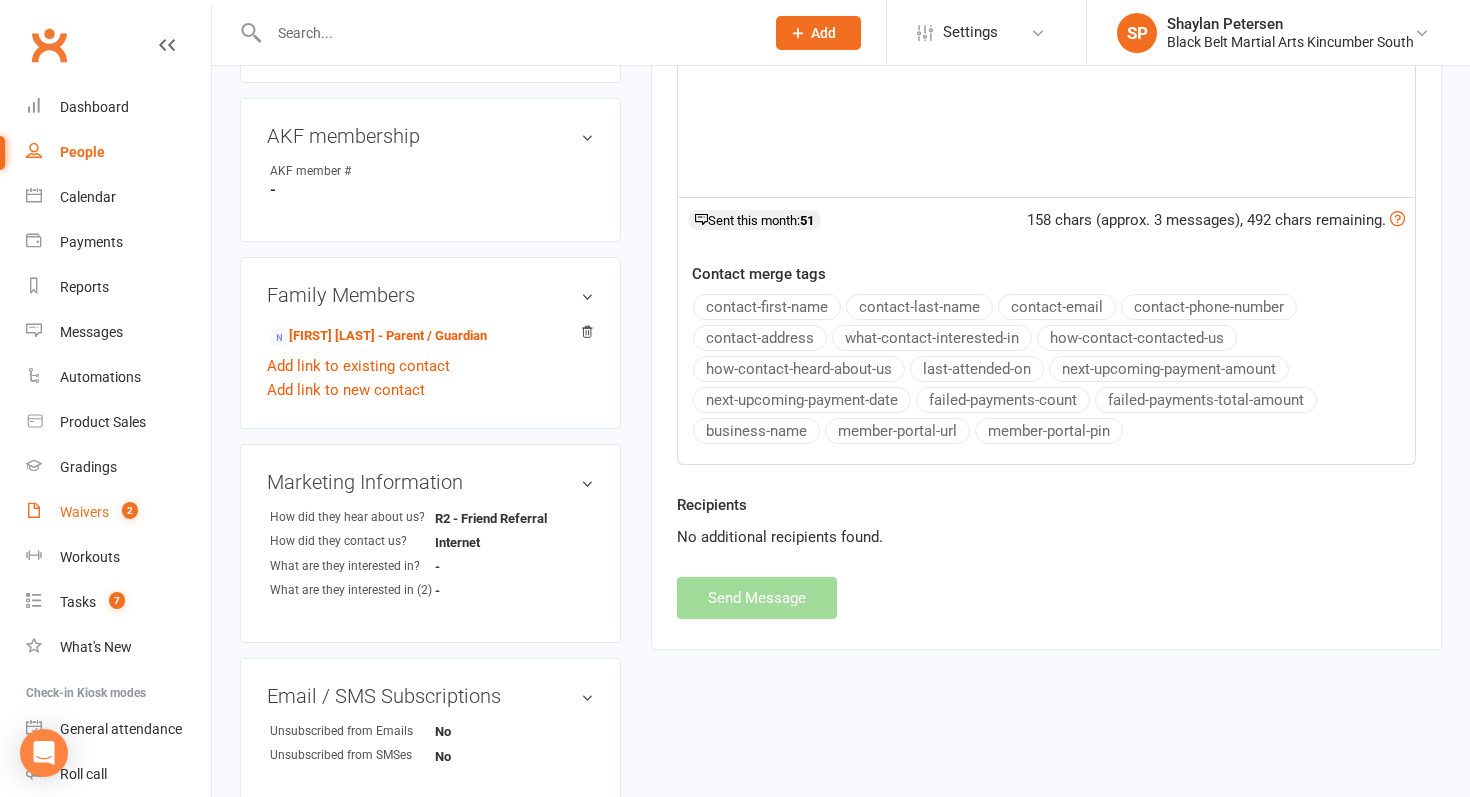 select 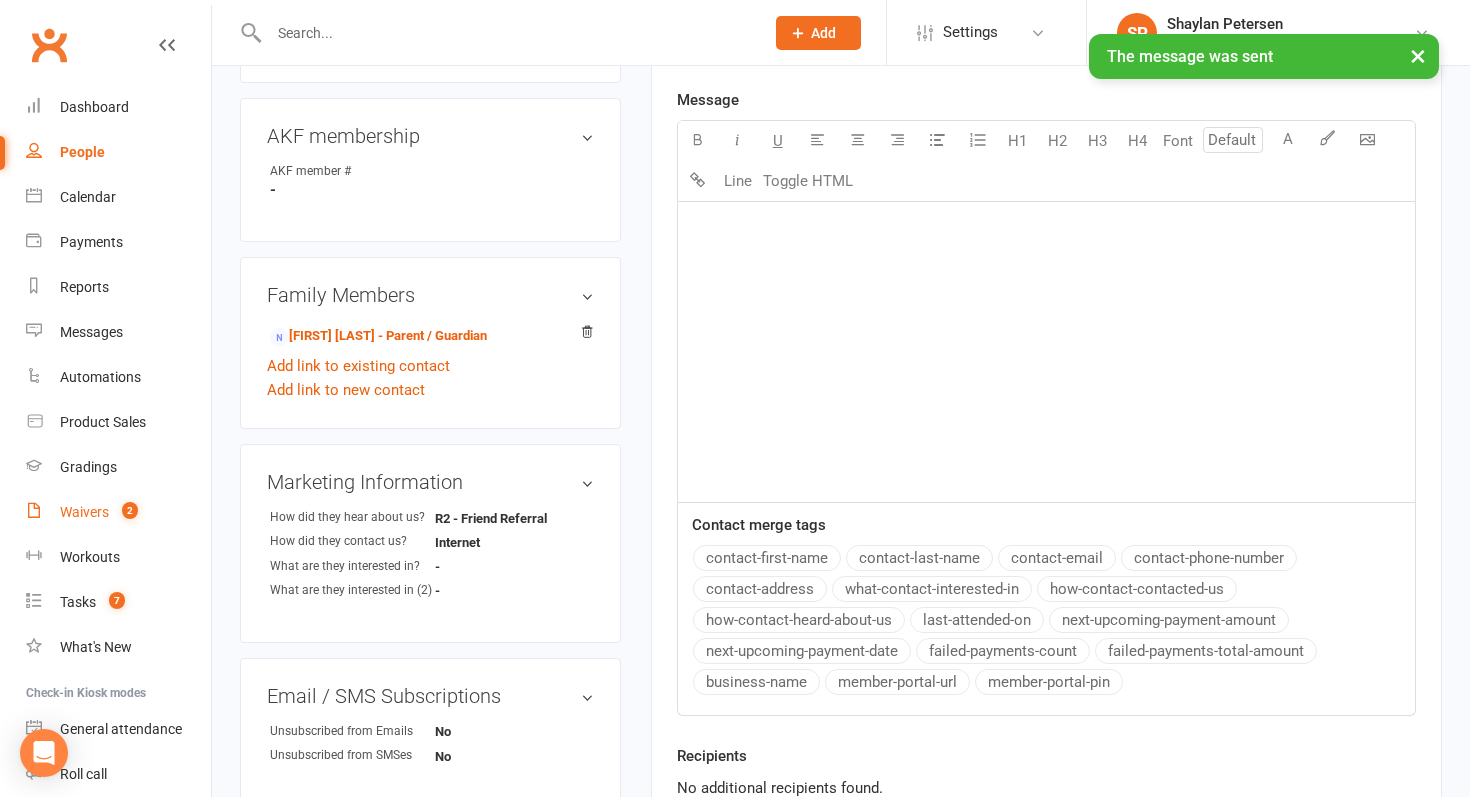 click on "Waivers   2" at bounding box center (118, 512) 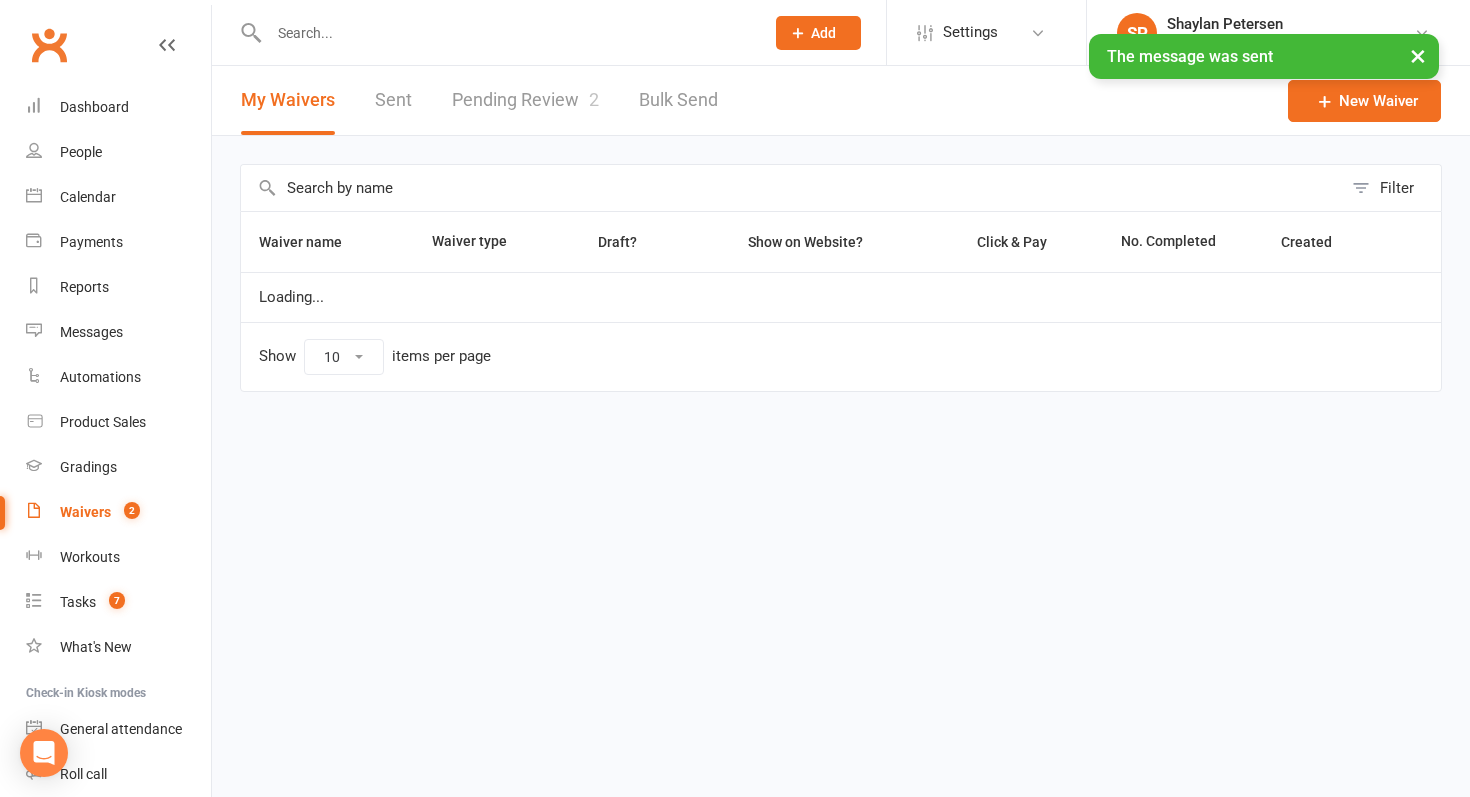 click on "Pending Review 2" at bounding box center (525, 100) 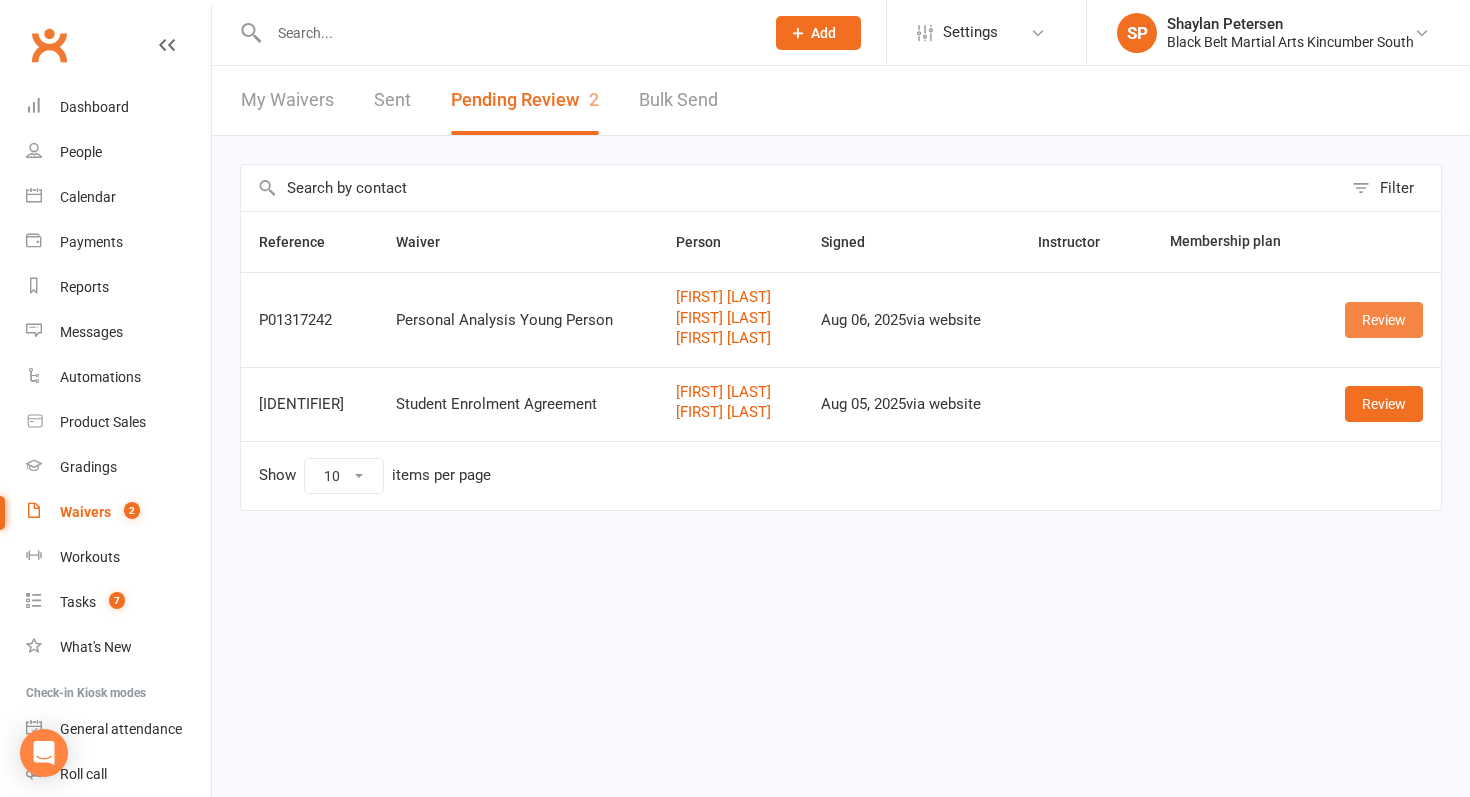 click on "Review" at bounding box center (1384, 320) 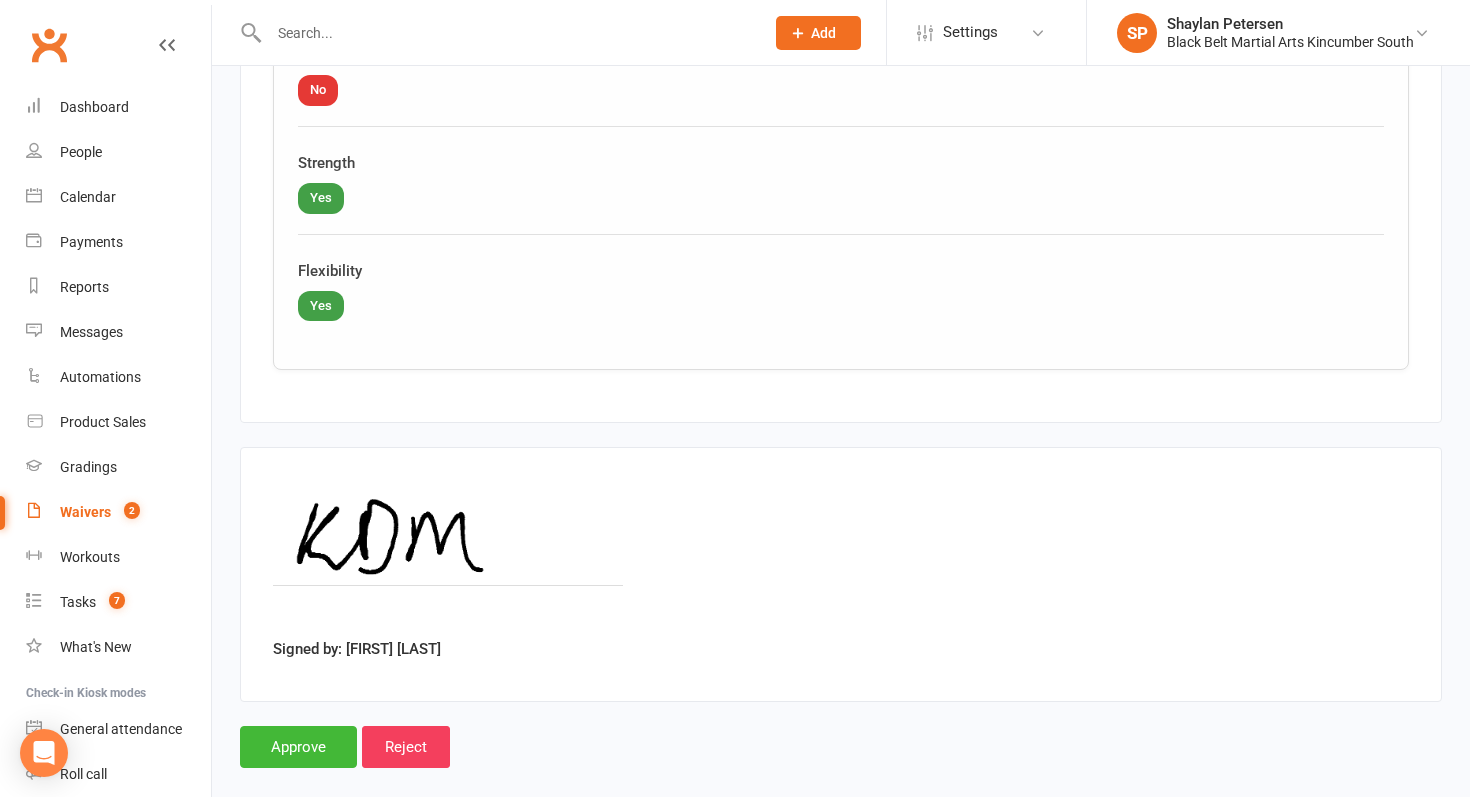 scroll, scrollTop: 5484, scrollLeft: 0, axis: vertical 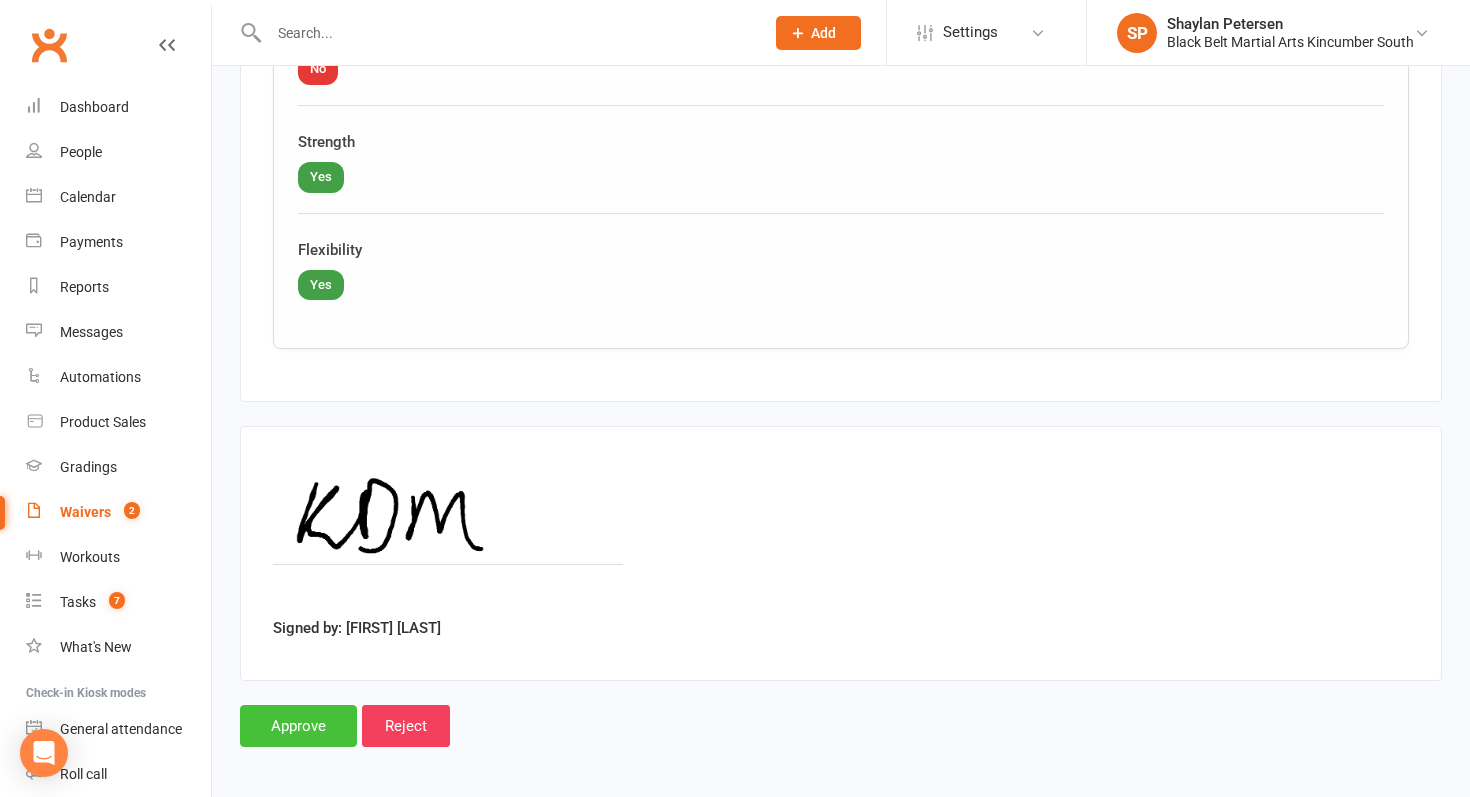 click on "Approve" at bounding box center [298, 726] 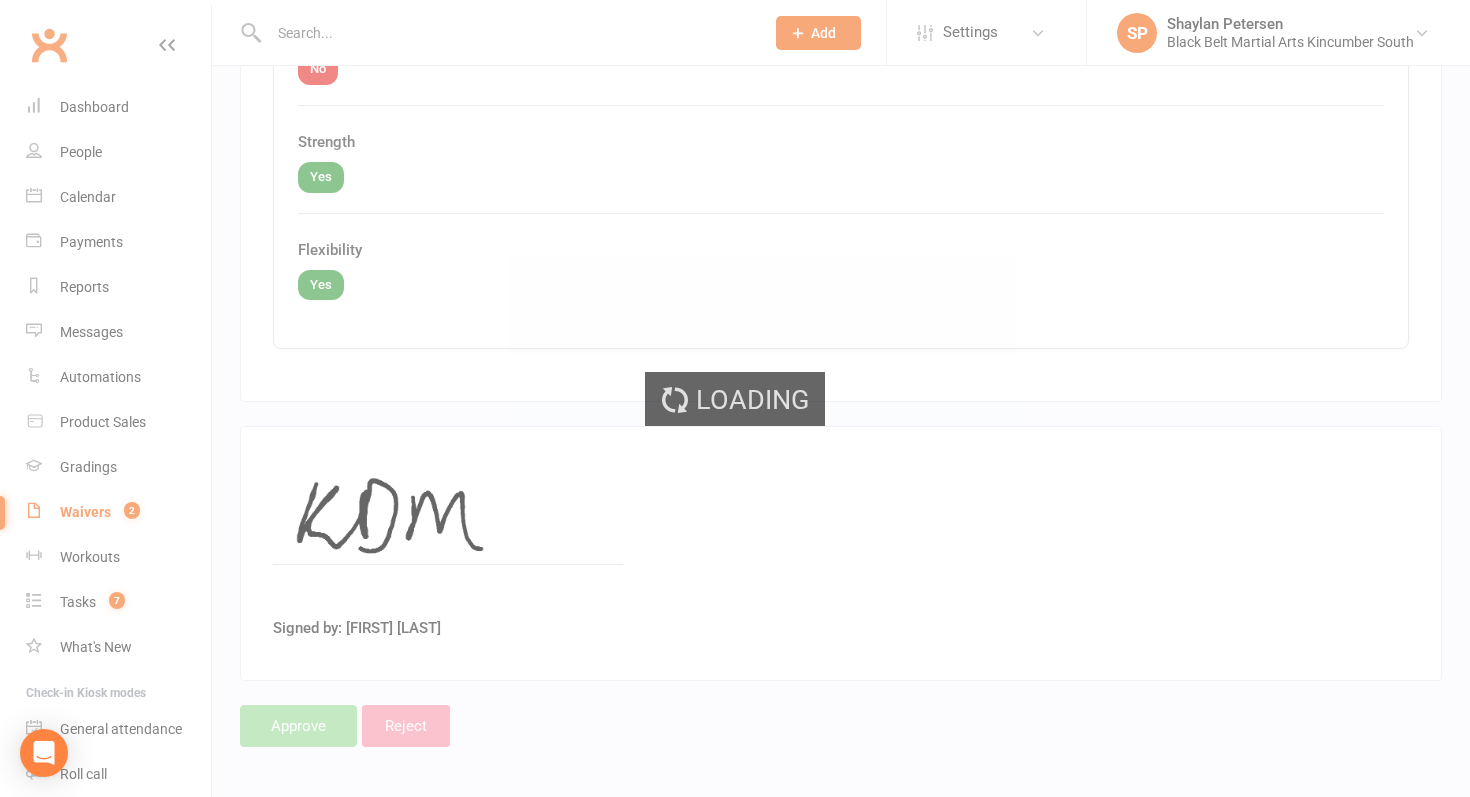 scroll, scrollTop: 0, scrollLeft: 0, axis: both 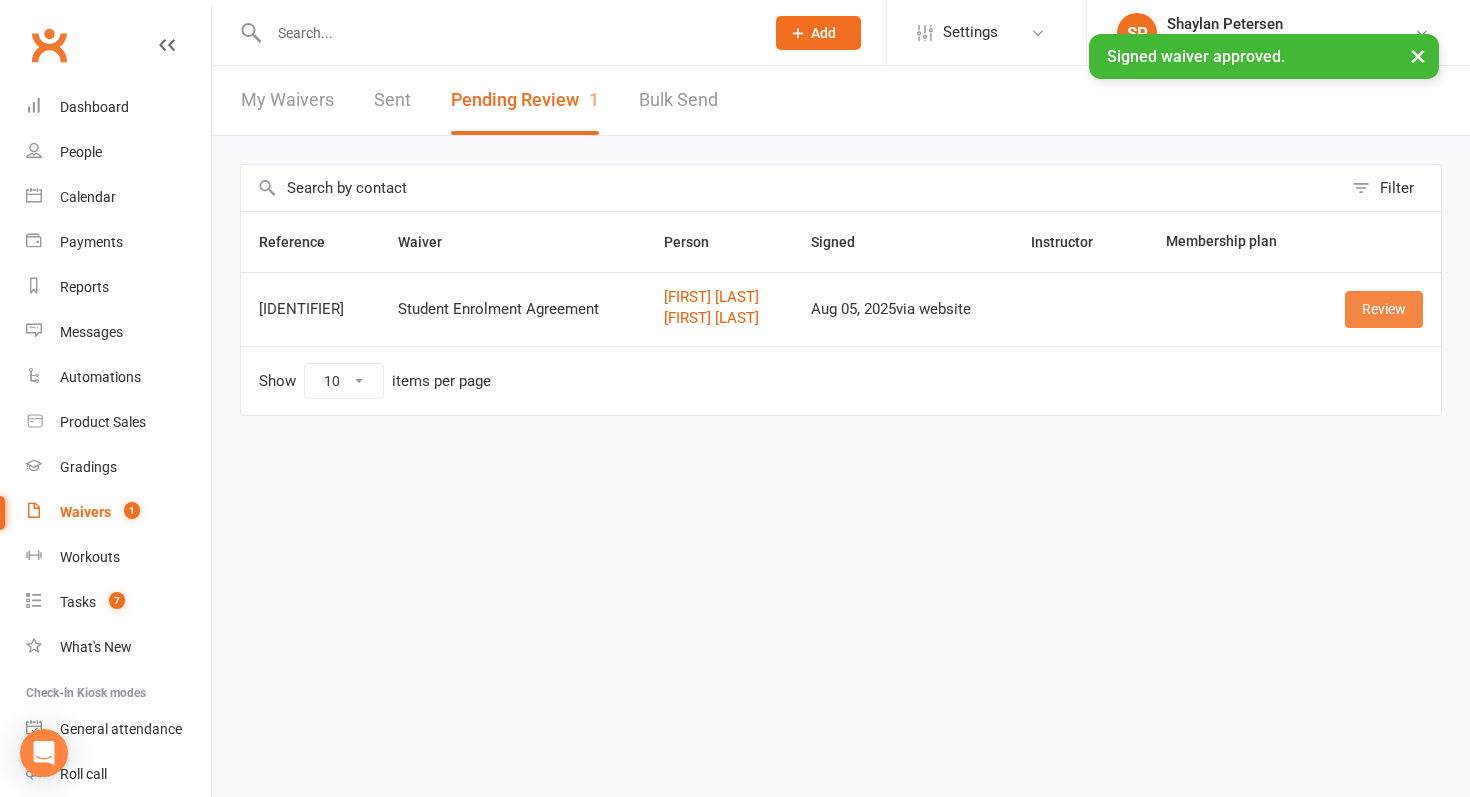 click on "Review" at bounding box center (1384, 309) 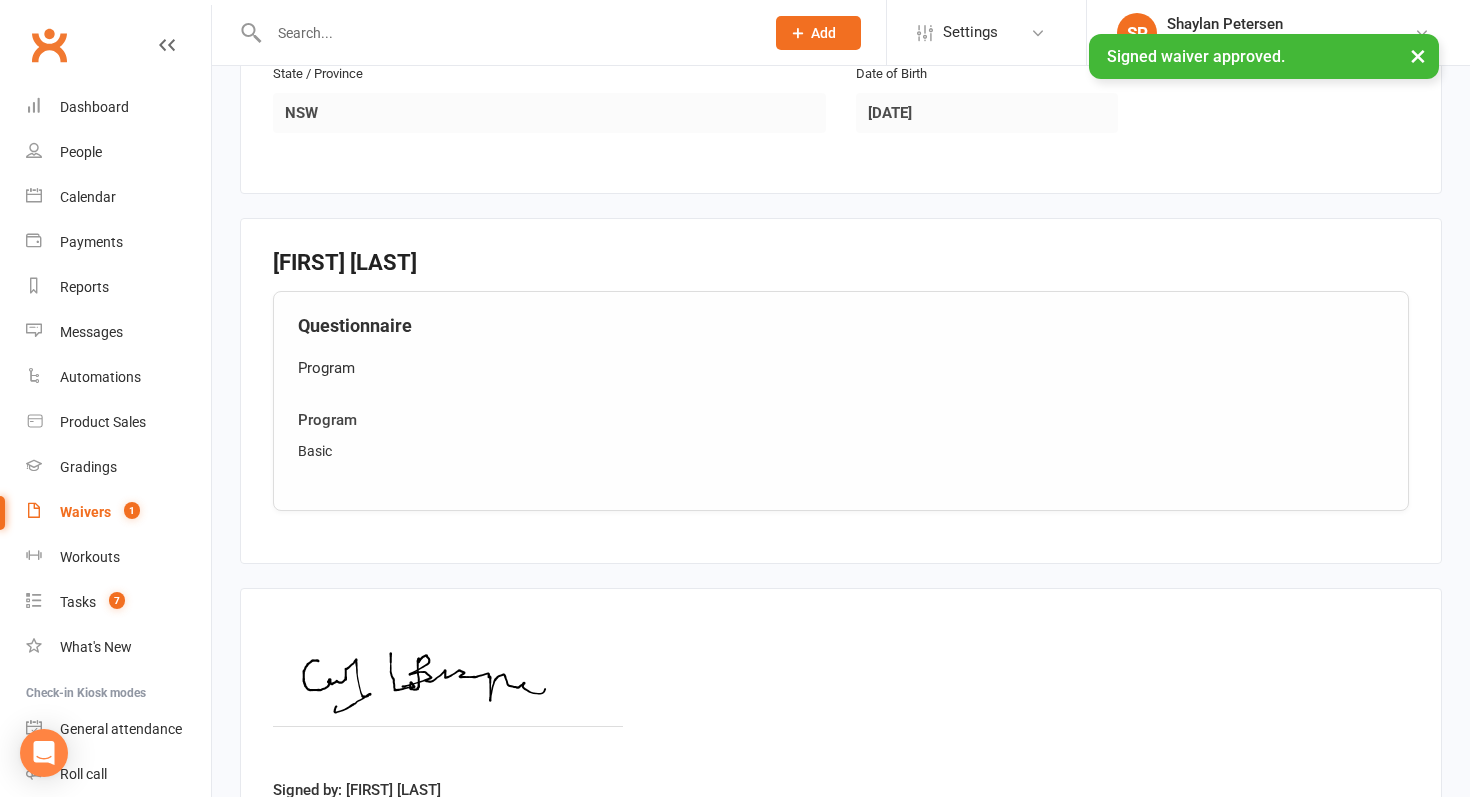scroll, scrollTop: 1667, scrollLeft: 0, axis: vertical 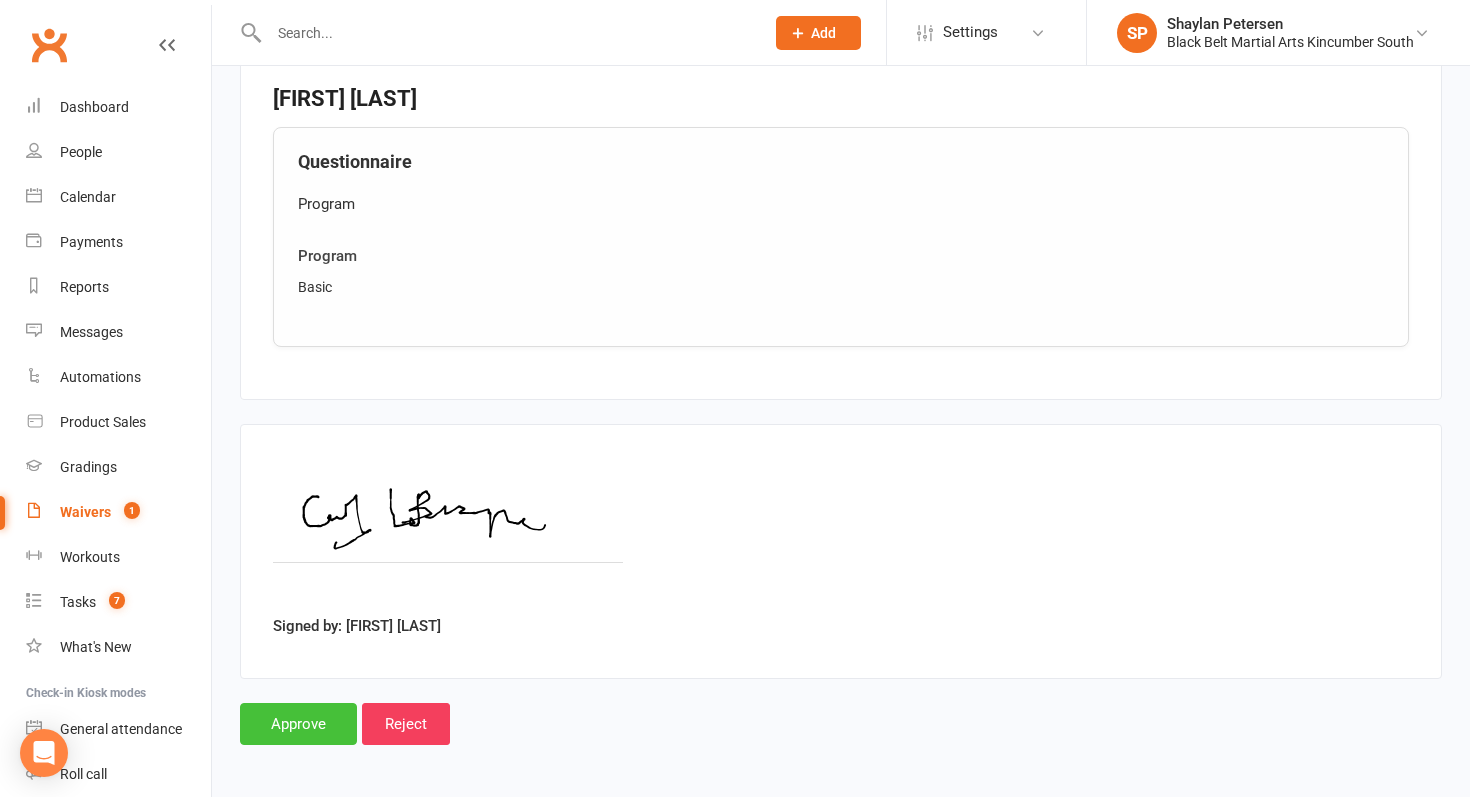 click on "Approve" at bounding box center (298, 724) 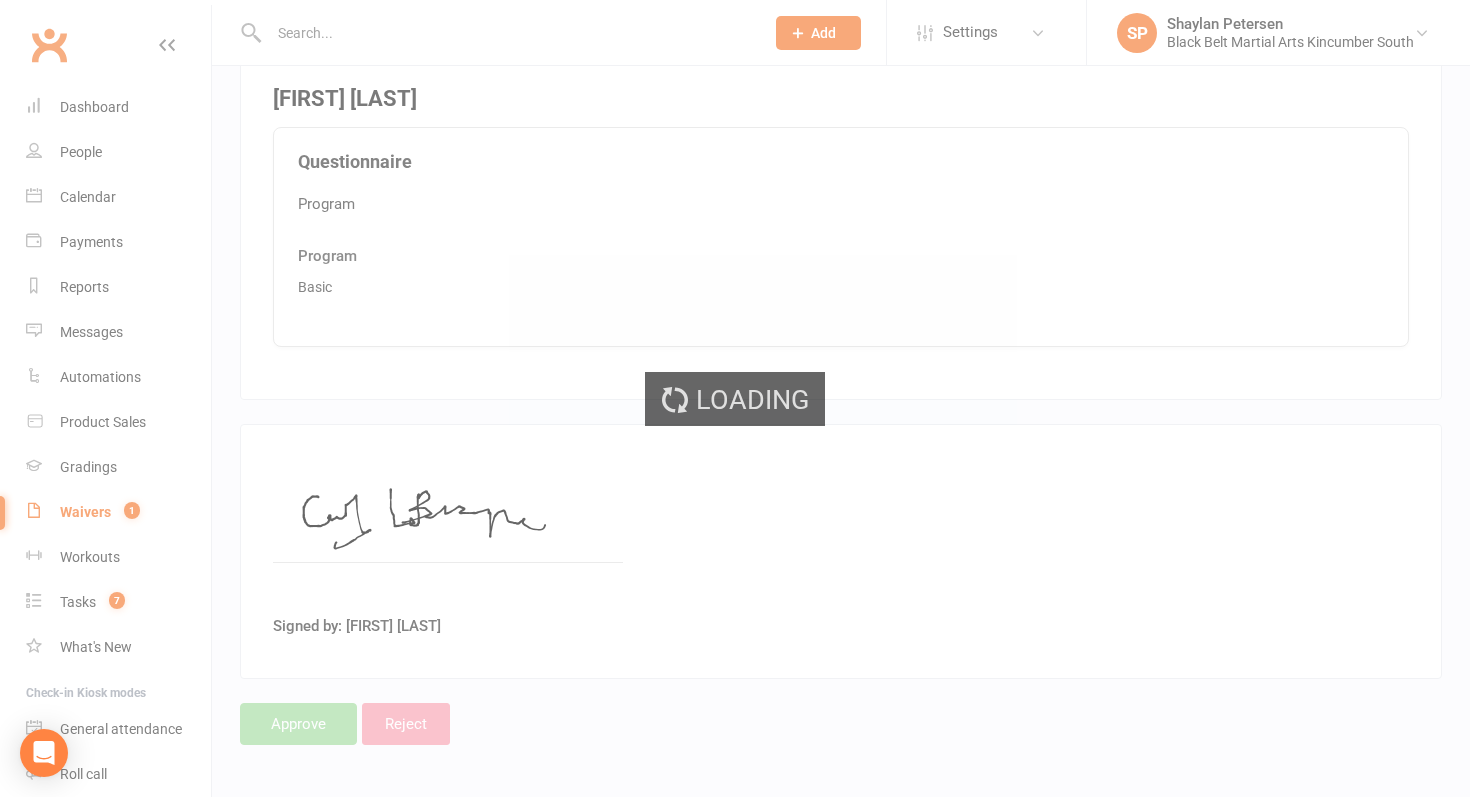 scroll, scrollTop: 0, scrollLeft: 0, axis: both 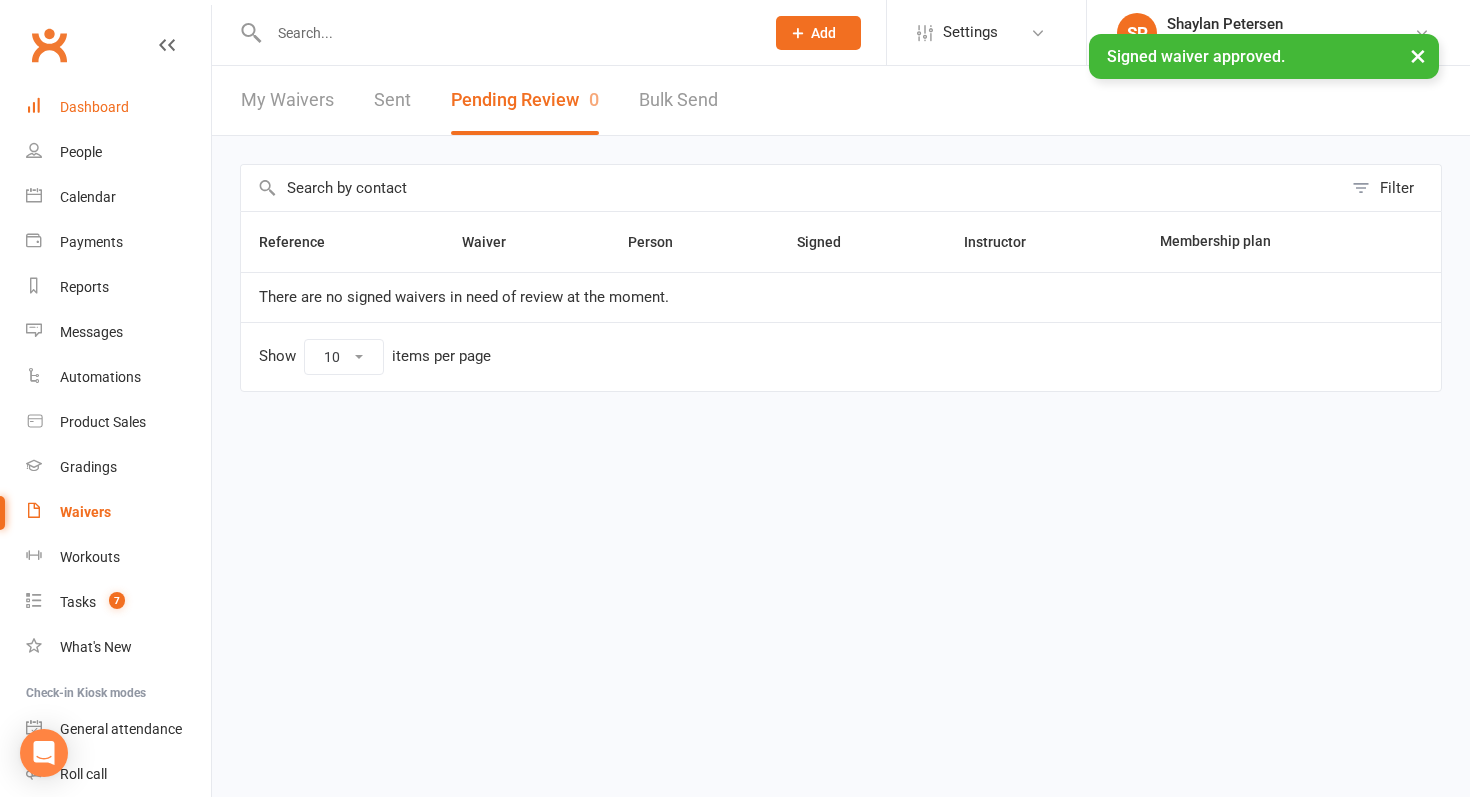 click on "Dashboard" at bounding box center (94, 107) 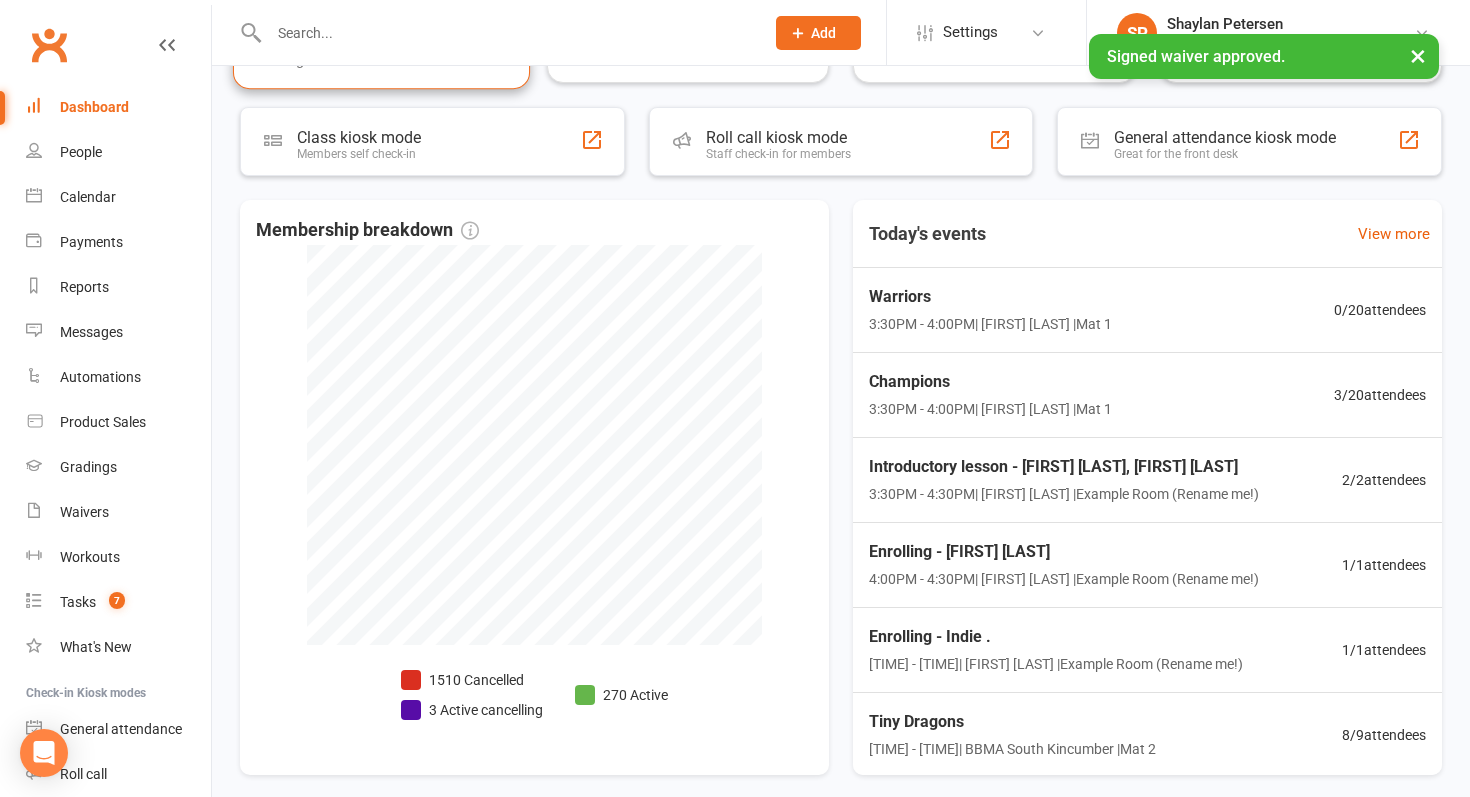 scroll, scrollTop: 414, scrollLeft: 0, axis: vertical 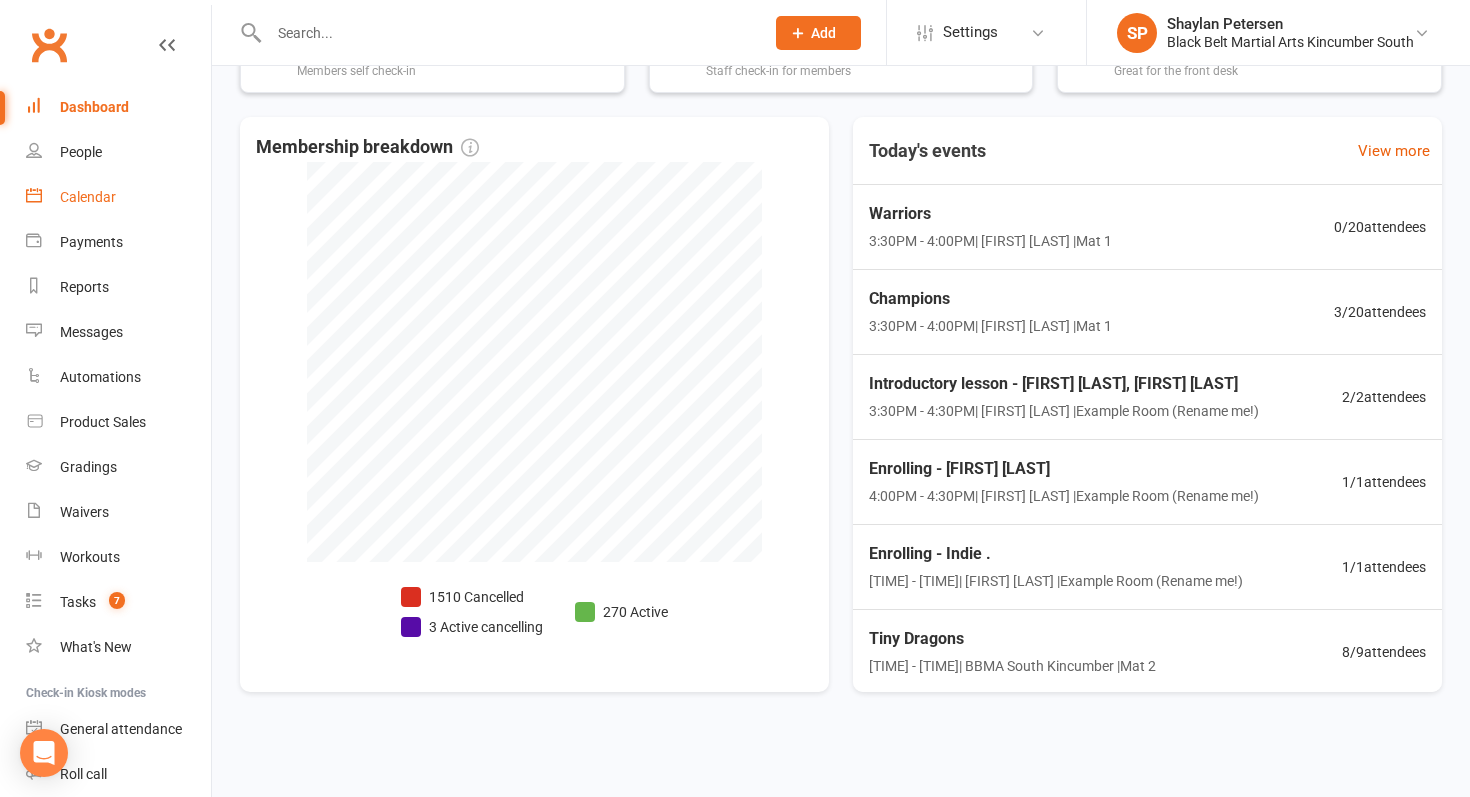 click on "Calendar" at bounding box center [88, 197] 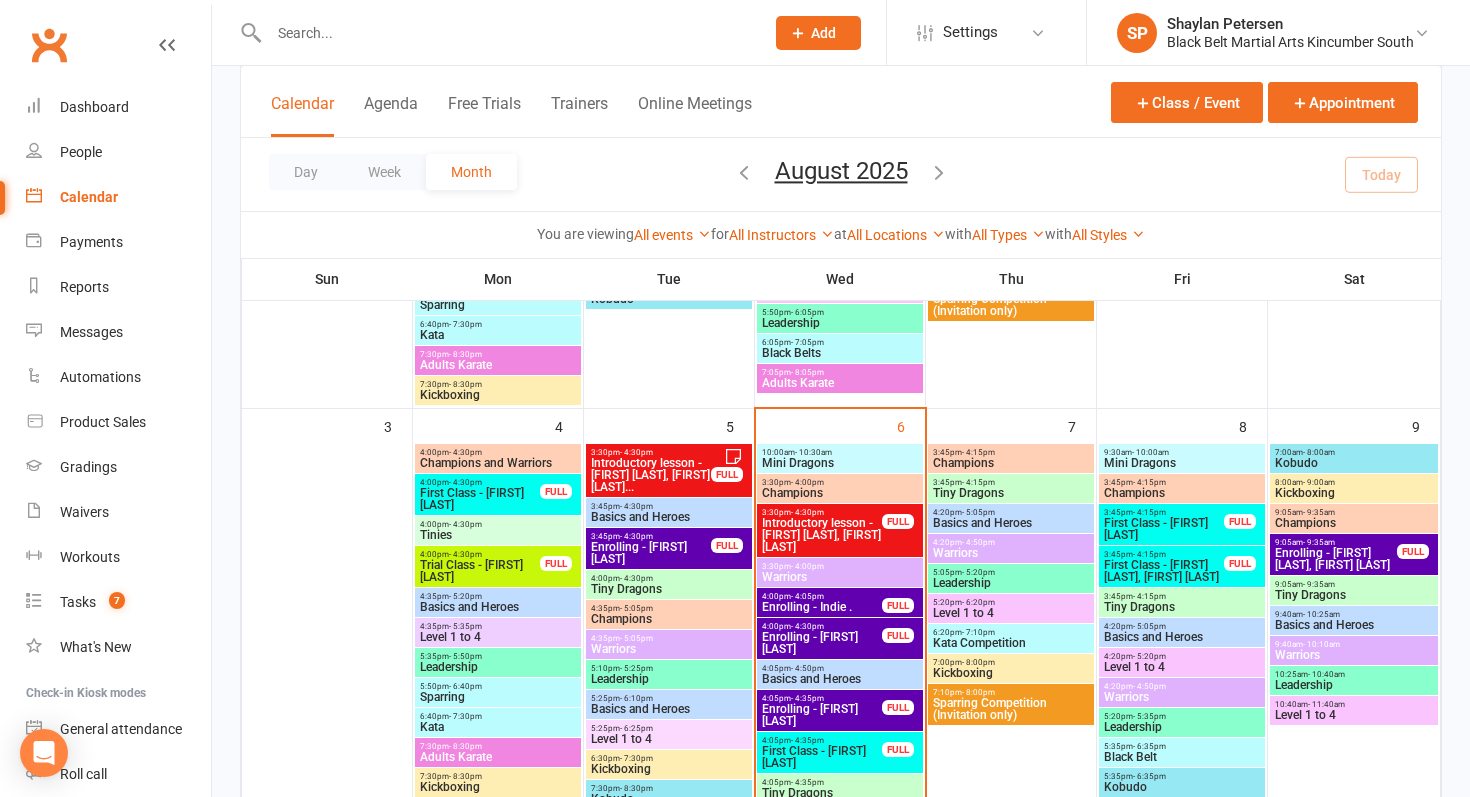scroll, scrollTop: 654, scrollLeft: 0, axis: vertical 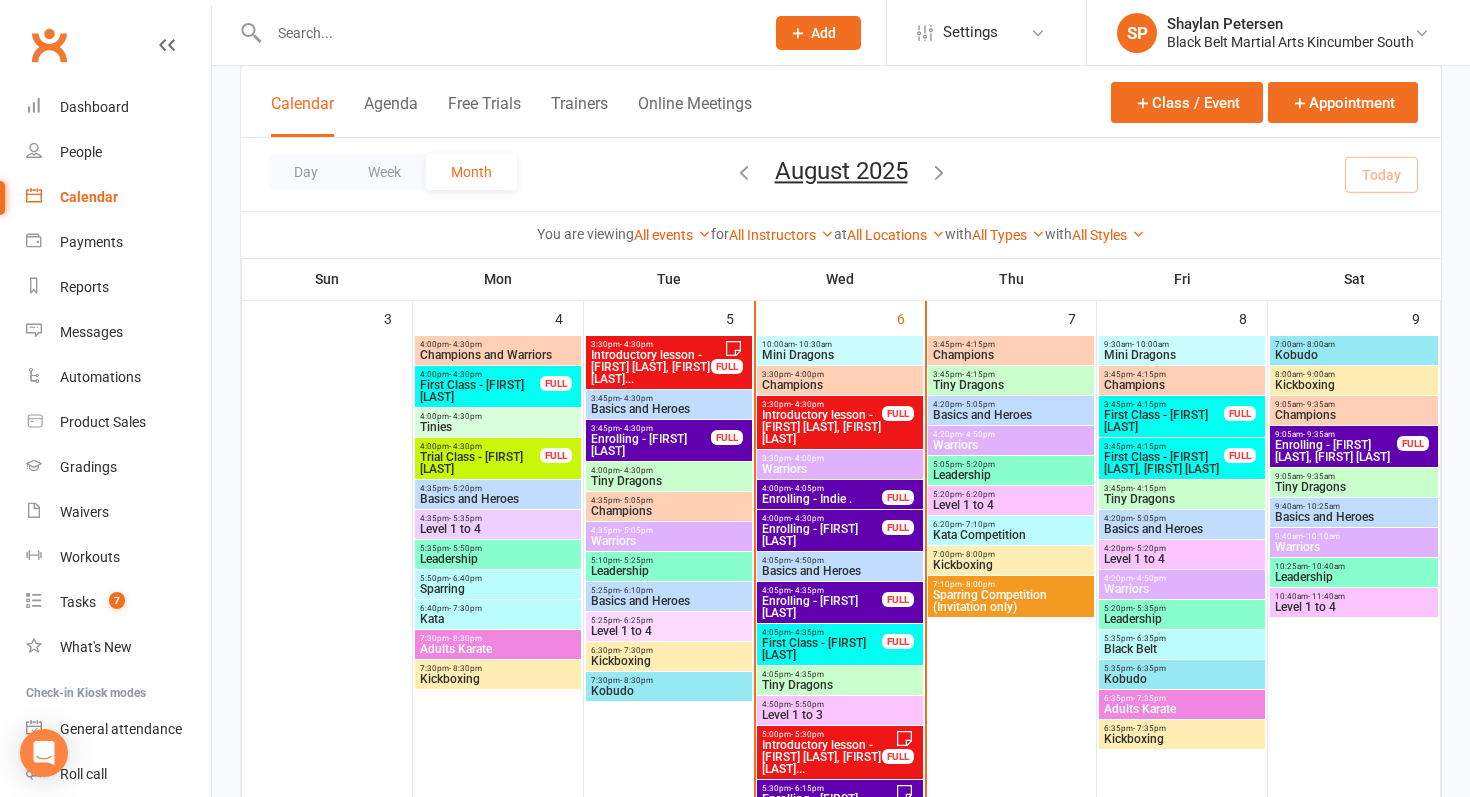 click on "4:00pm  - 4:05pm" at bounding box center [822, 488] 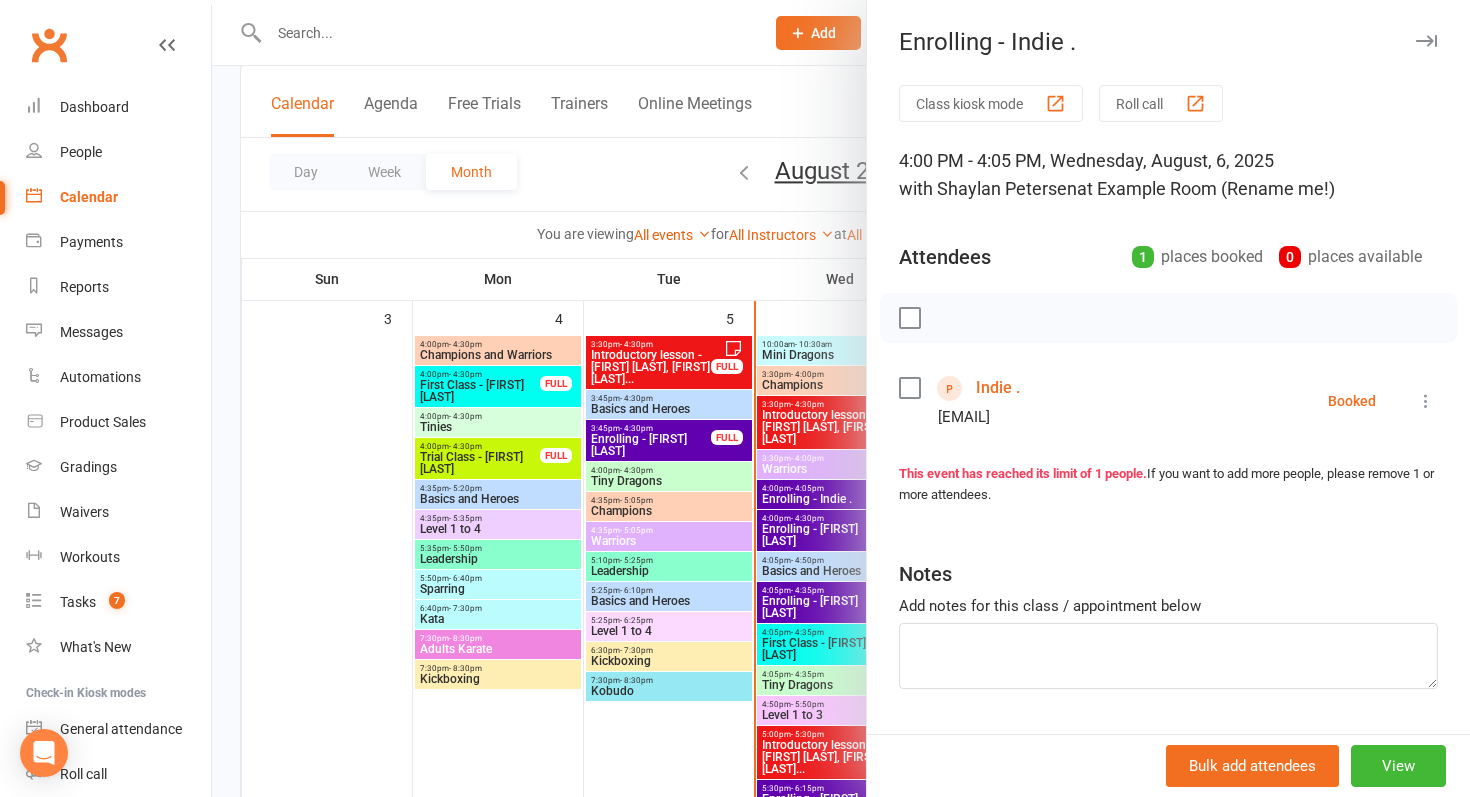 click at bounding box center [841, 398] 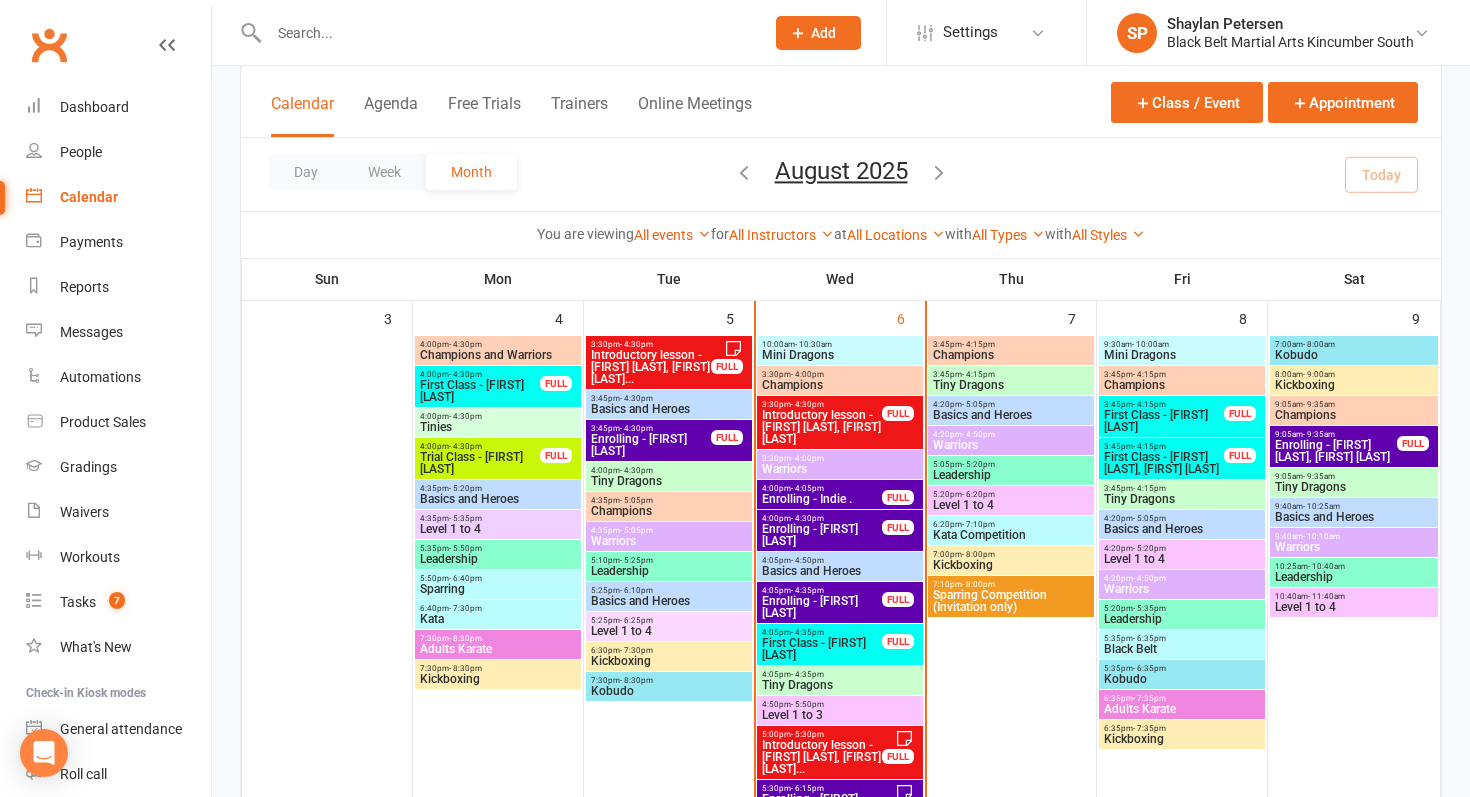 click on "Introductory lesson - [FIRST] [LAST], [FIRST] [LAST]" at bounding box center (822, 427) 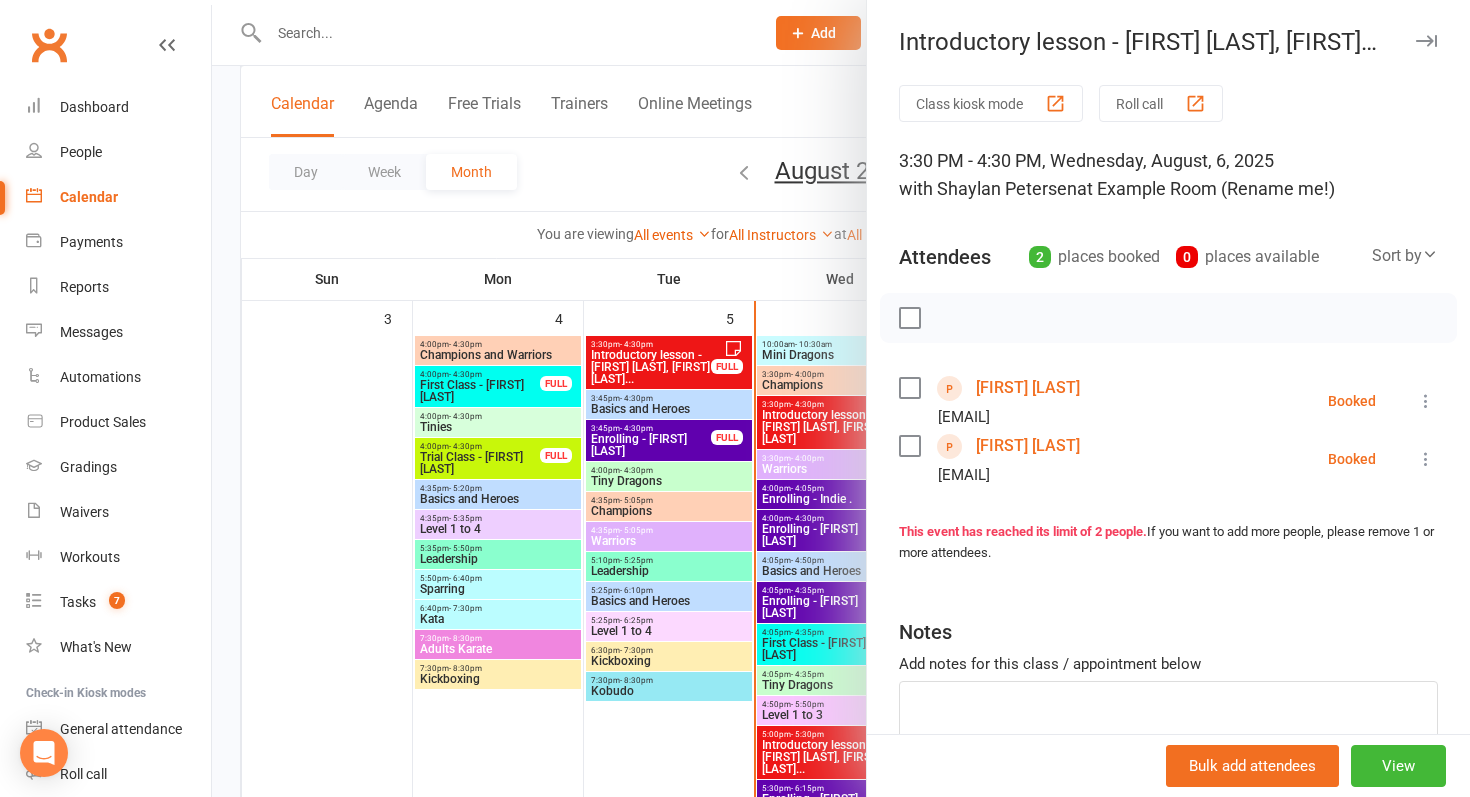 click at bounding box center [841, 398] 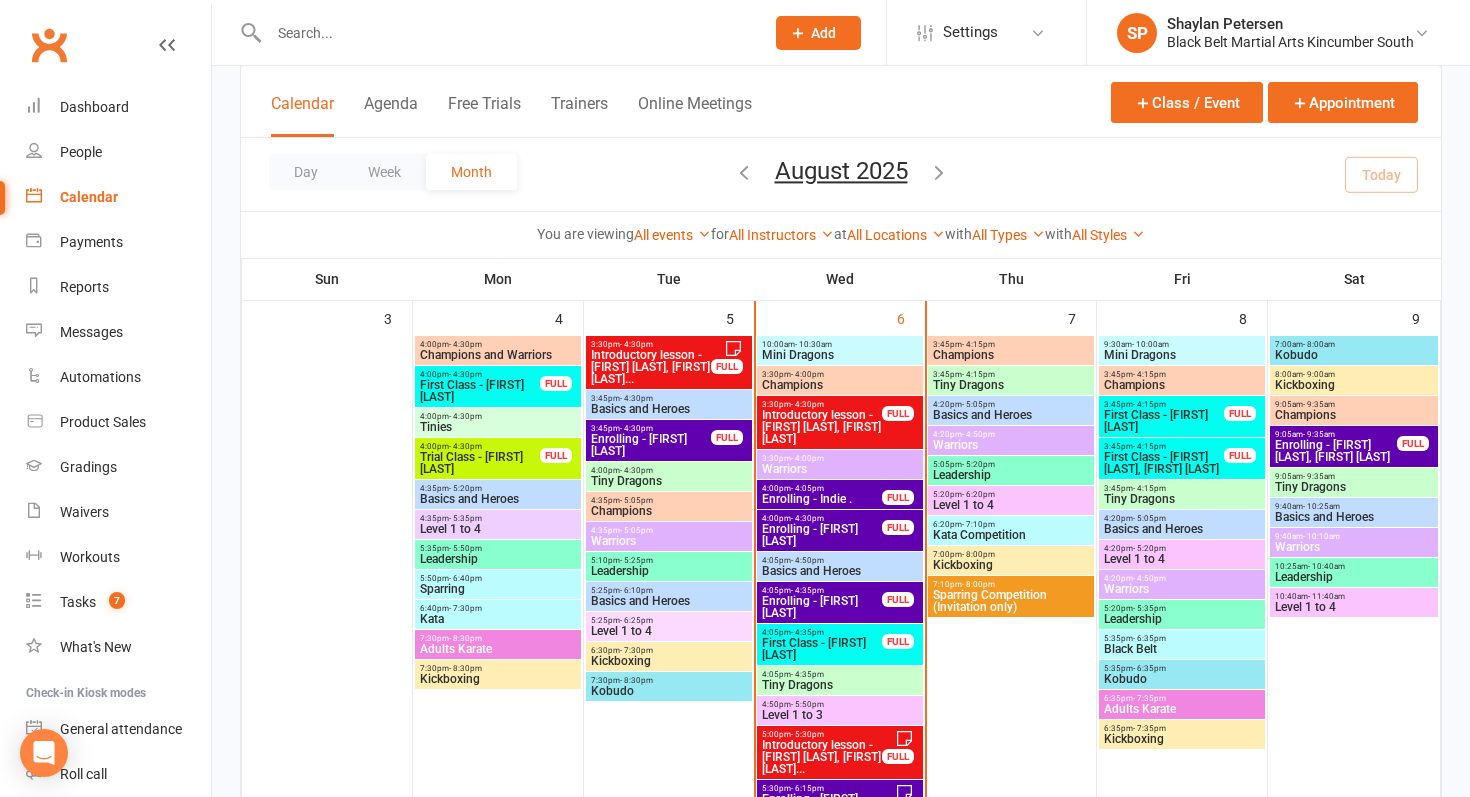 click on "Introductory lesson - [FIRST] [LAST], [FIRST] [LAST]" at bounding box center (822, 427) 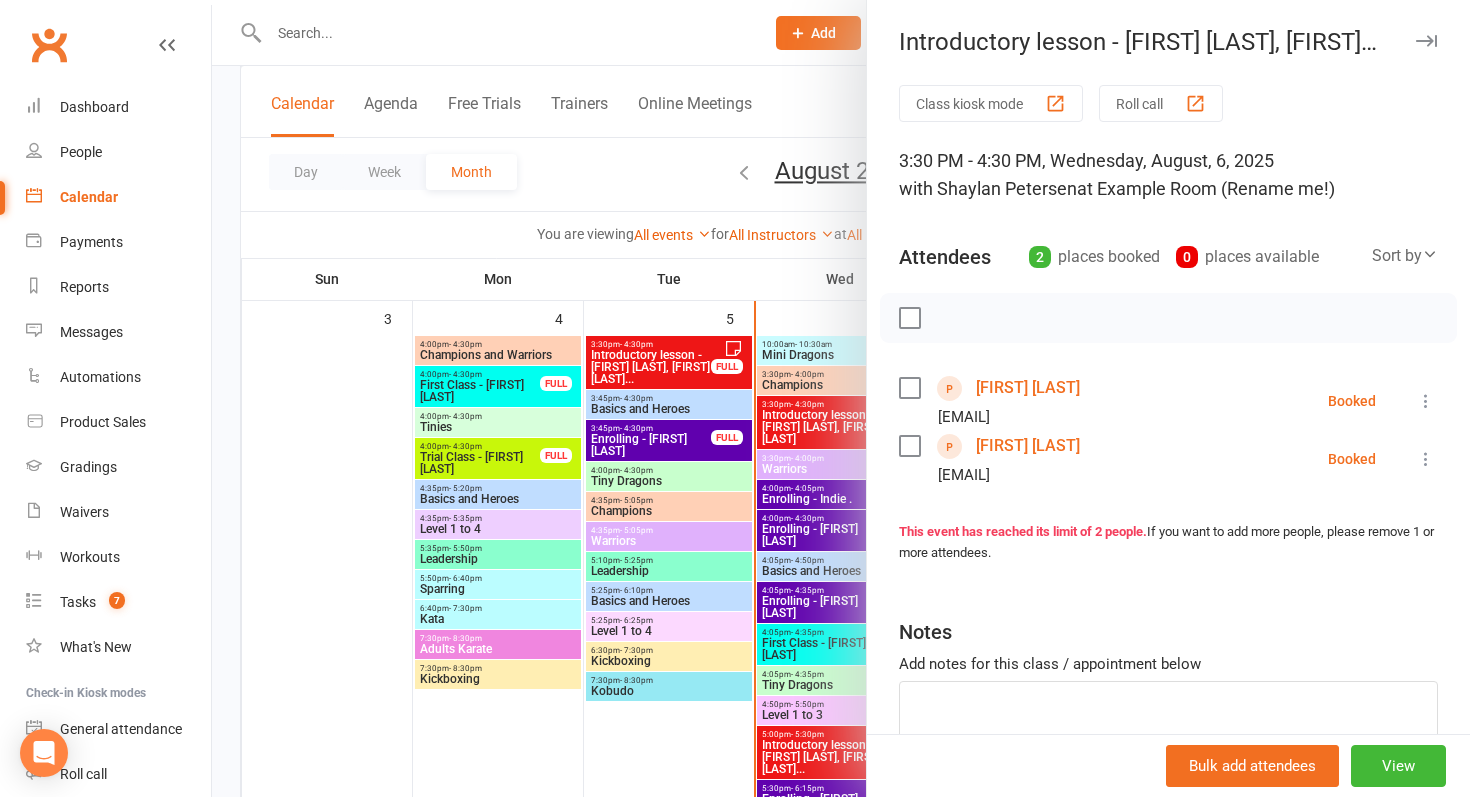 click on "[FIRST] [LAST]" at bounding box center [1028, 388] 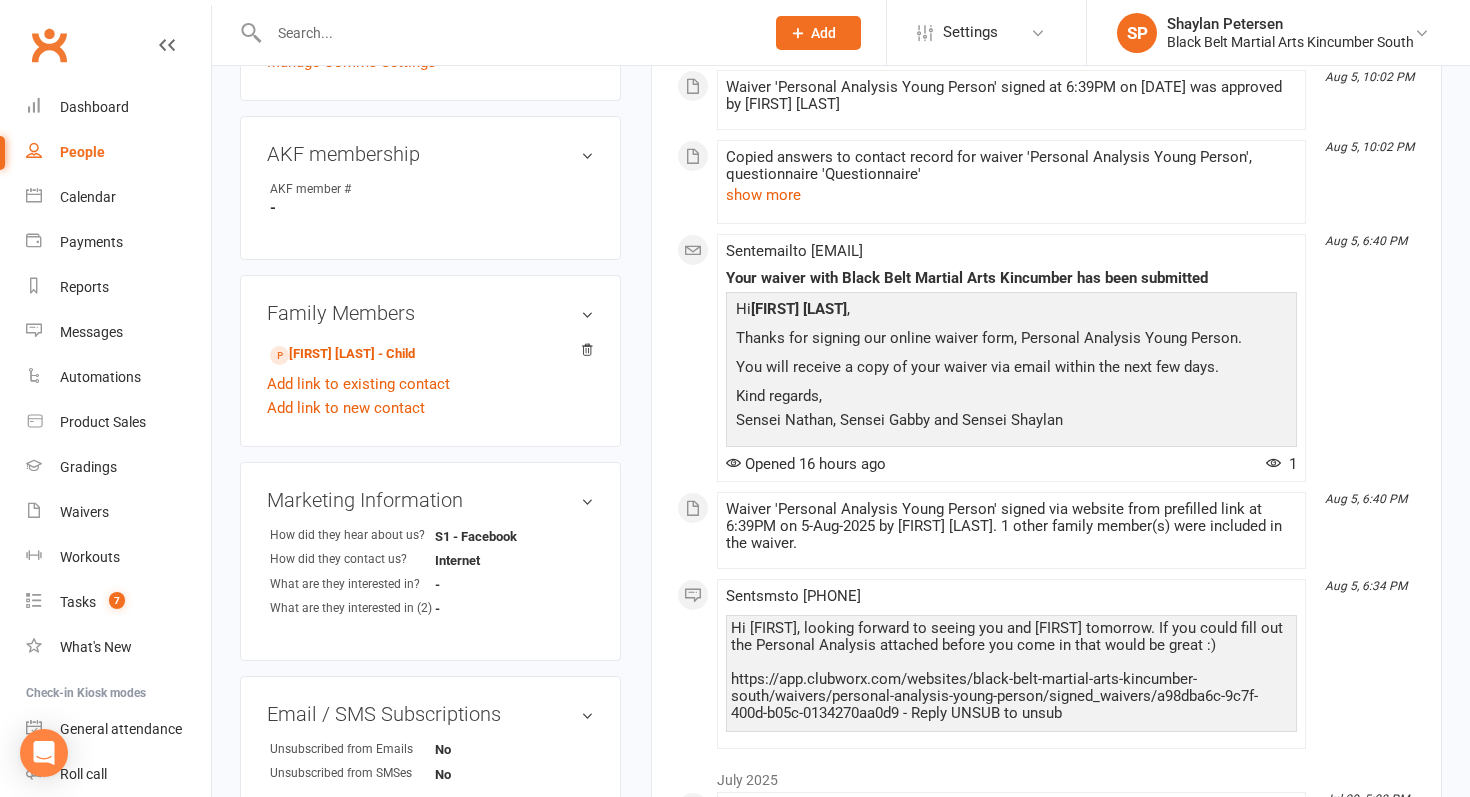scroll, scrollTop: 573, scrollLeft: 0, axis: vertical 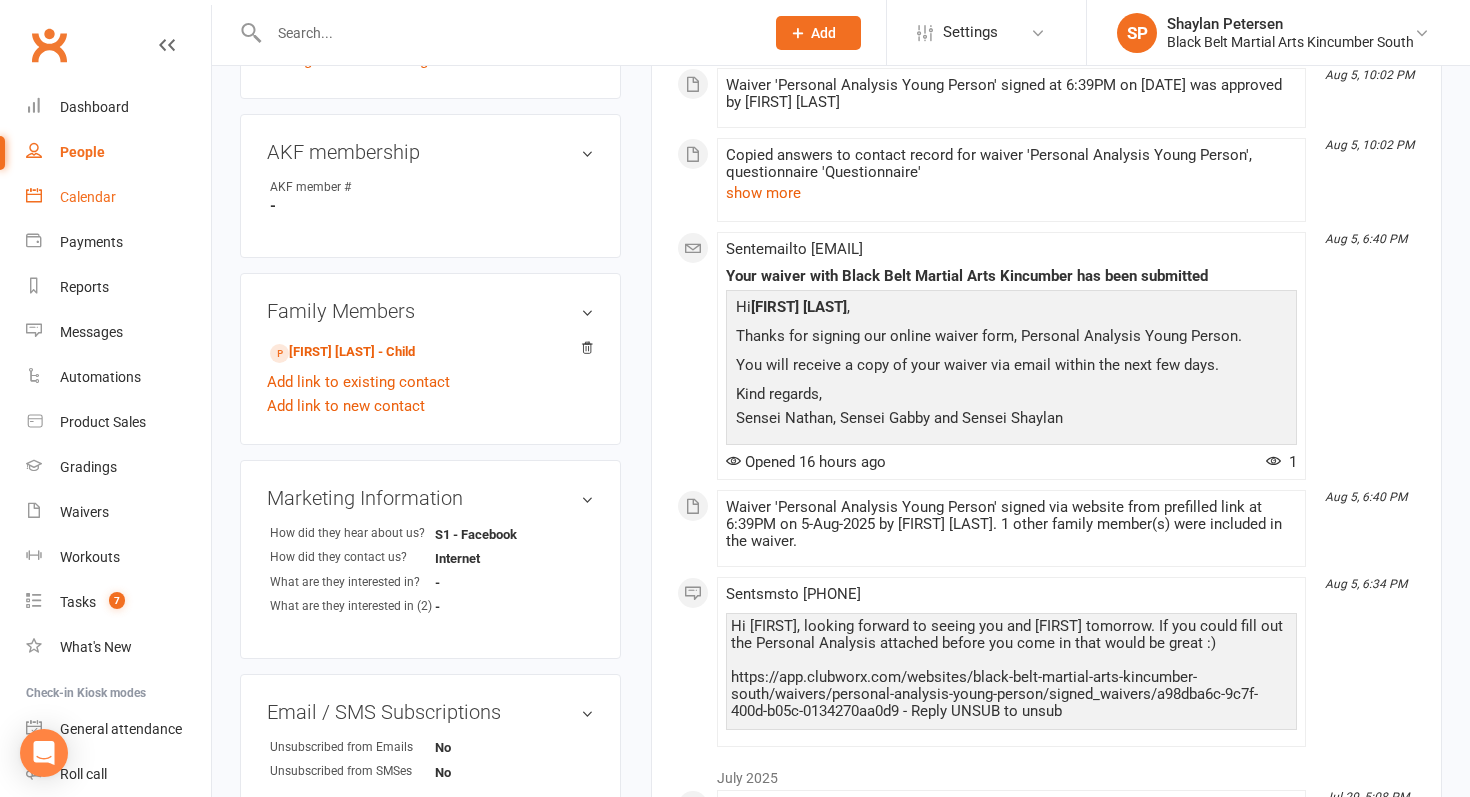 click on "Calendar" at bounding box center [118, 197] 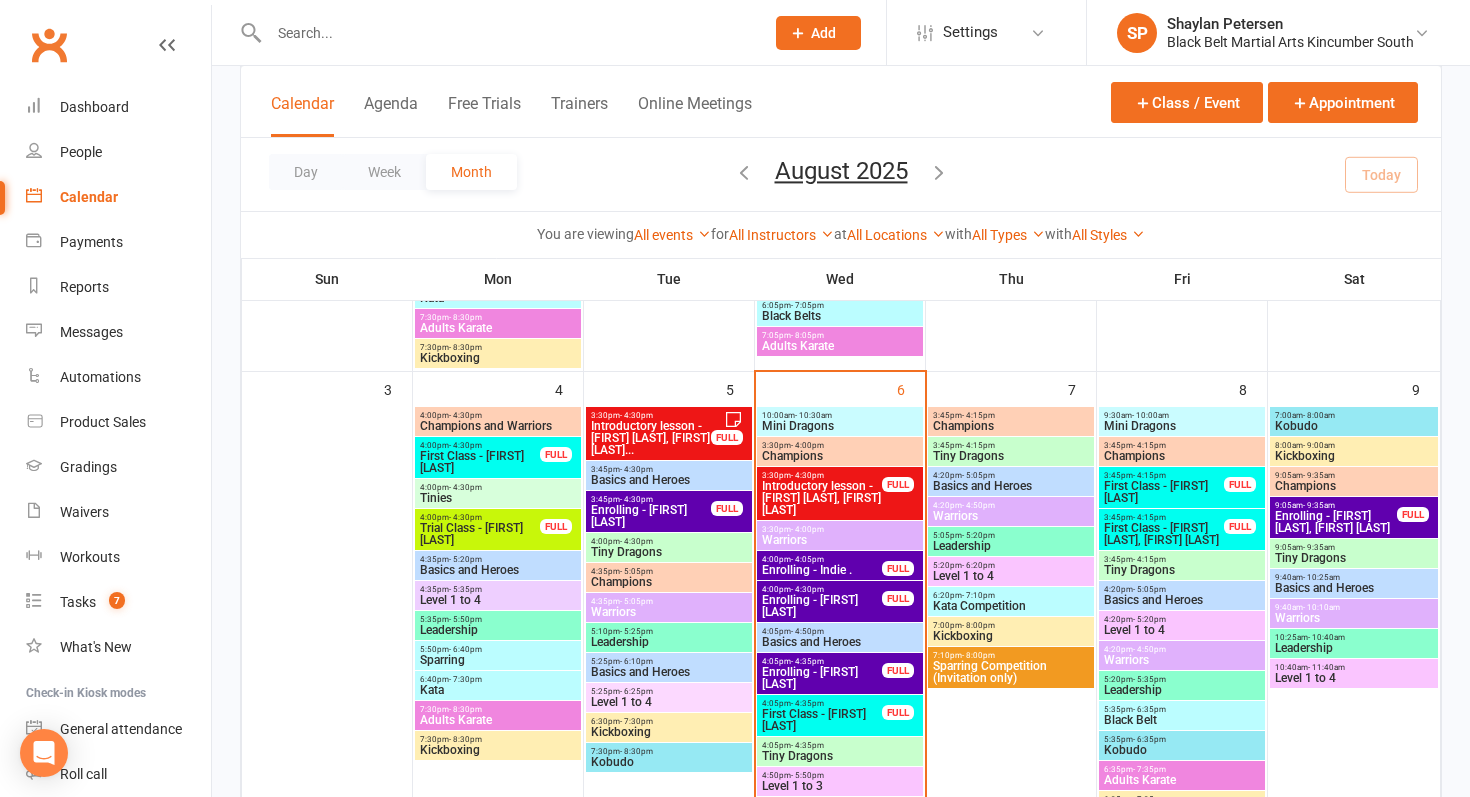 scroll, scrollTop: 698, scrollLeft: 0, axis: vertical 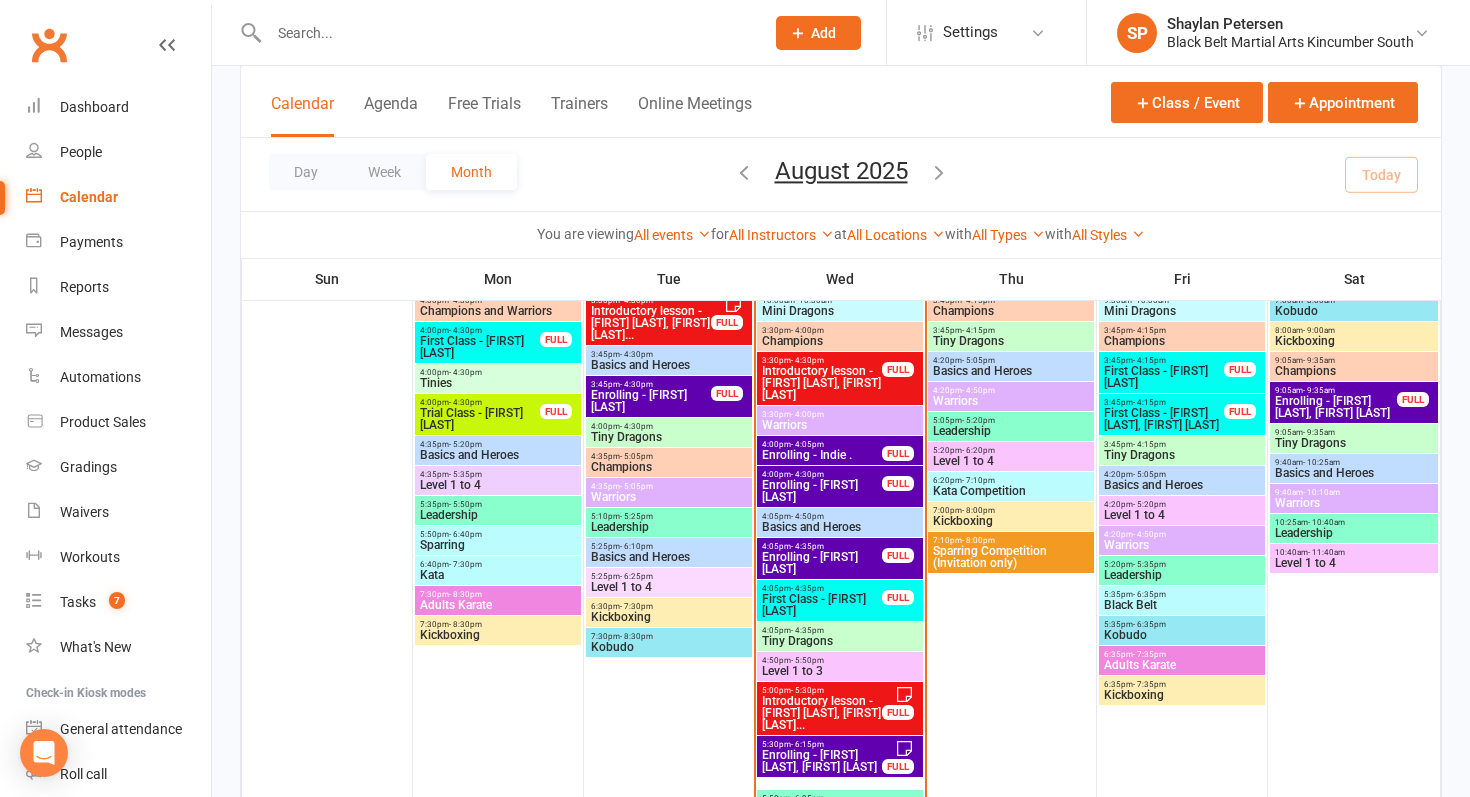 click on "Introductory lesson - [FIRST] [LAST], [FIRST] [LAST]" at bounding box center (822, 383) 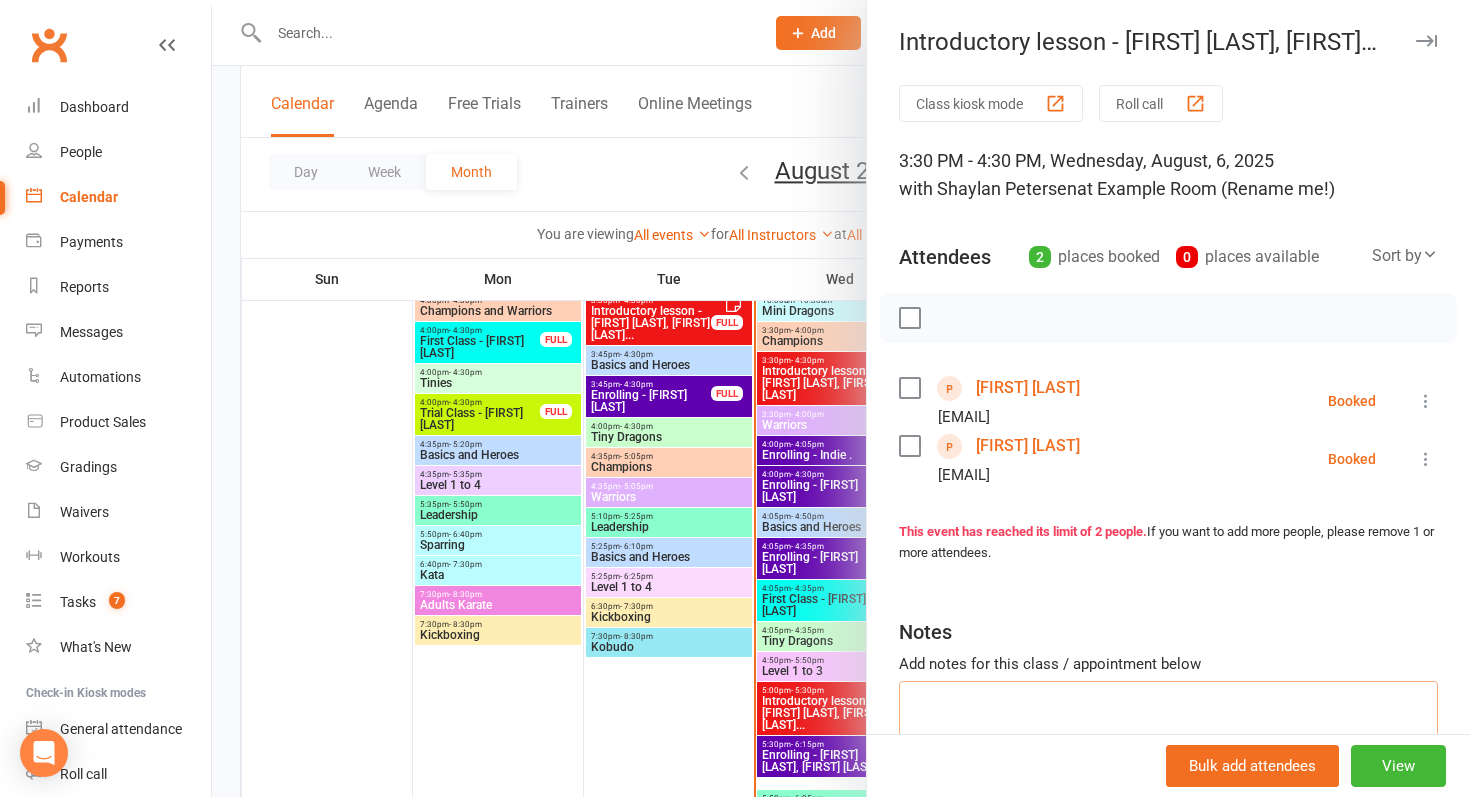 click at bounding box center (1168, 714) 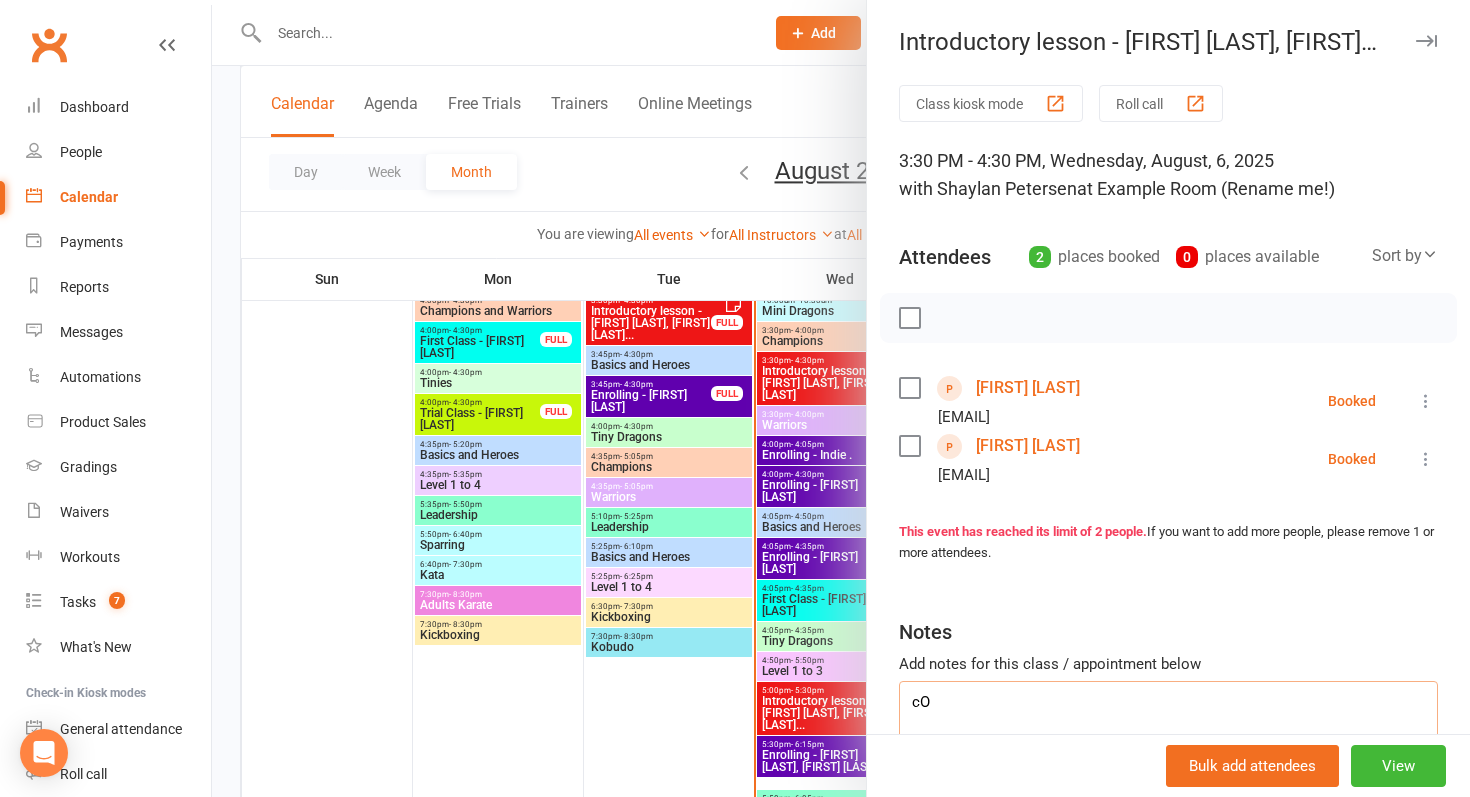 type on "c" 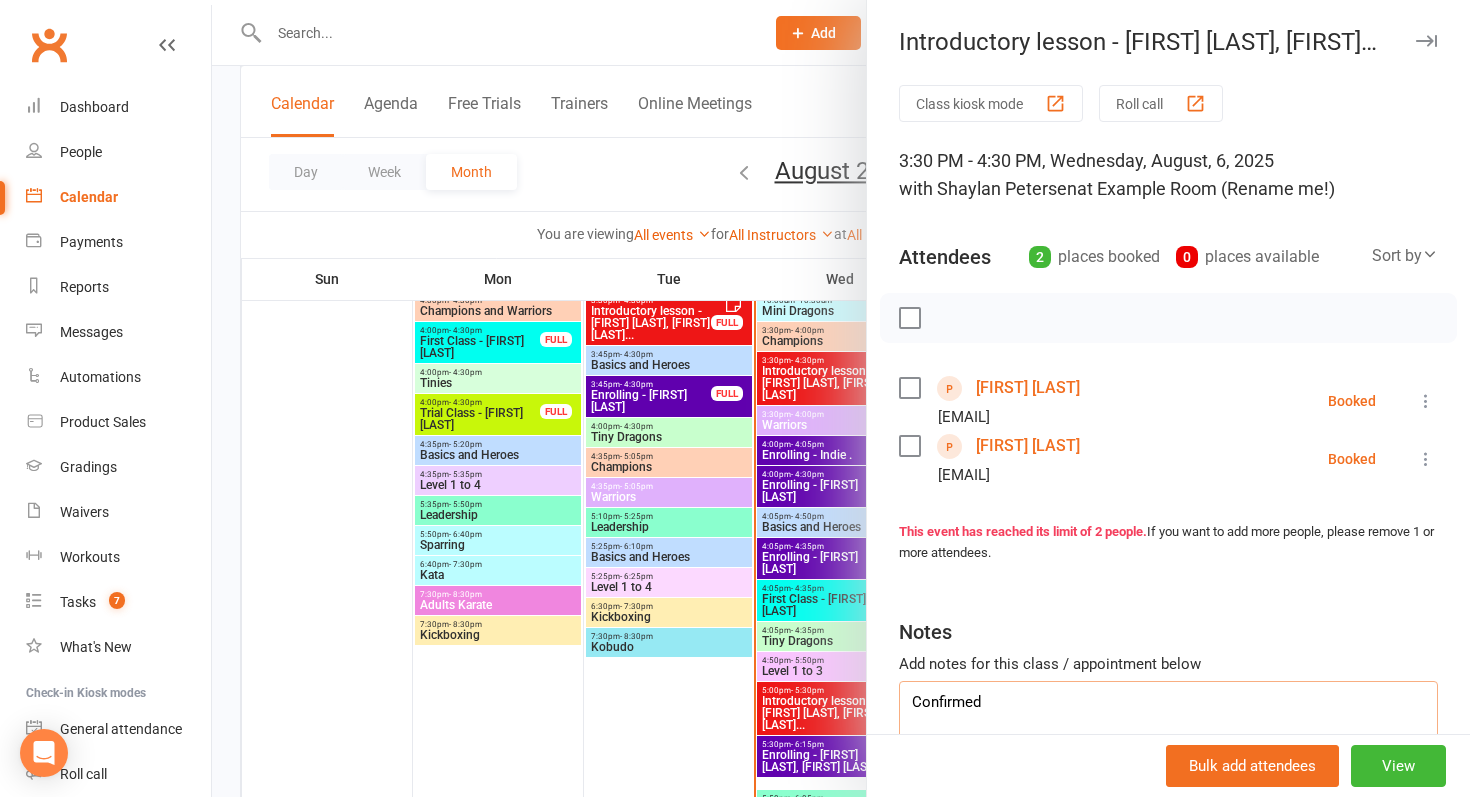 type on "Confirmed" 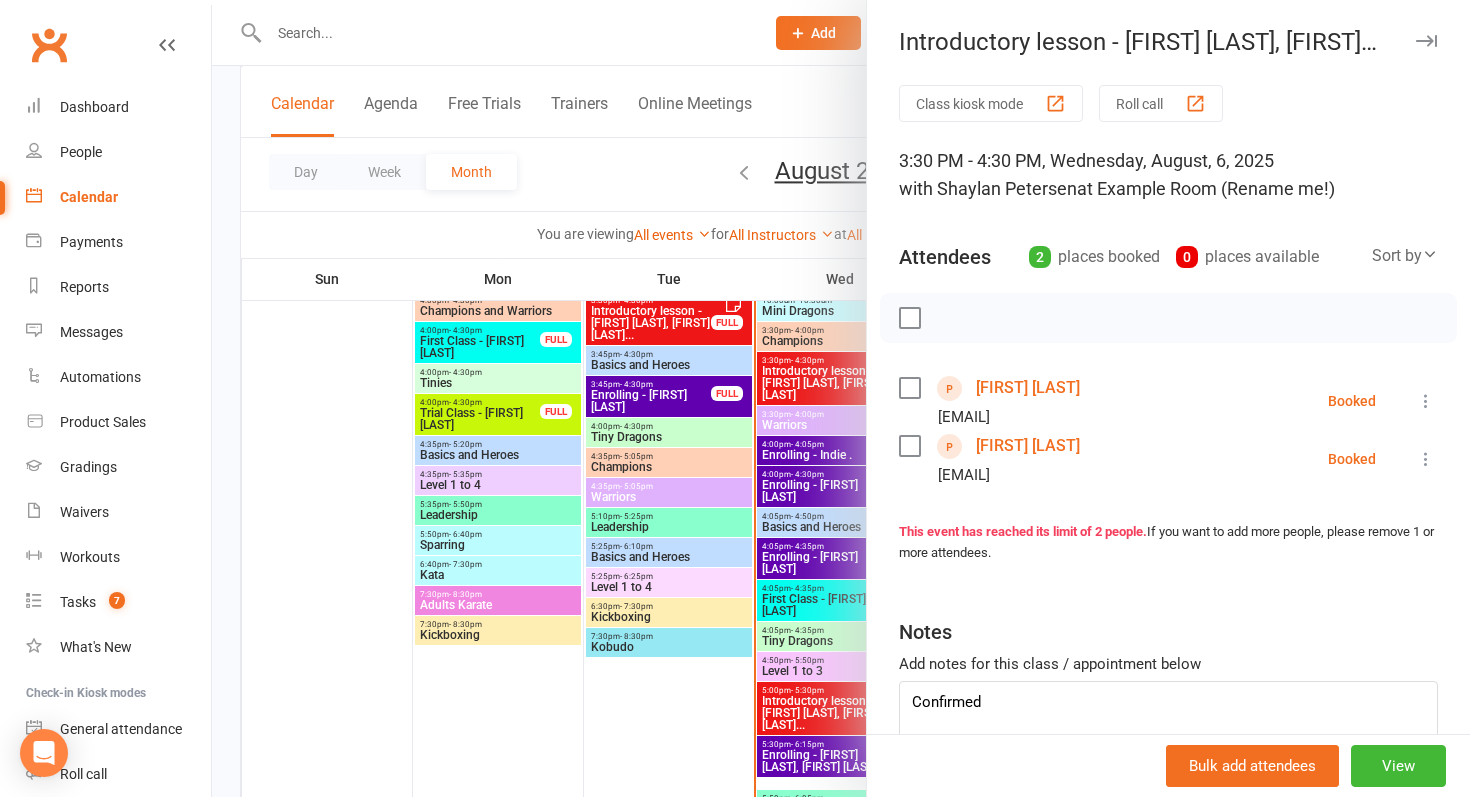 click at bounding box center [841, 398] 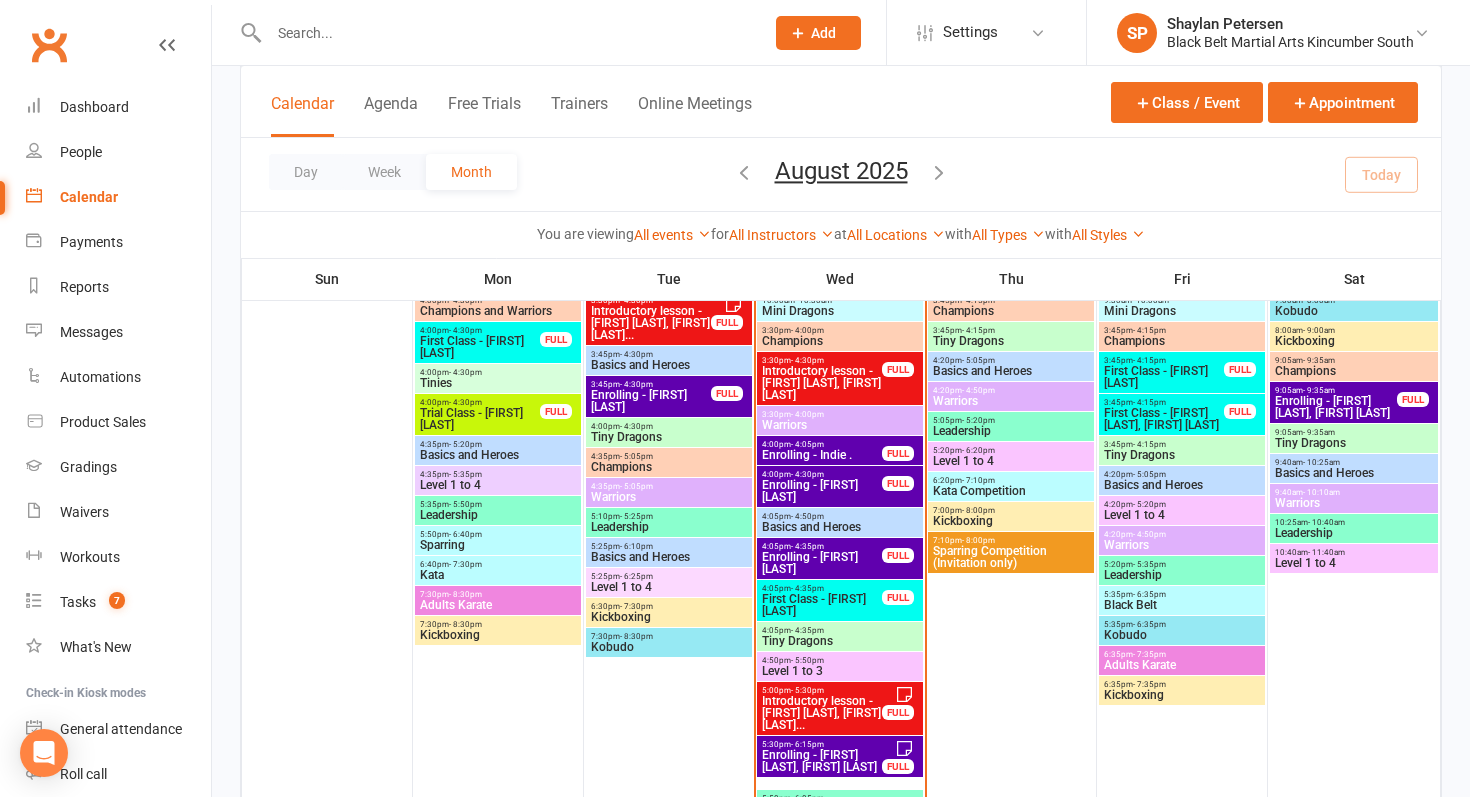 click on "First Class - [FIRST] [LAST]" at bounding box center [822, 605] 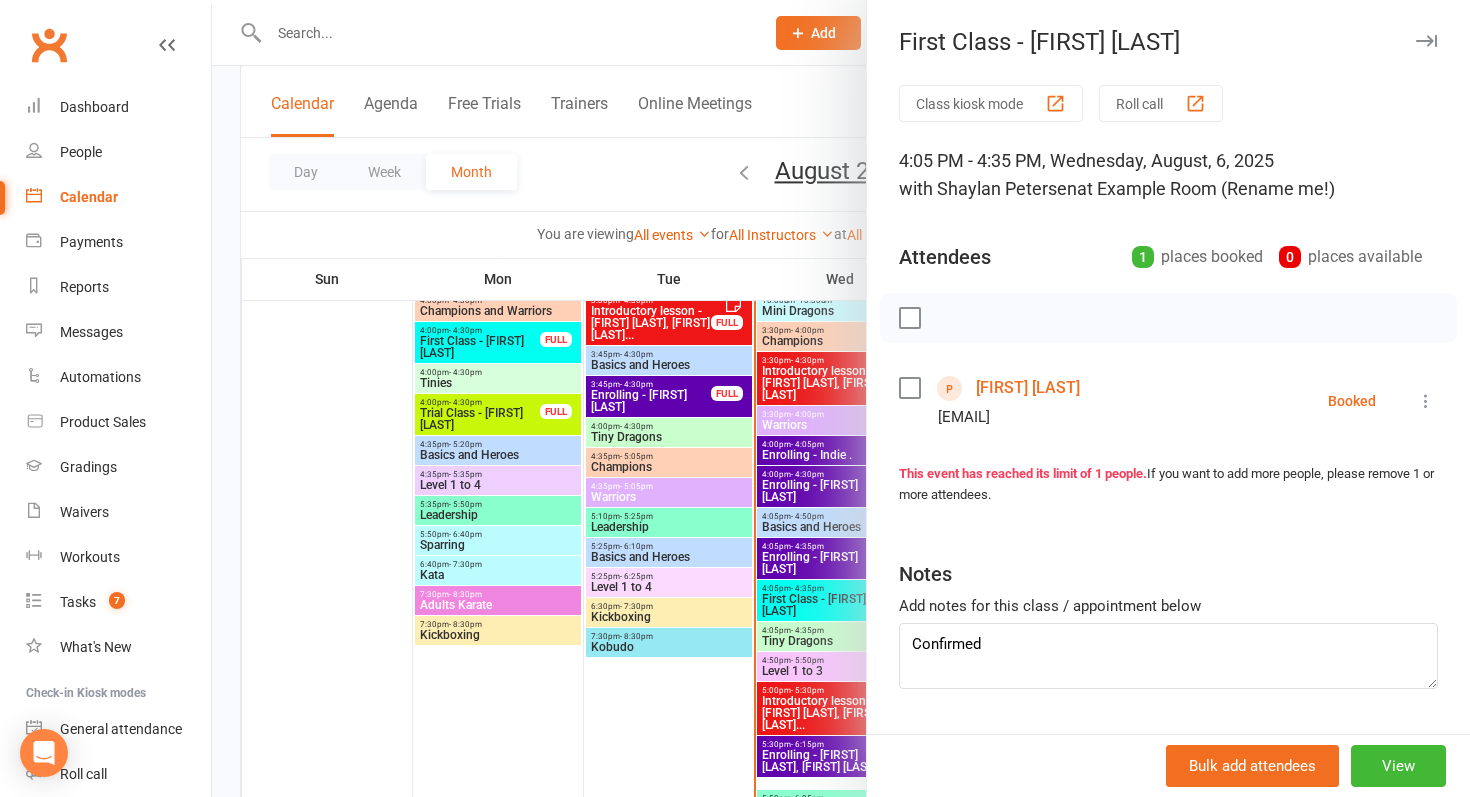 click at bounding box center (841, 398) 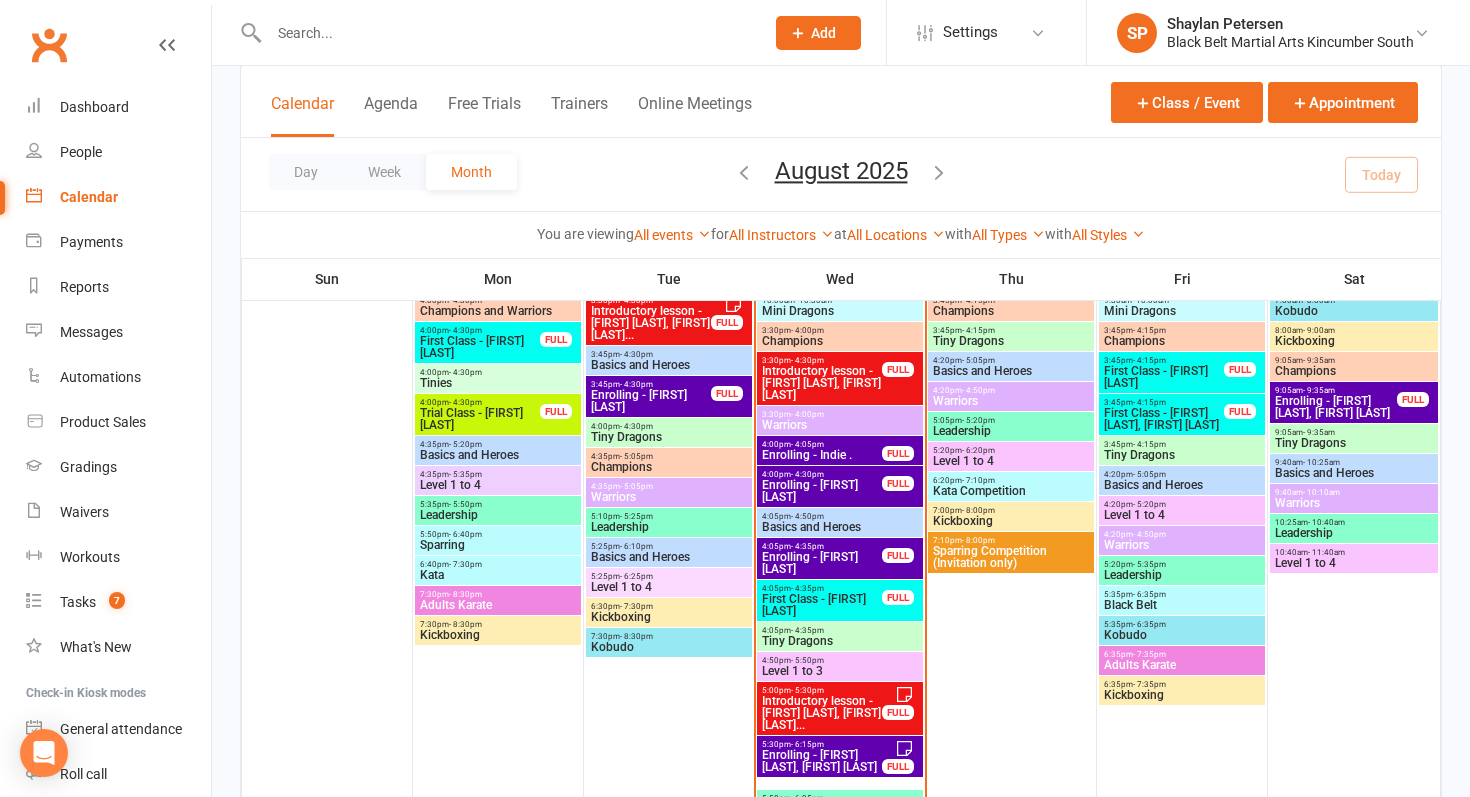 click on "Enrolling - Indie ." at bounding box center [822, 455] 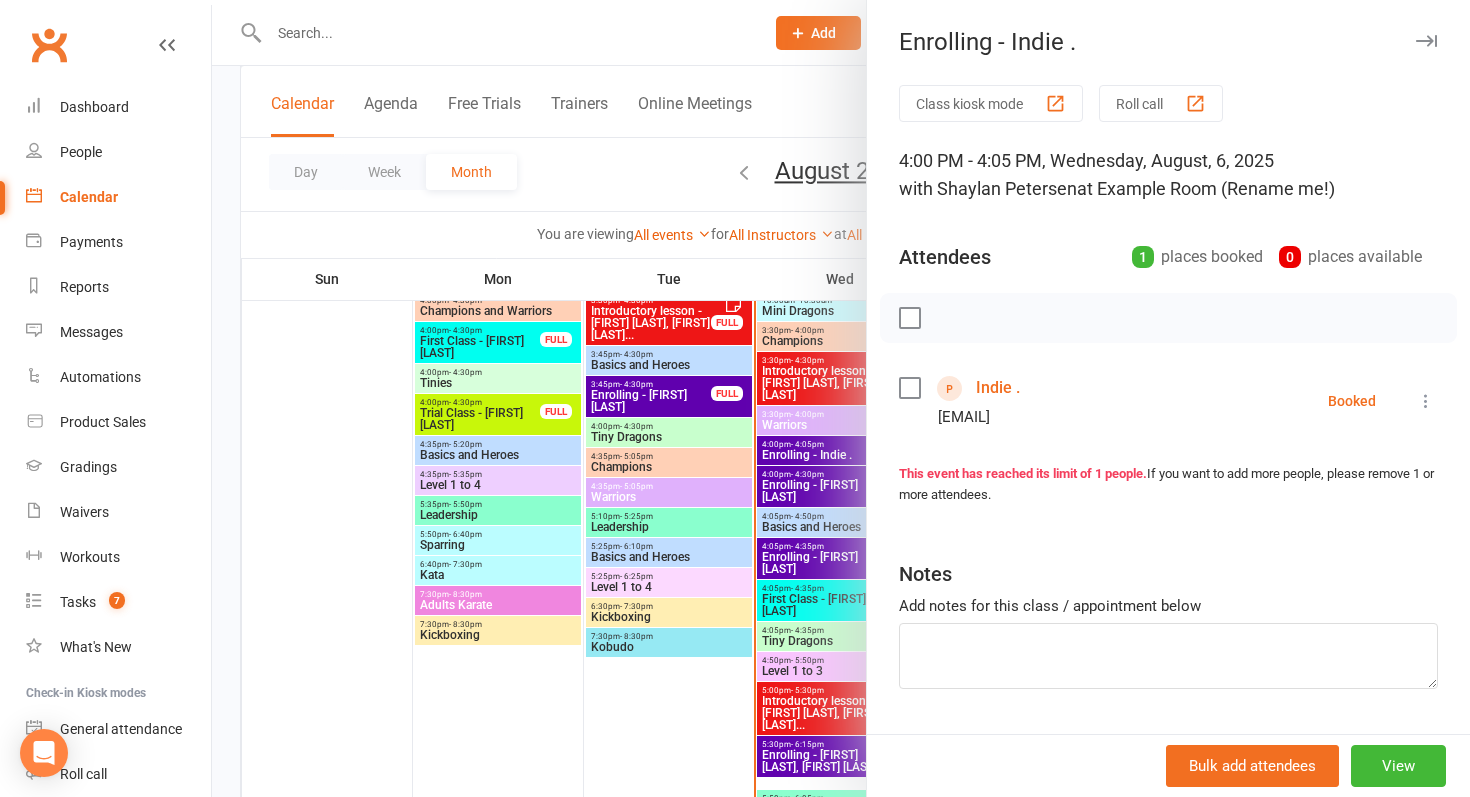 click at bounding box center [841, 398] 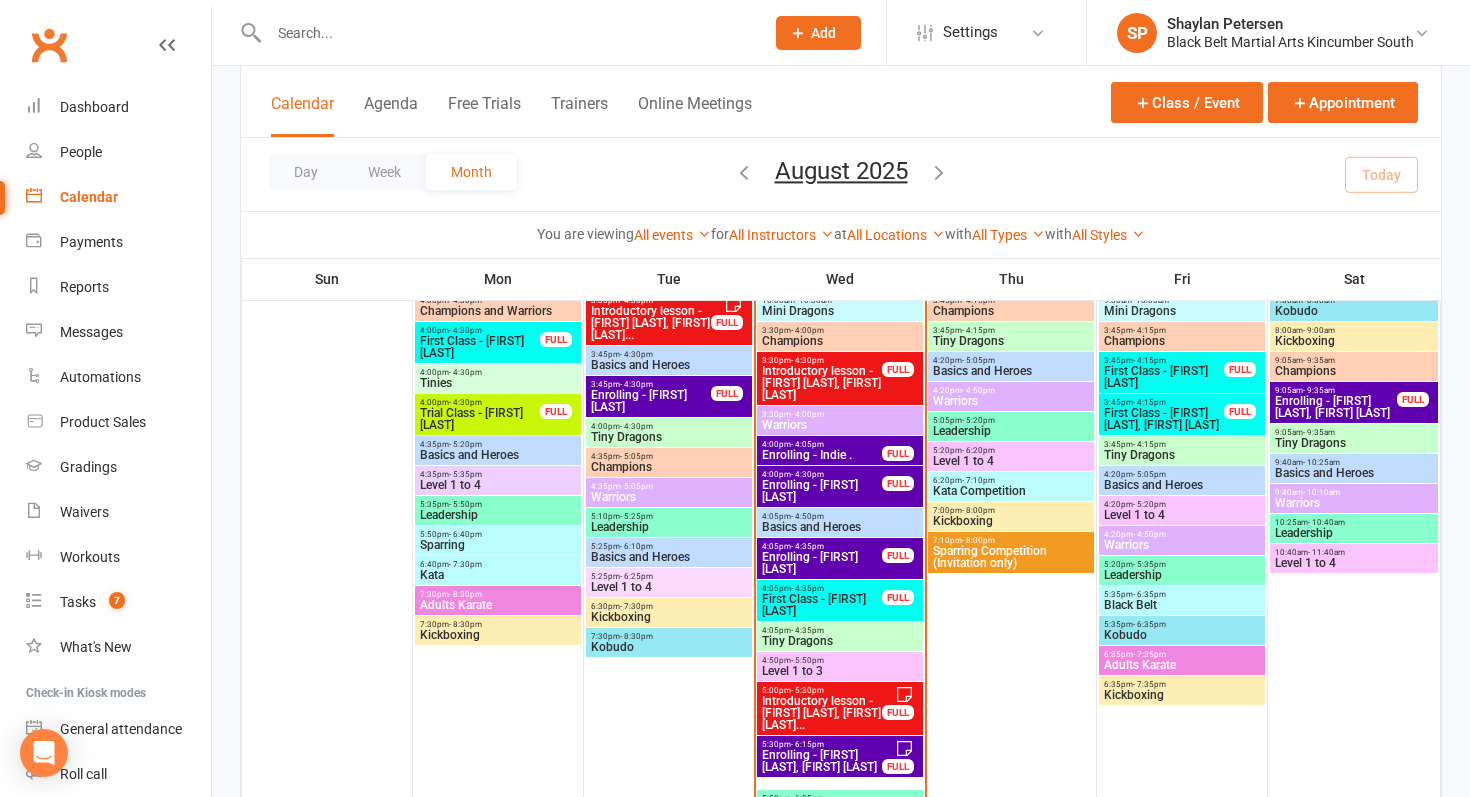 click on "Enrolling - [FIRST] [LAST]" at bounding box center (822, 491) 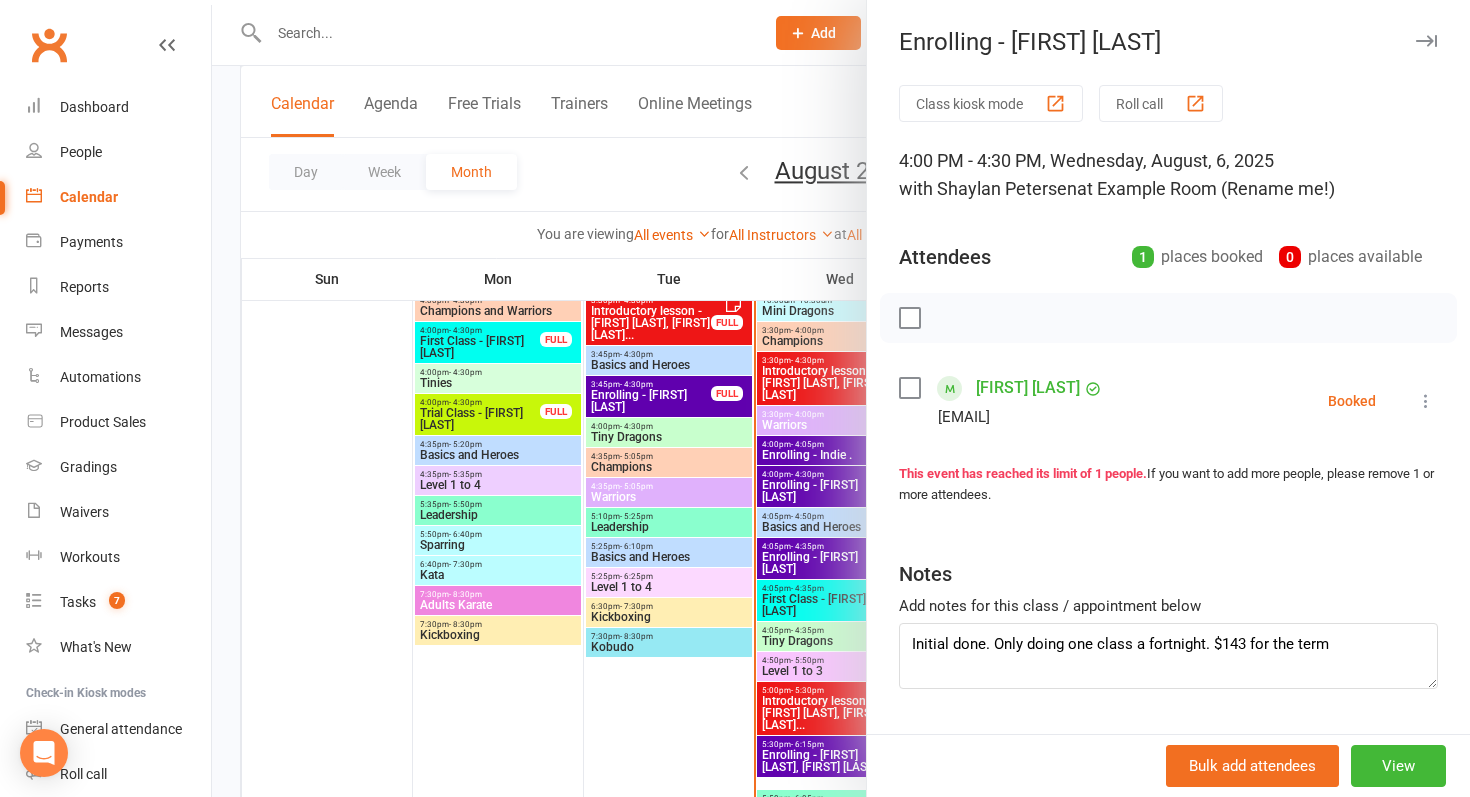 click on "[FIRST] [LAST]" at bounding box center [1028, 388] 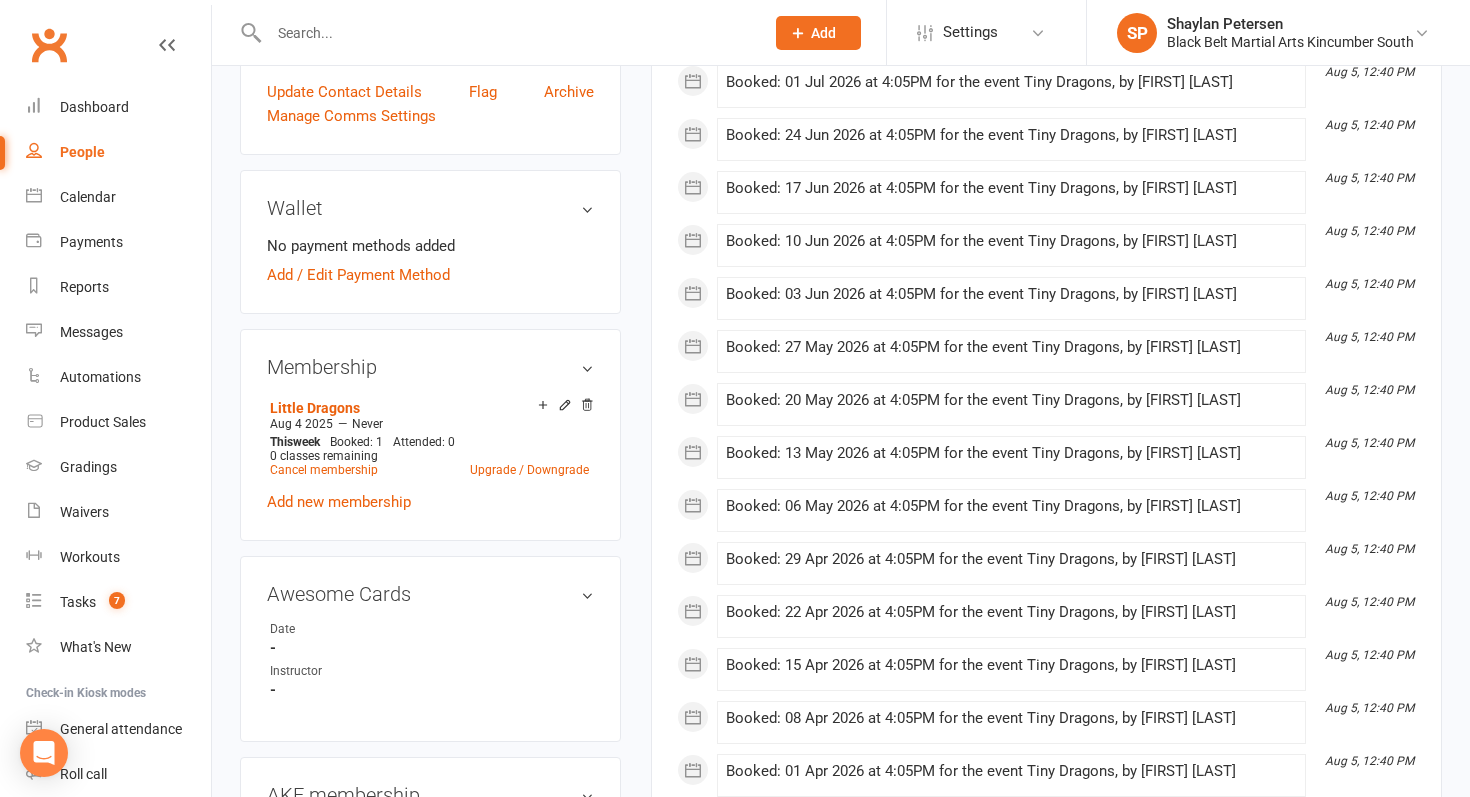 scroll, scrollTop: 0, scrollLeft: 0, axis: both 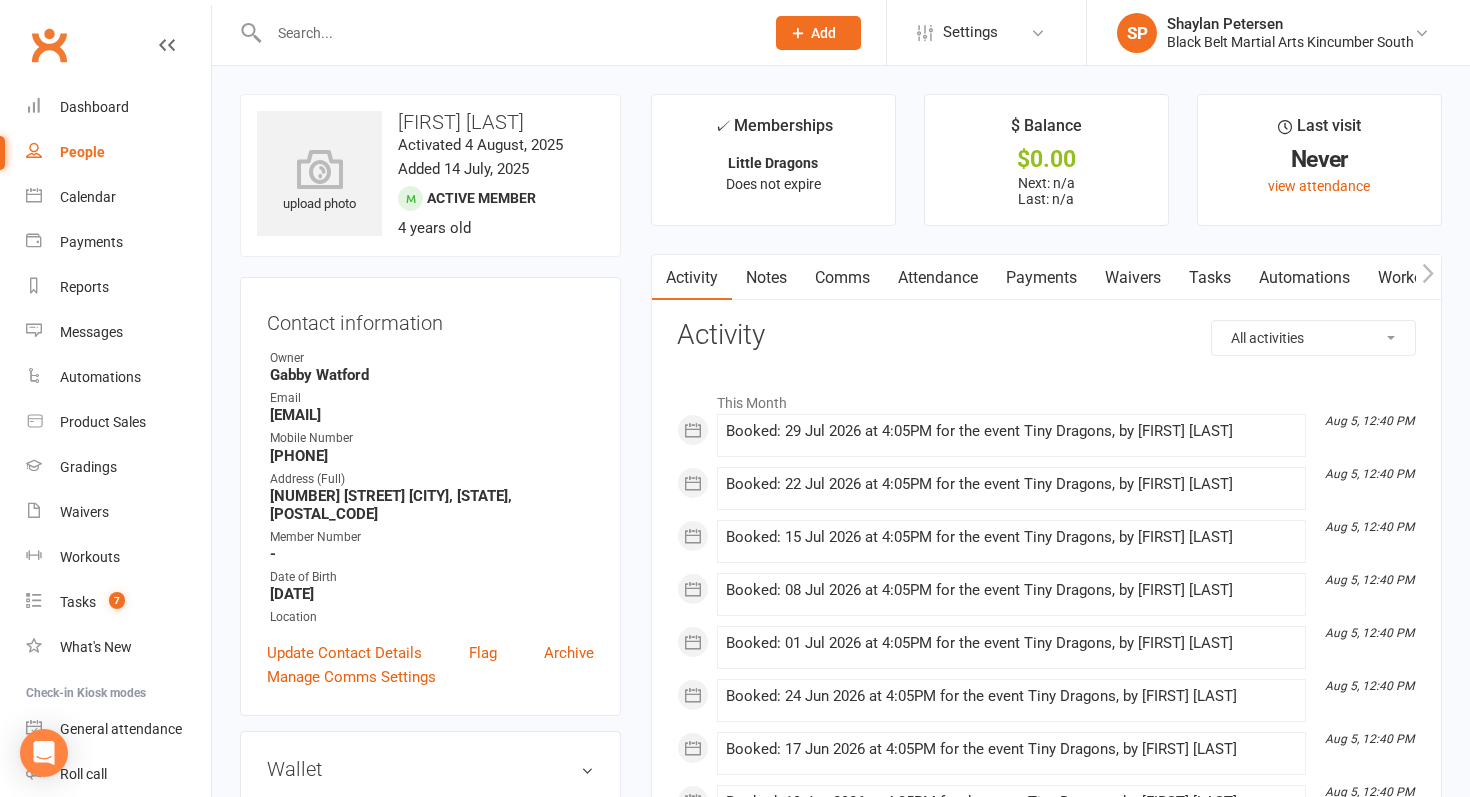 click on "Comms" at bounding box center (842, 278) 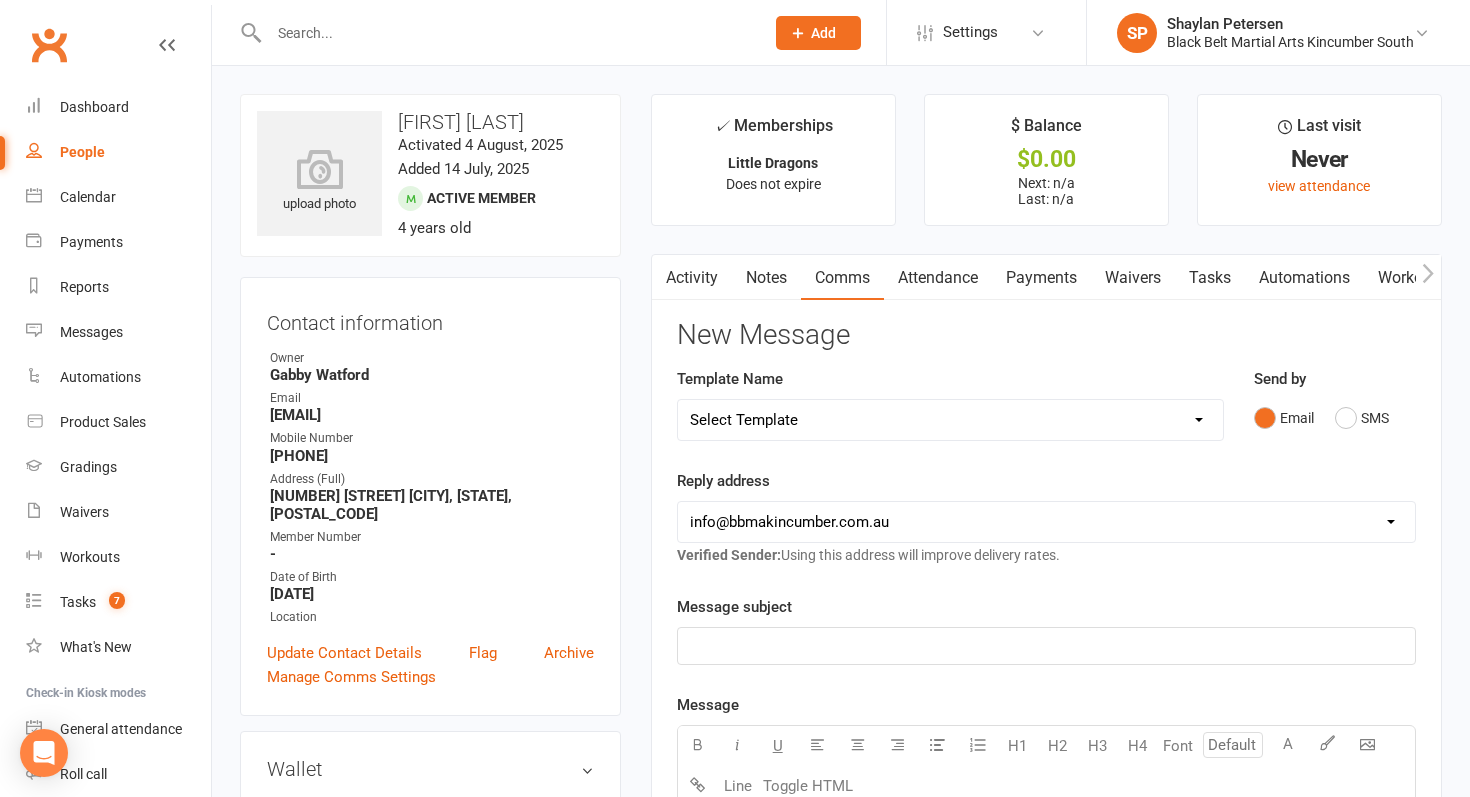 click on "Select Template [SMS] Birthday Invite Text [Email] Birthday Party [Email] Happy Birthday [Email] Enquiry Information Adult [Email] Enquiry Information Junior Karate [Email] Enquiry Information Little Dragons [Email] Enquiry with email only [SMS] First class [SMS] Intro confirmation [SMS] Intro confirmation Adult [Email] Kickboxing Enquiry Info [Email] Big Kids Tournament [Email] Festival Booking [Email] Trivia Night [SMS] 2 weeks [Email] Online Academy [SMS] Stock pickup [Email] A letter from Kyoshi after grading Dan grades [Email] Fitness requirements [Email] Kobudo Grading Fee [Email] Letter from Kyoshi New Black Belts [Email] Level 3 progress test [Email] Once per week Basics to Lvl 1 students [Email] Post Dan grade letter from Kyoshi and Shihan 2024 [Email] Welcome to Level 3 [Email] Basics Group Grading [Email] Group Grading Final Reminder [SMS] Group Grading Week of [Email] Level 1 Group Grading [Email] Level 2 Group Grading [SMS] HC Marketing Text [SMS] Holiday Camp Confirmation - full day [Email] IWD" at bounding box center [950, 420] 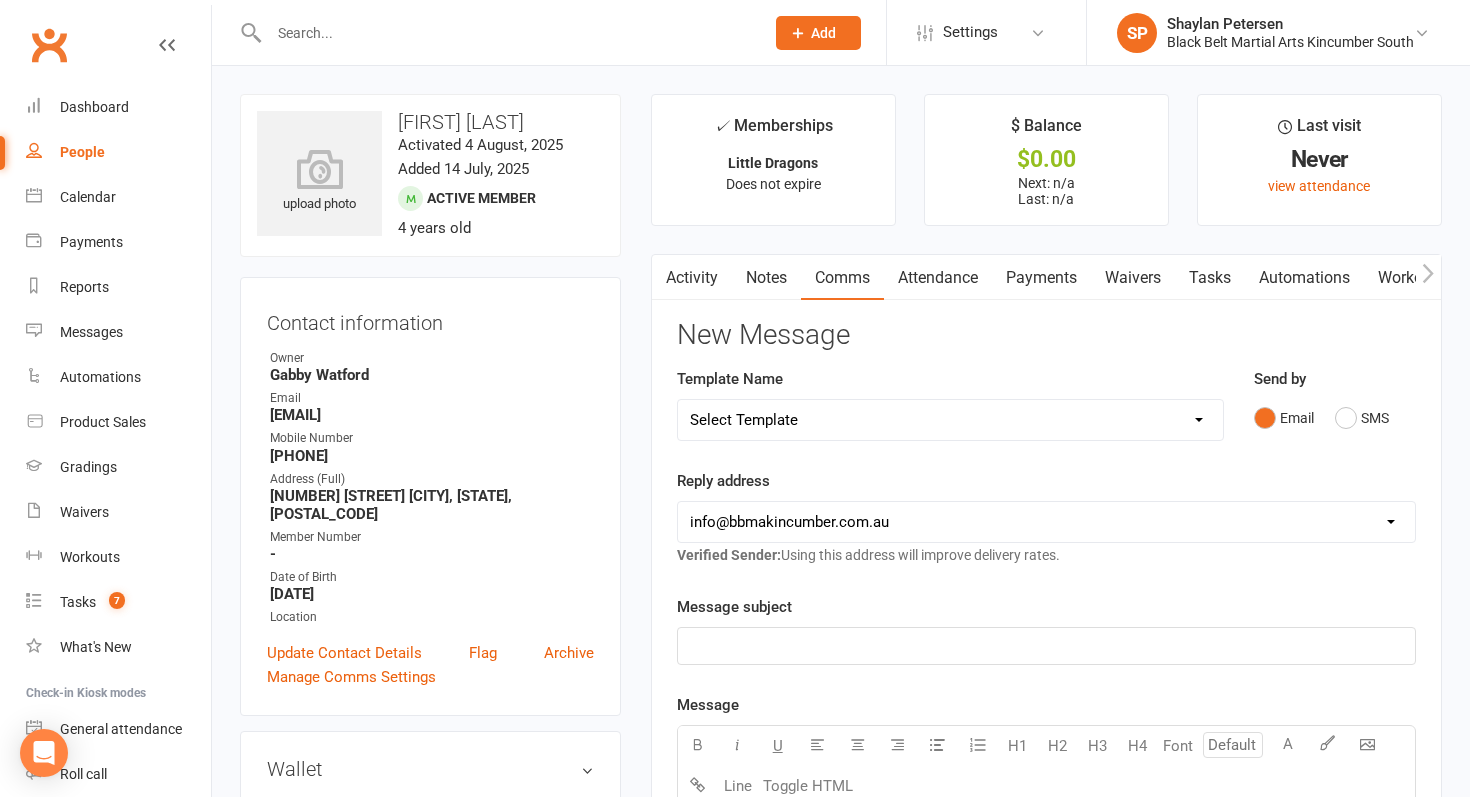 select on "7" 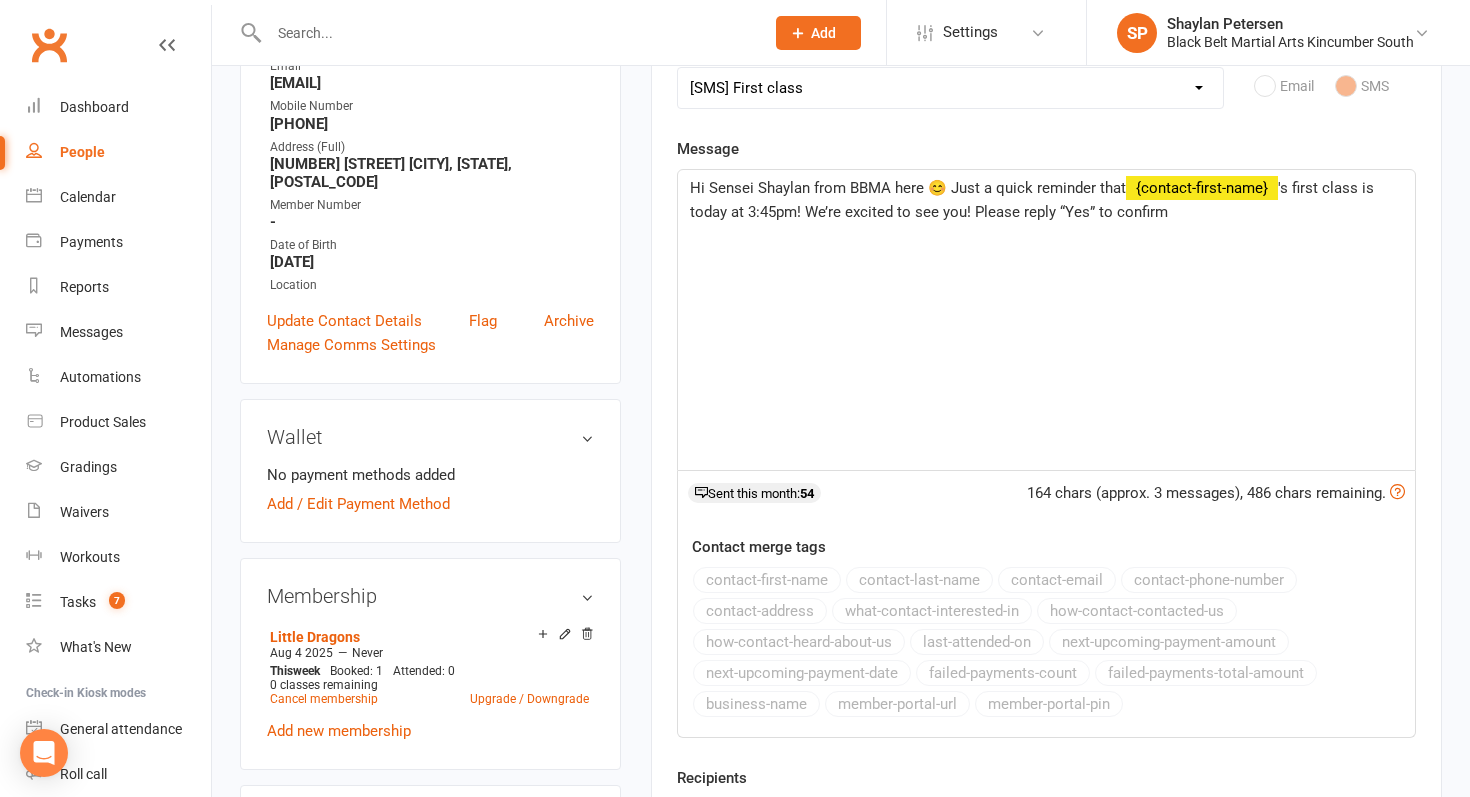 scroll, scrollTop: 115, scrollLeft: 0, axis: vertical 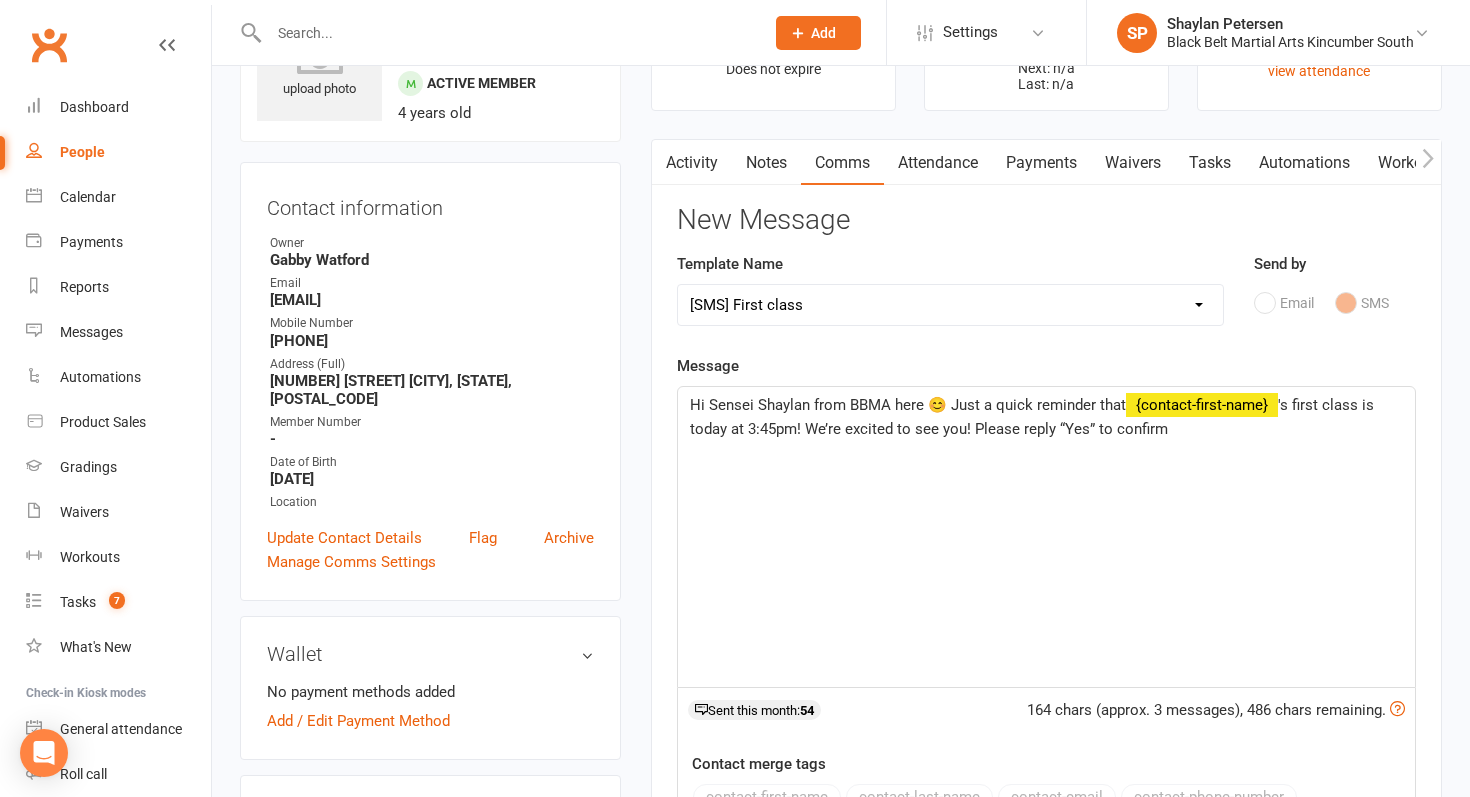 click on "'s first class is today at 3:45pm! We’re excited to see you! Please reply “Yes” to confirm" 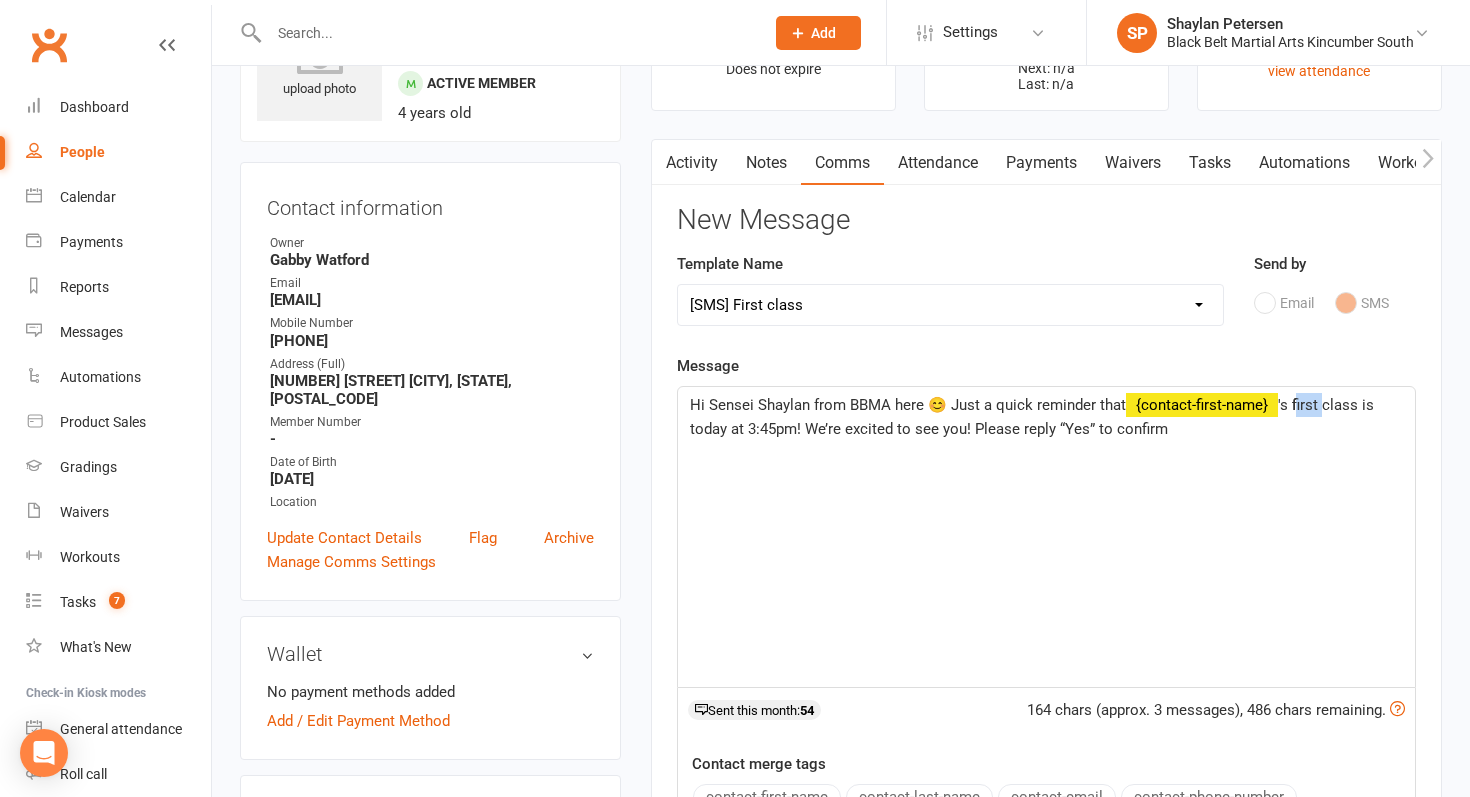 click on "'s first class is today at 3:45pm! We’re excited to see you! Please reply “Yes” to confirm" 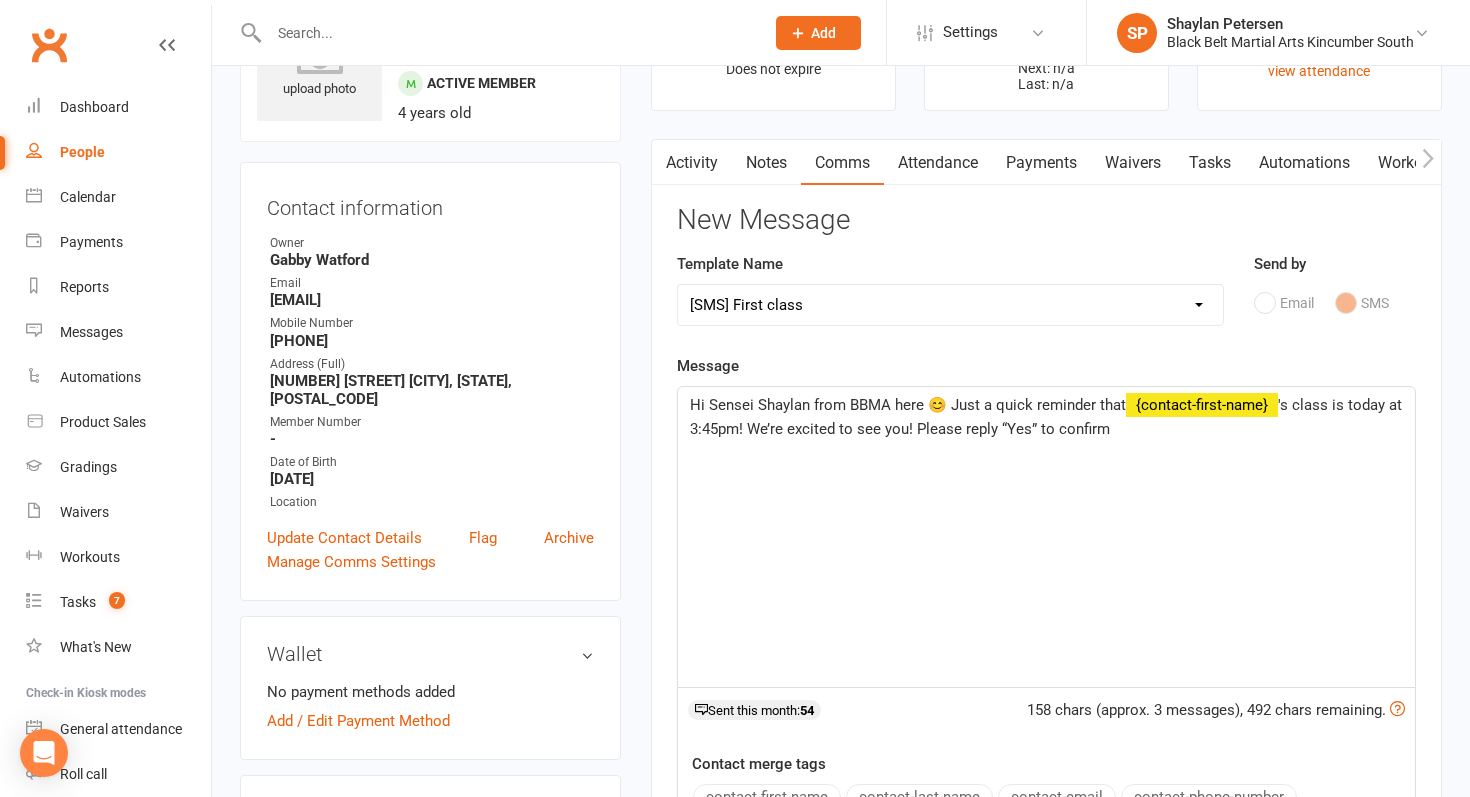 click on "'s class is today at 3:45pm! We’re excited to see you! Please reply “Yes” to confirm" 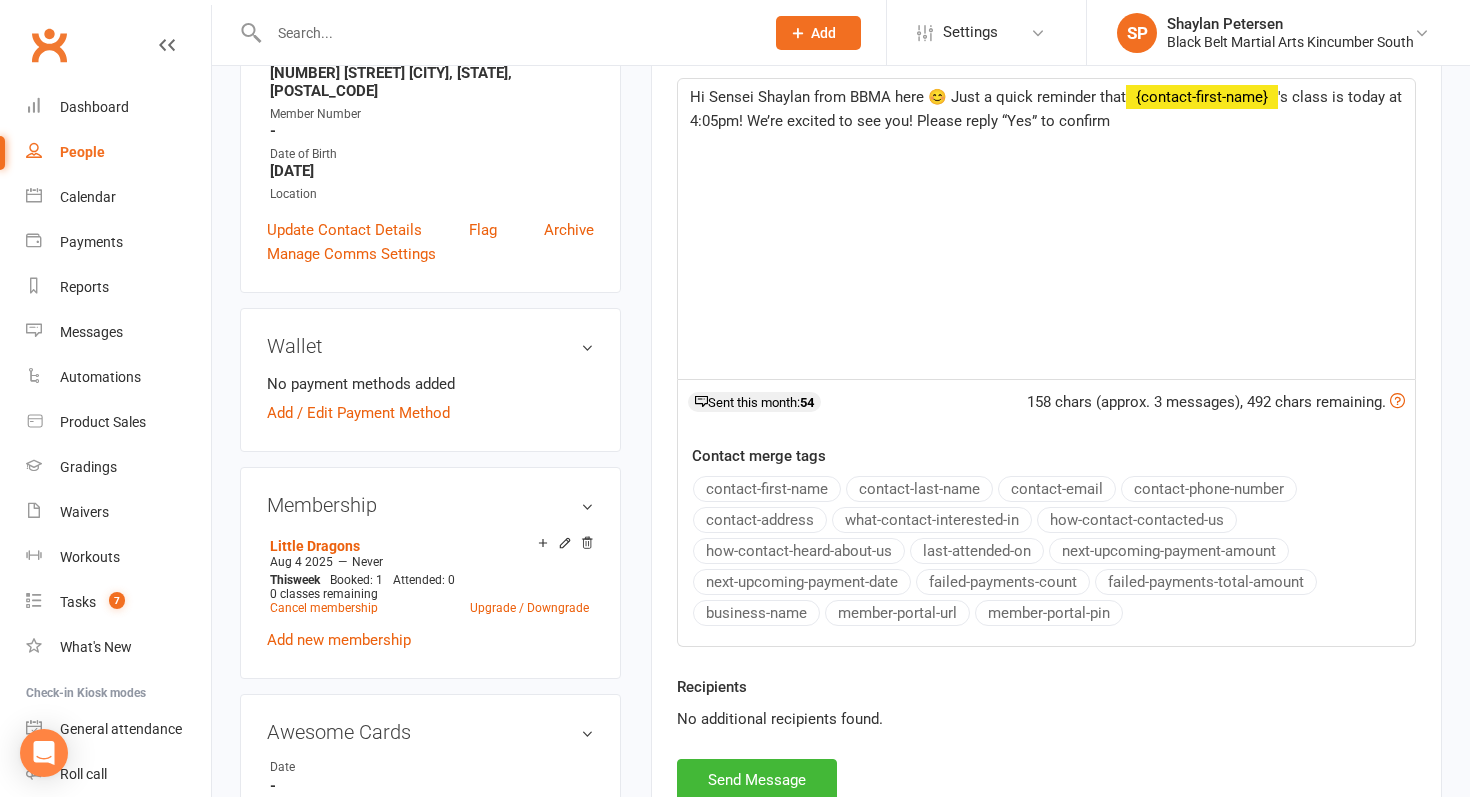 scroll, scrollTop: 354, scrollLeft: 0, axis: vertical 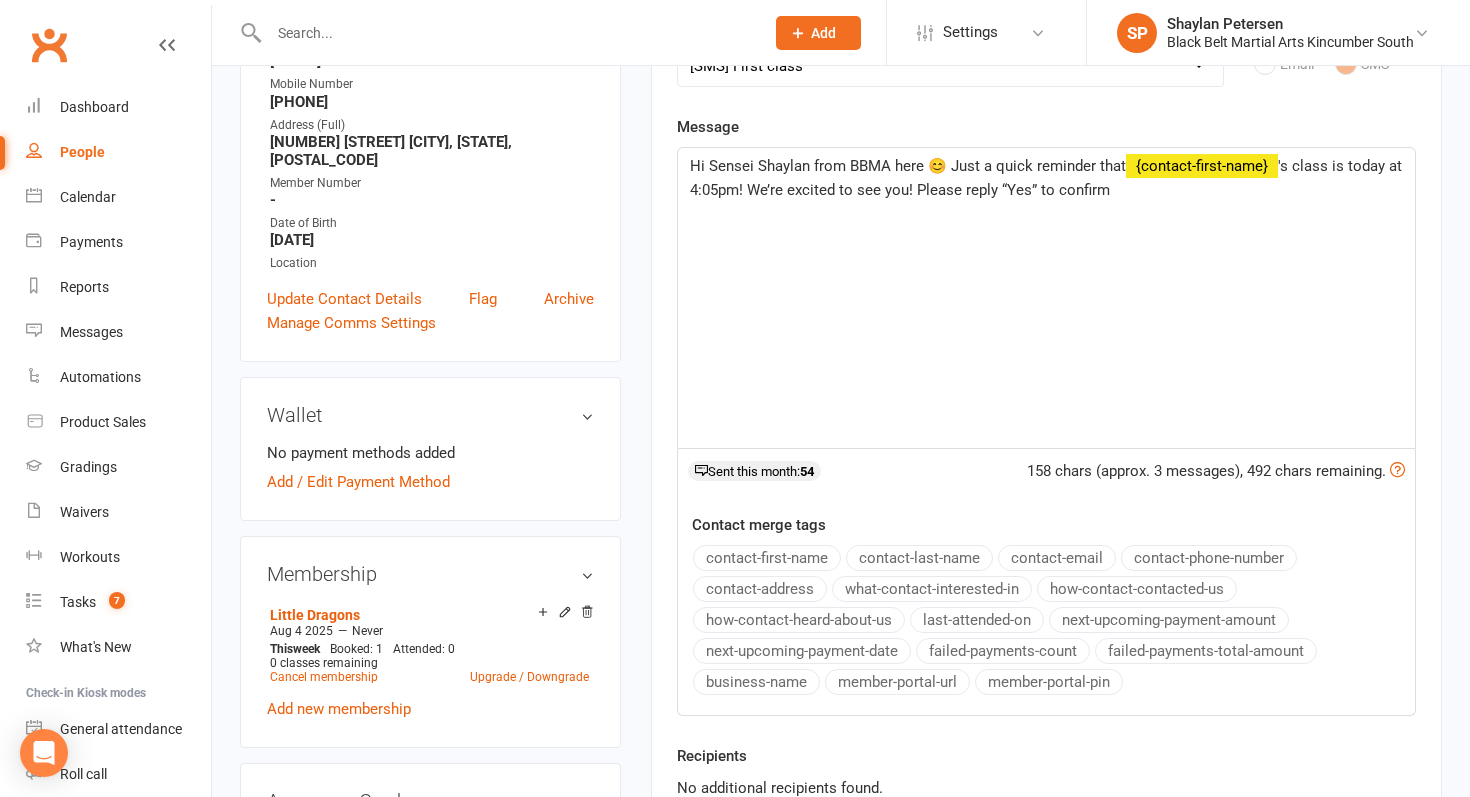 drag, startPoint x: 1116, startPoint y: 193, endPoint x: 909, endPoint y: 186, distance: 207.11832 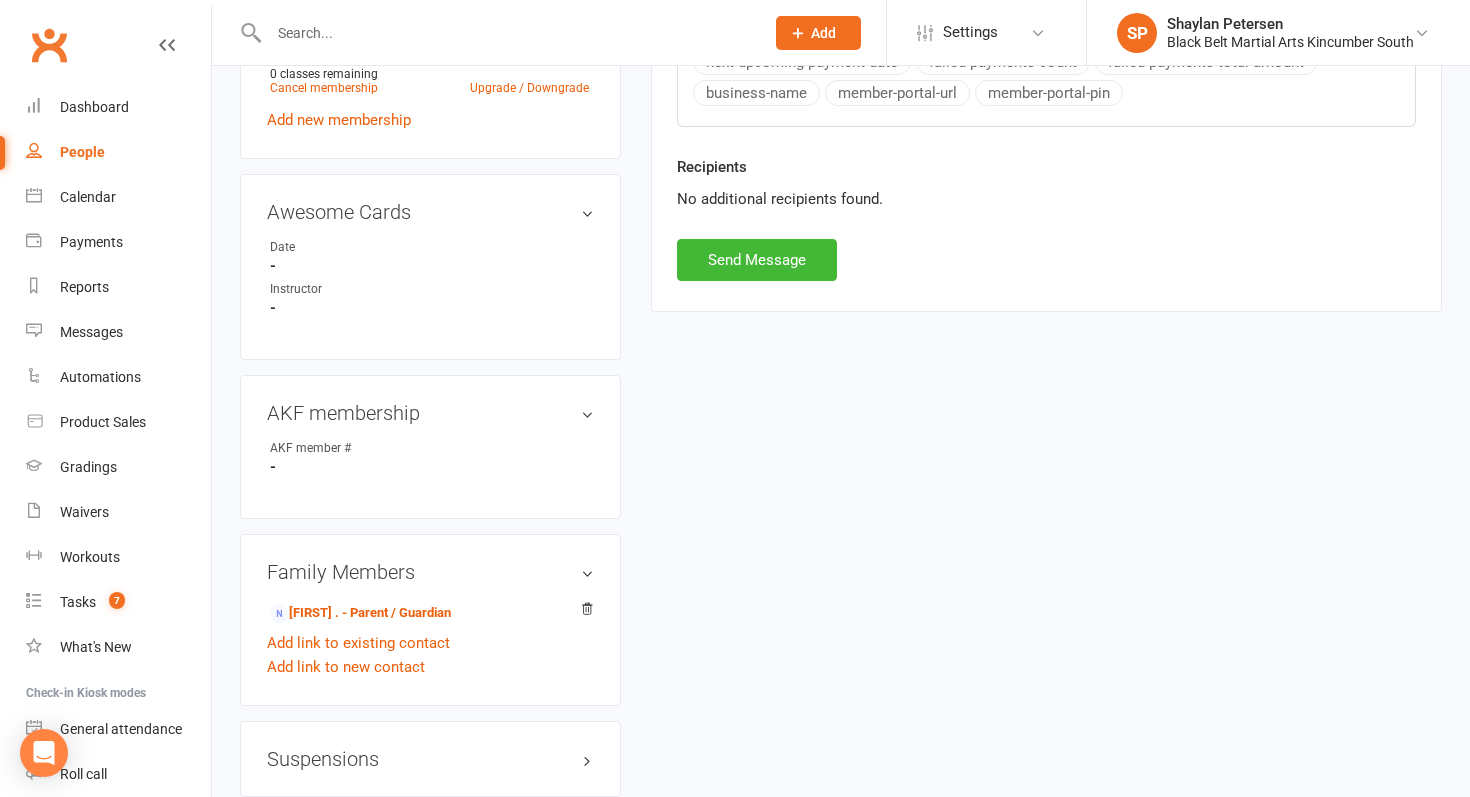 scroll, scrollTop: 1056, scrollLeft: 0, axis: vertical 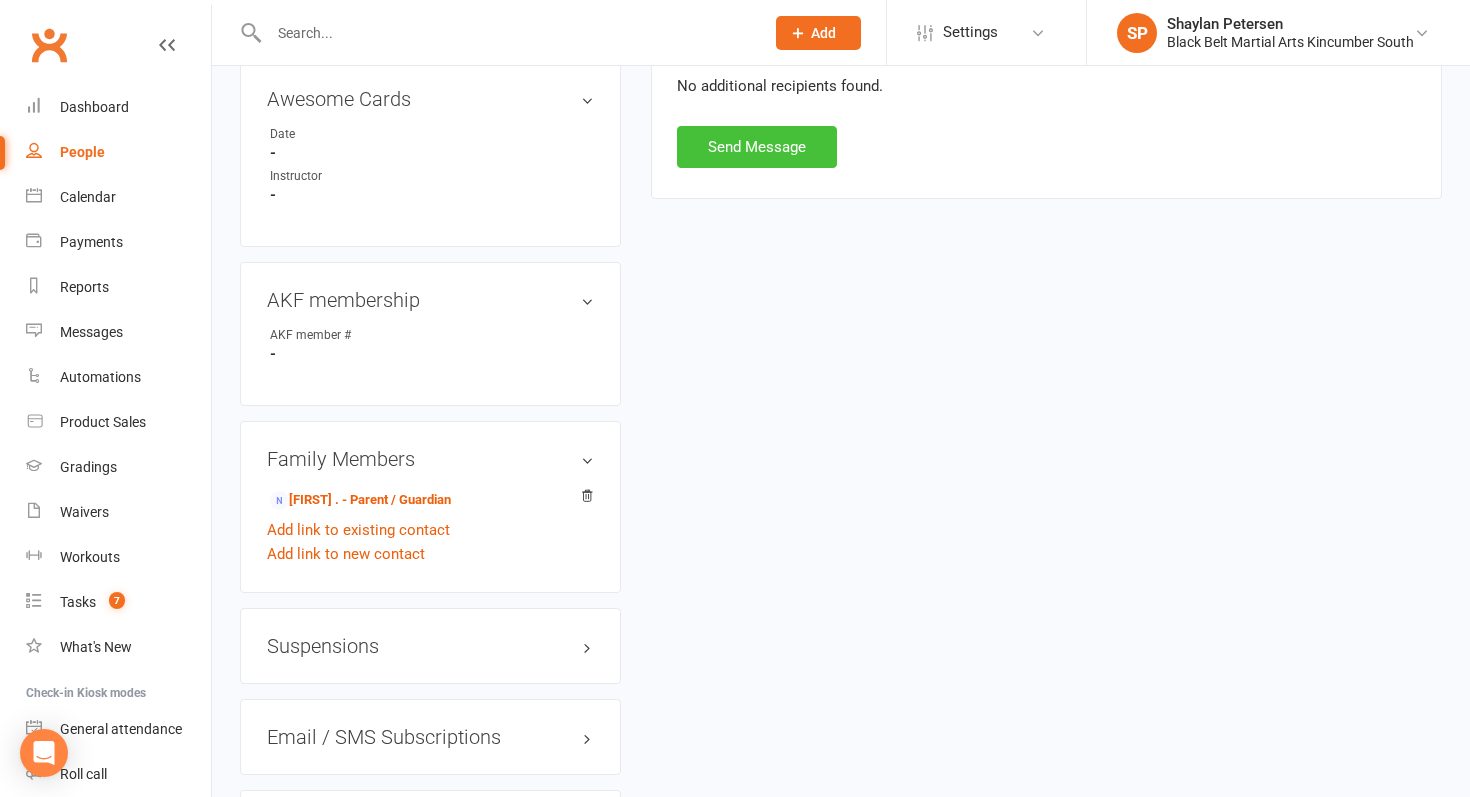 click on "Send Message" at bounding box center [757, 147] 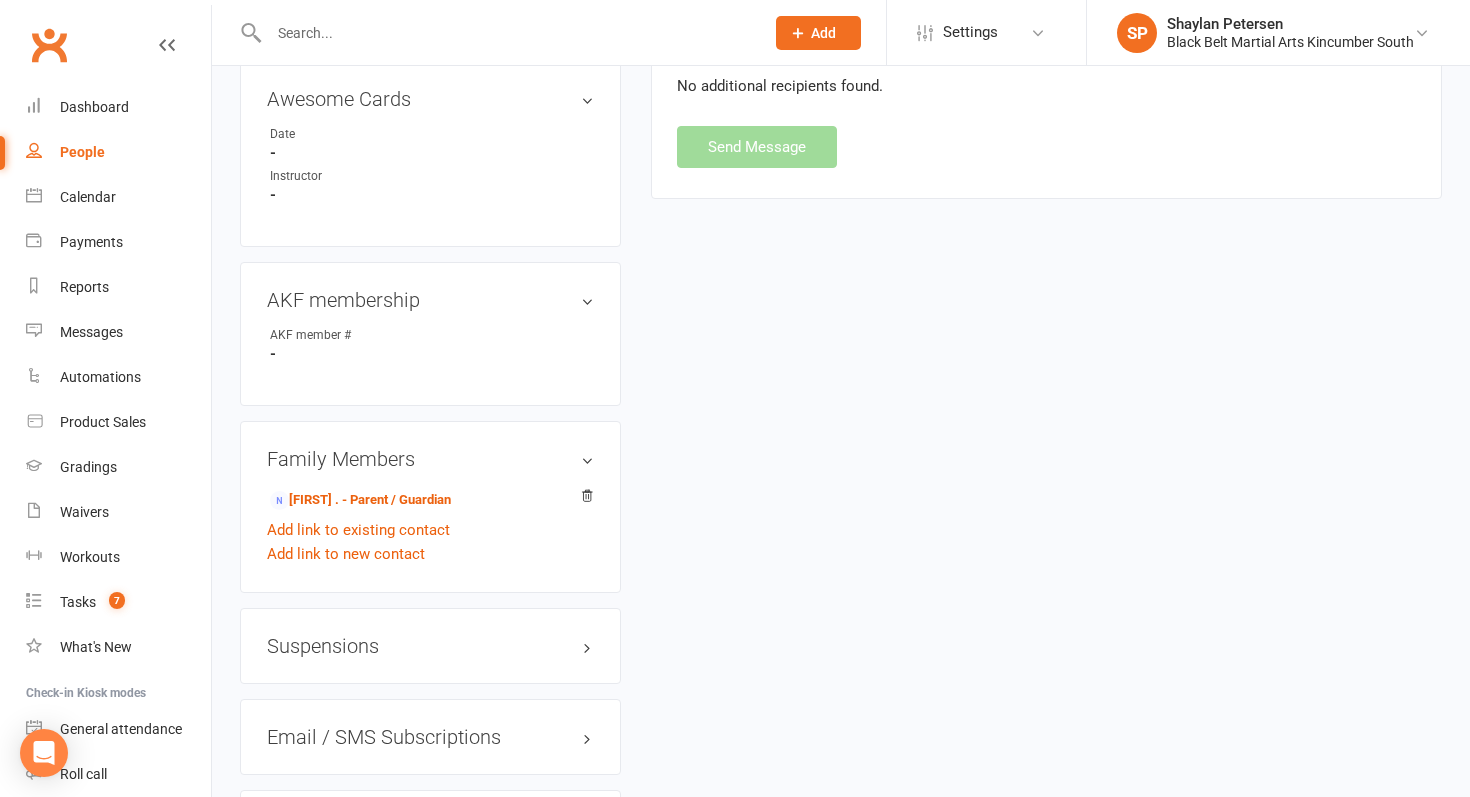 select 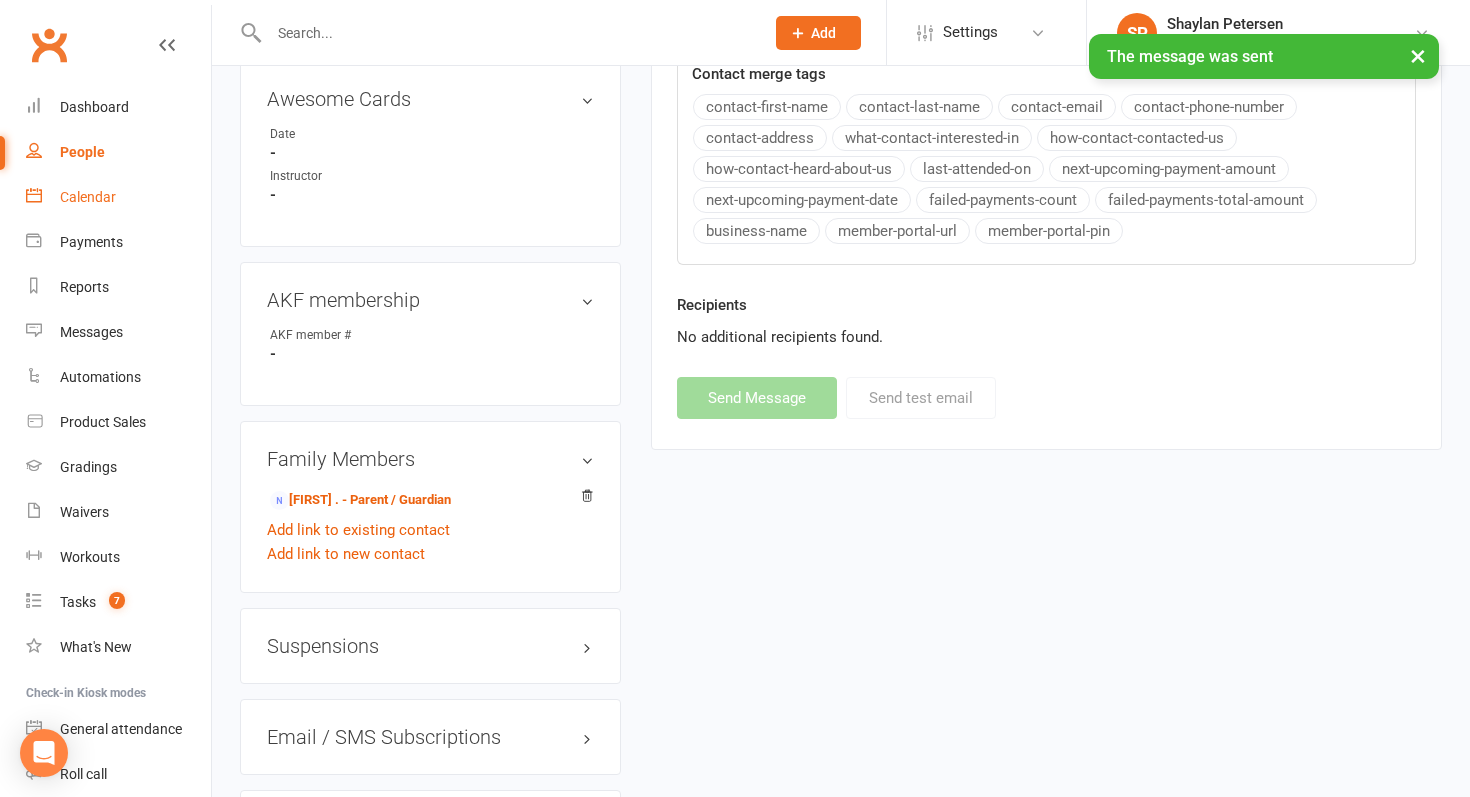 click on "Calendar" at bounding box center [88, 197] 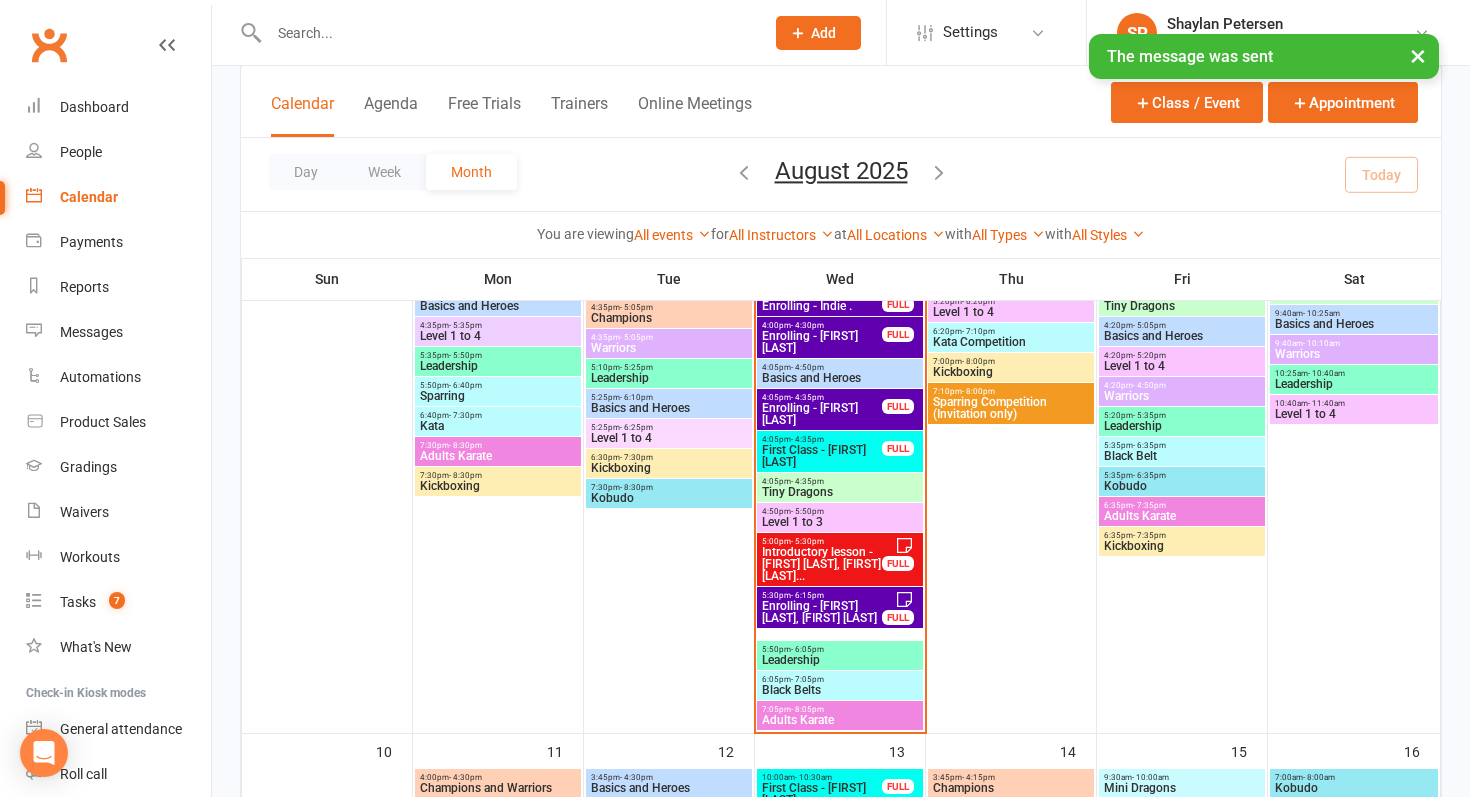 scroll, scrollTop: 849, scrollLeft: 0, axis: vertical 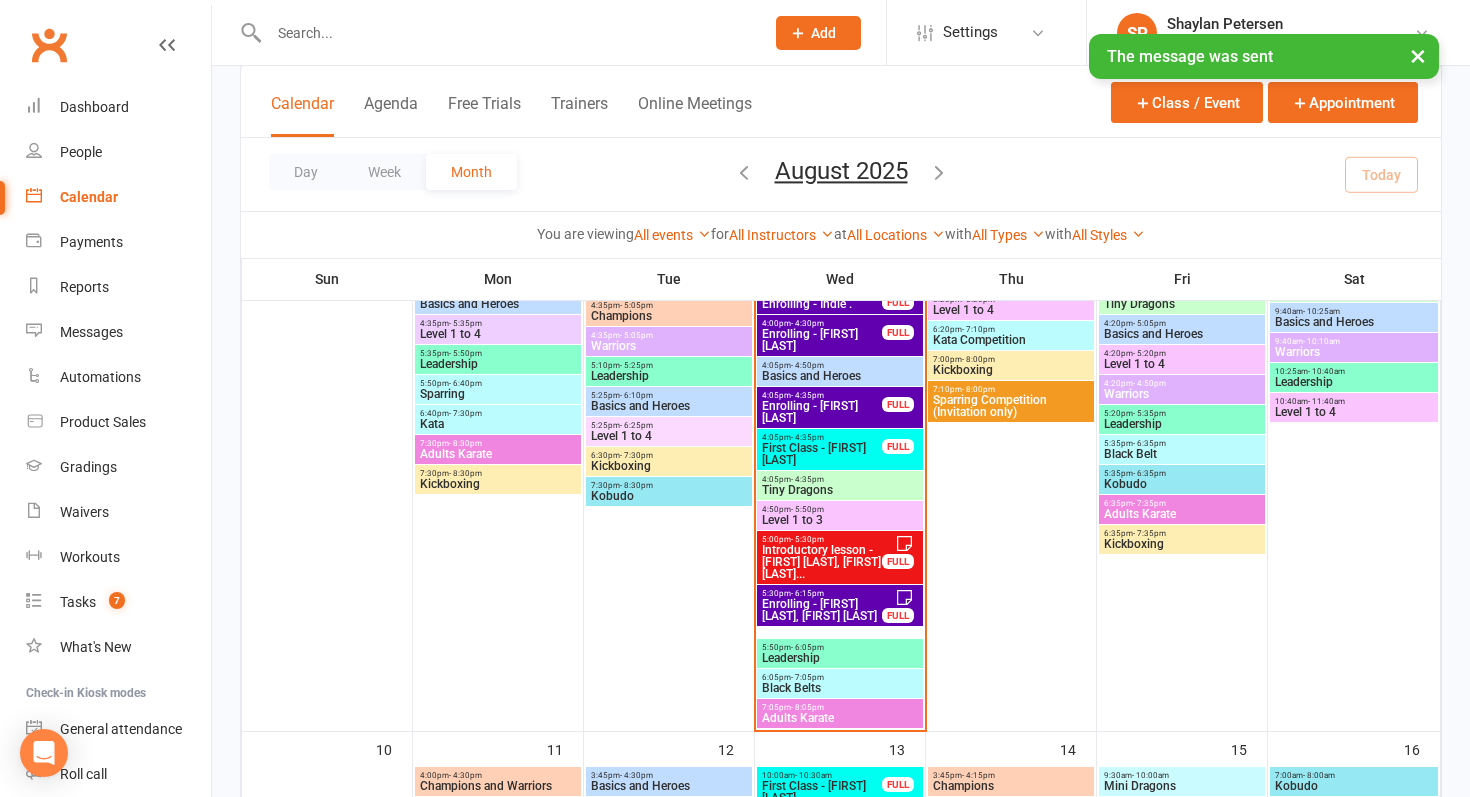 click on "Enrolling - [FIRST] [LAST]" at bounding box center [822, 412] 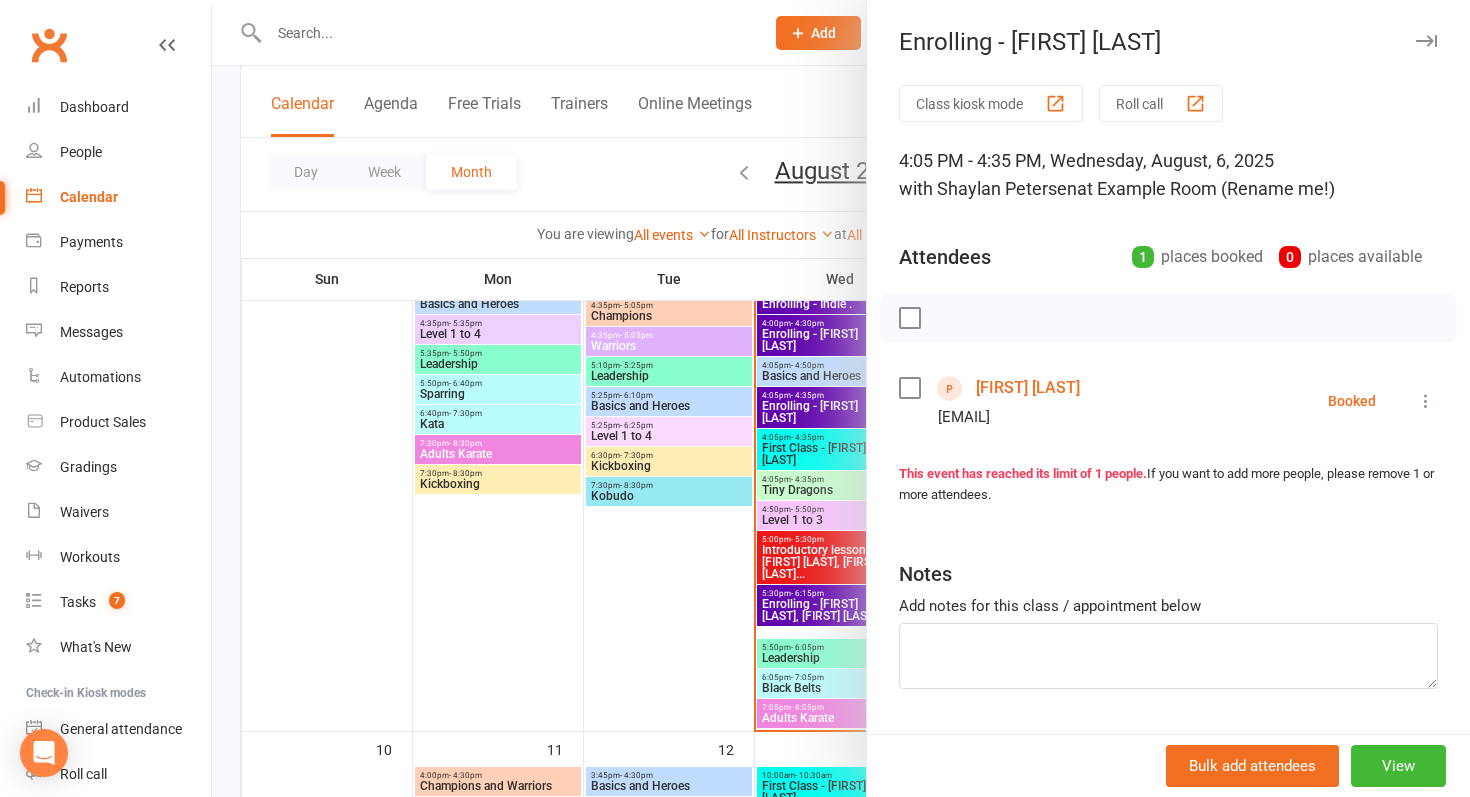 click at bounding box center [841, 398] 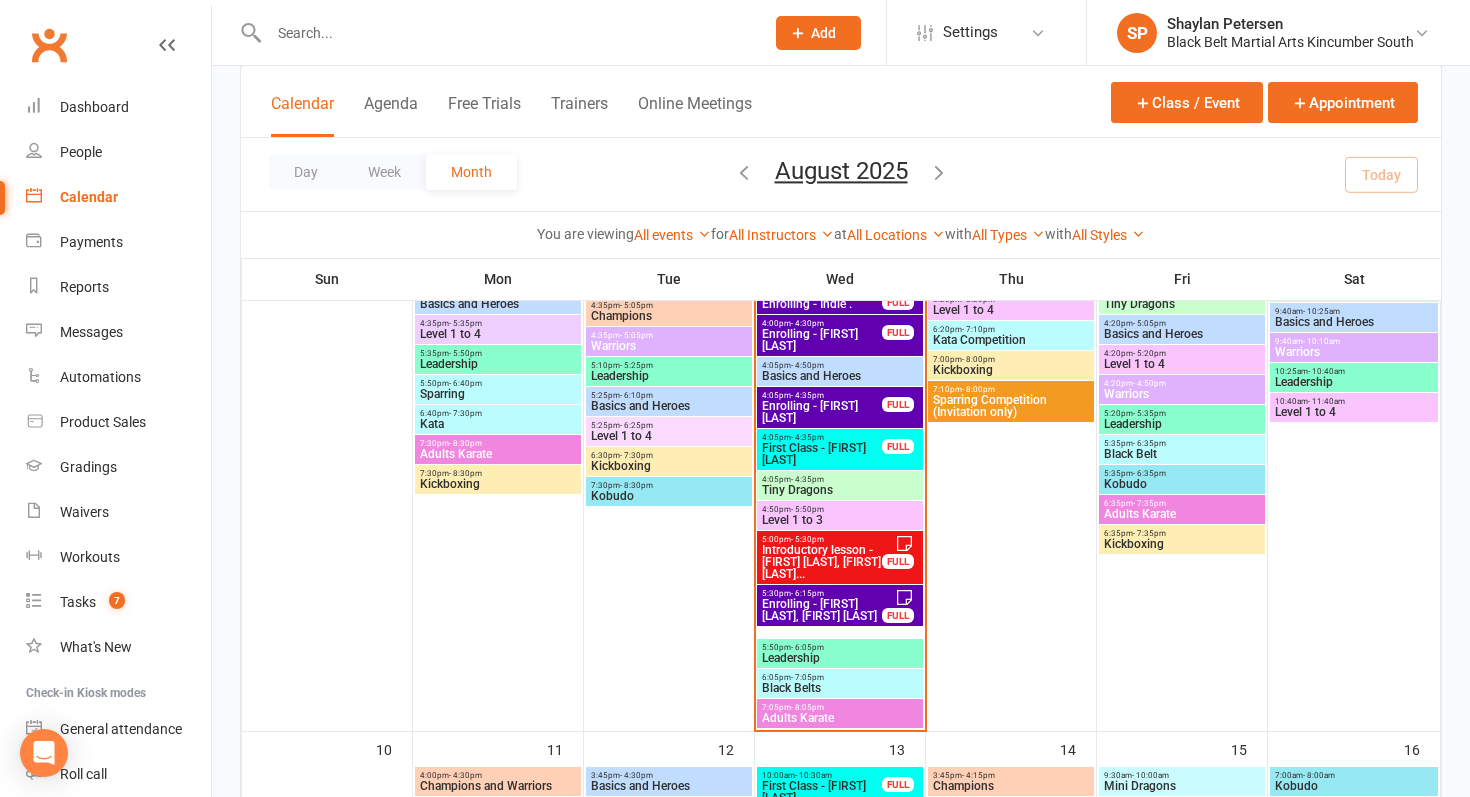 click on "Introductory lesson - [FIRST] [LAST], [FIRST] [LAST]..." at bounding box center [822, 562] 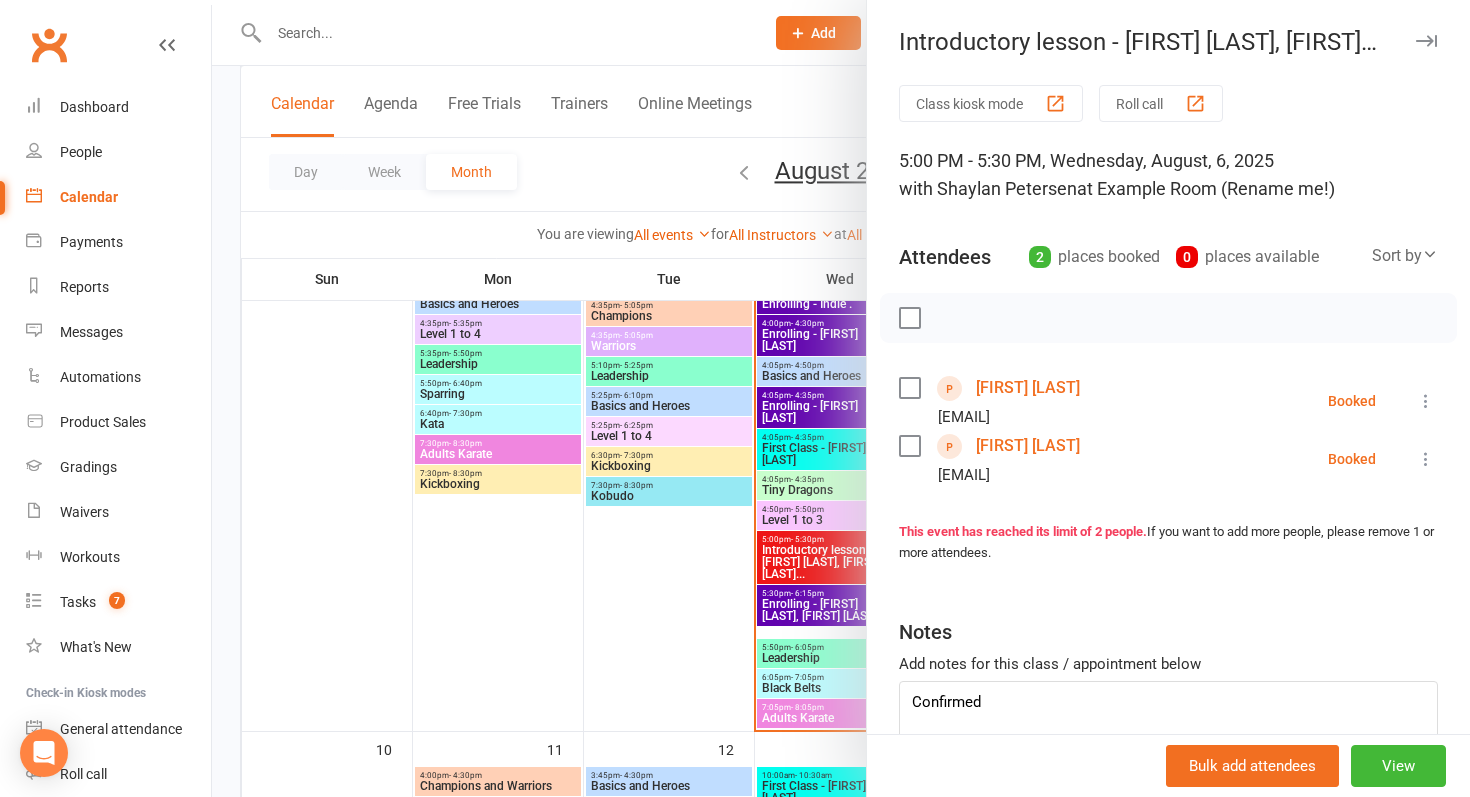 click at bounding box center (841, 398) 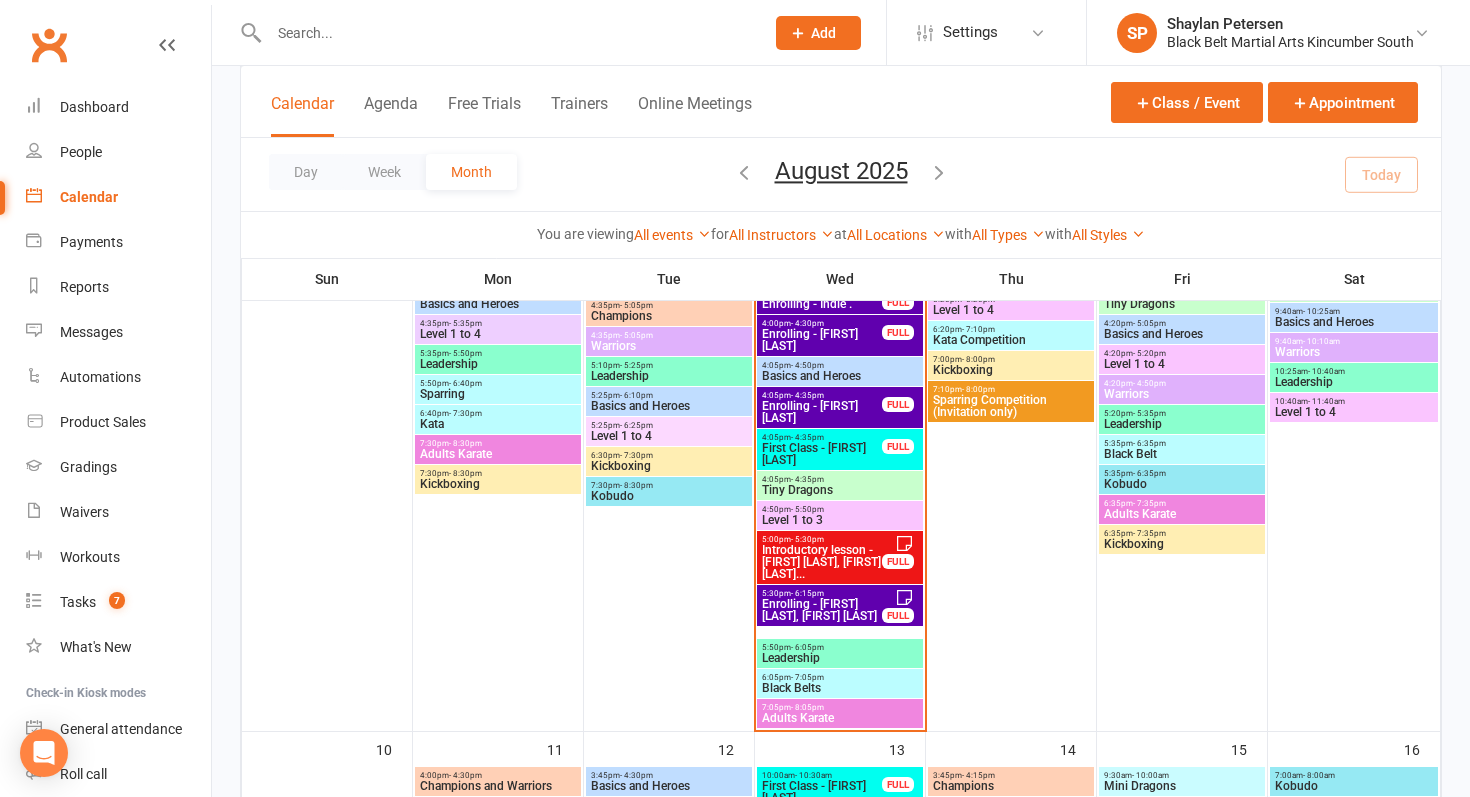 click on "Enrolling - [FIRST] [LAST], [FIRST] [LAST]" at bounding box center (822, 610) 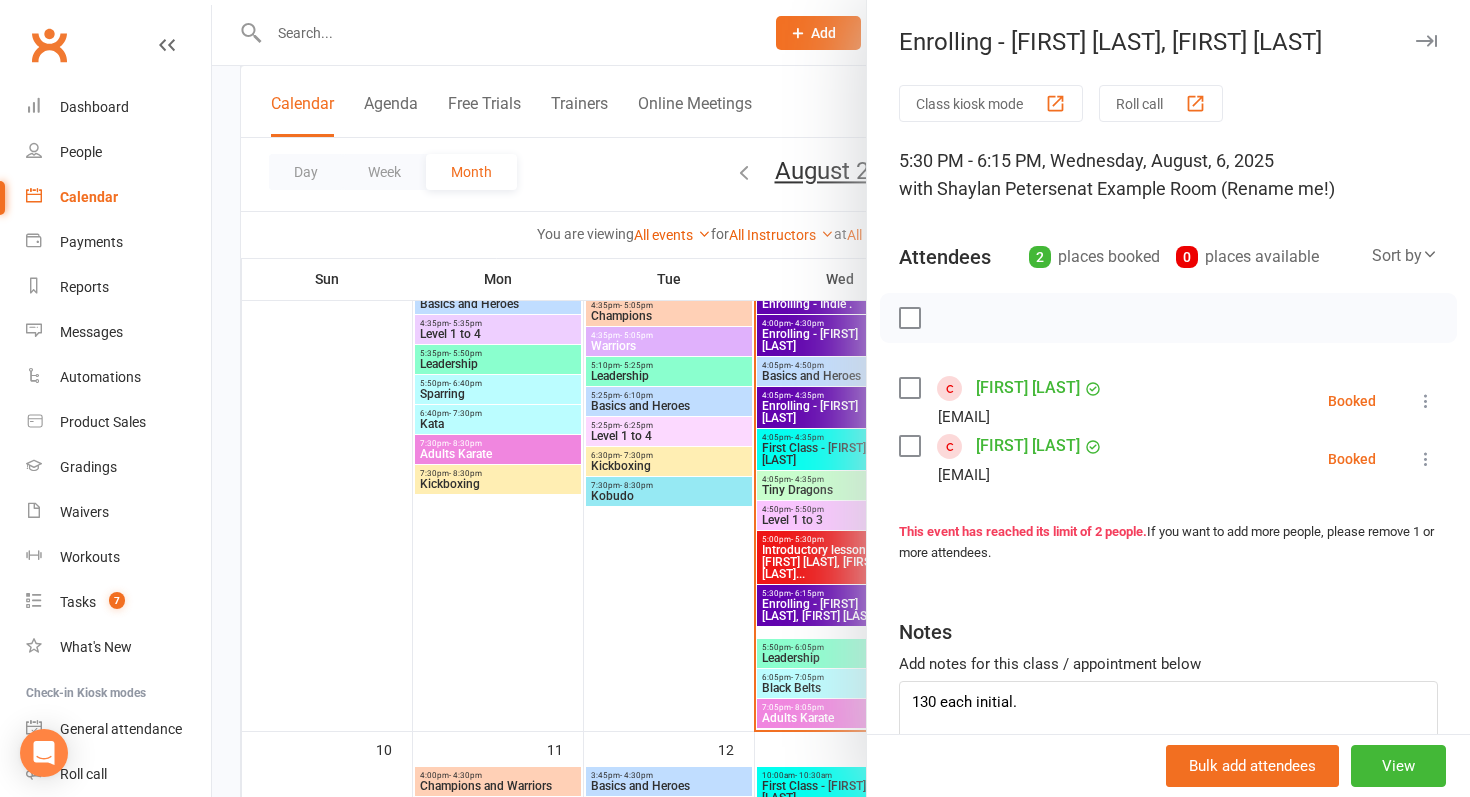 click at bounding box center (841, 398) 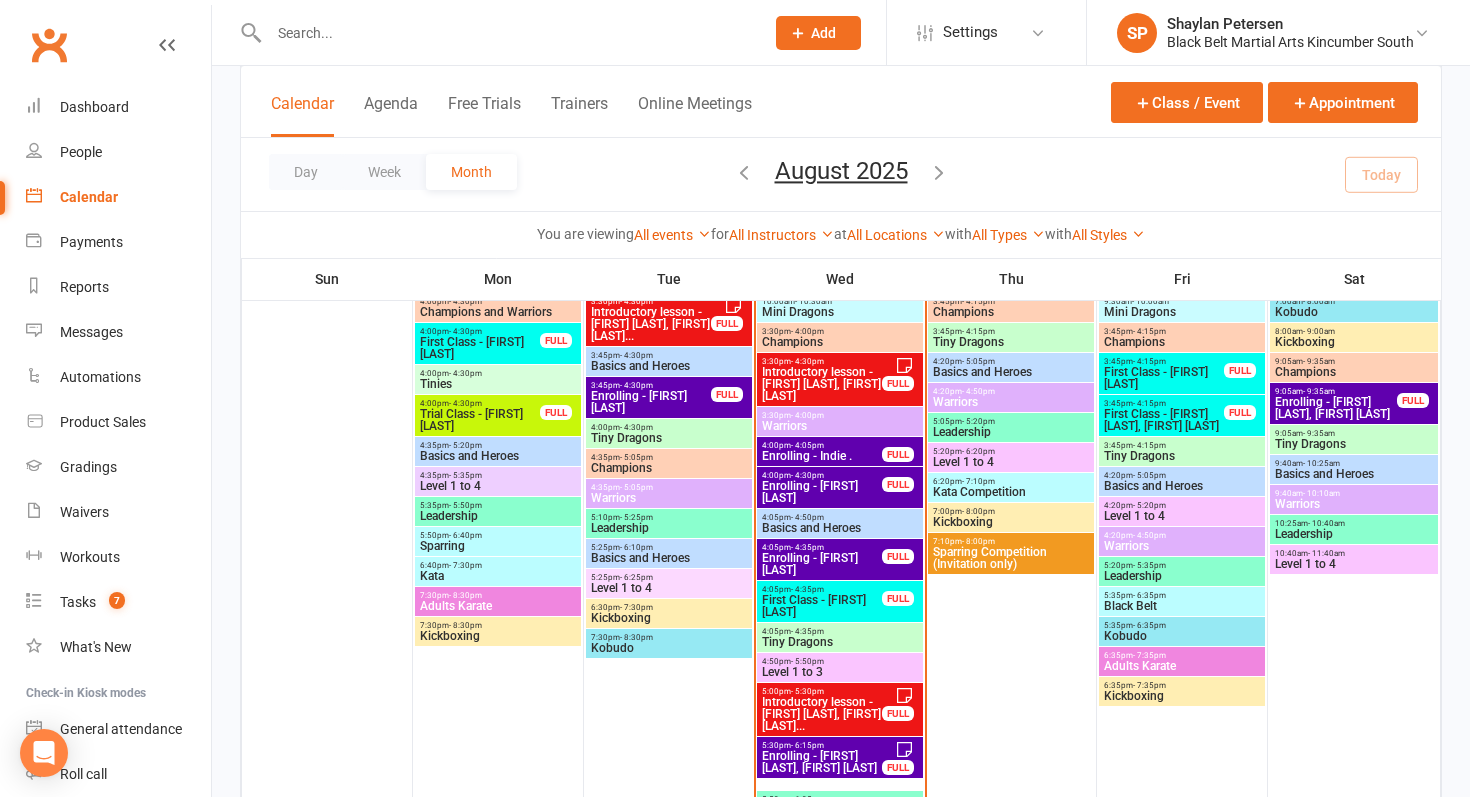 scroll, scrollTop: 701, scrollLeft: 0, axis: vertical 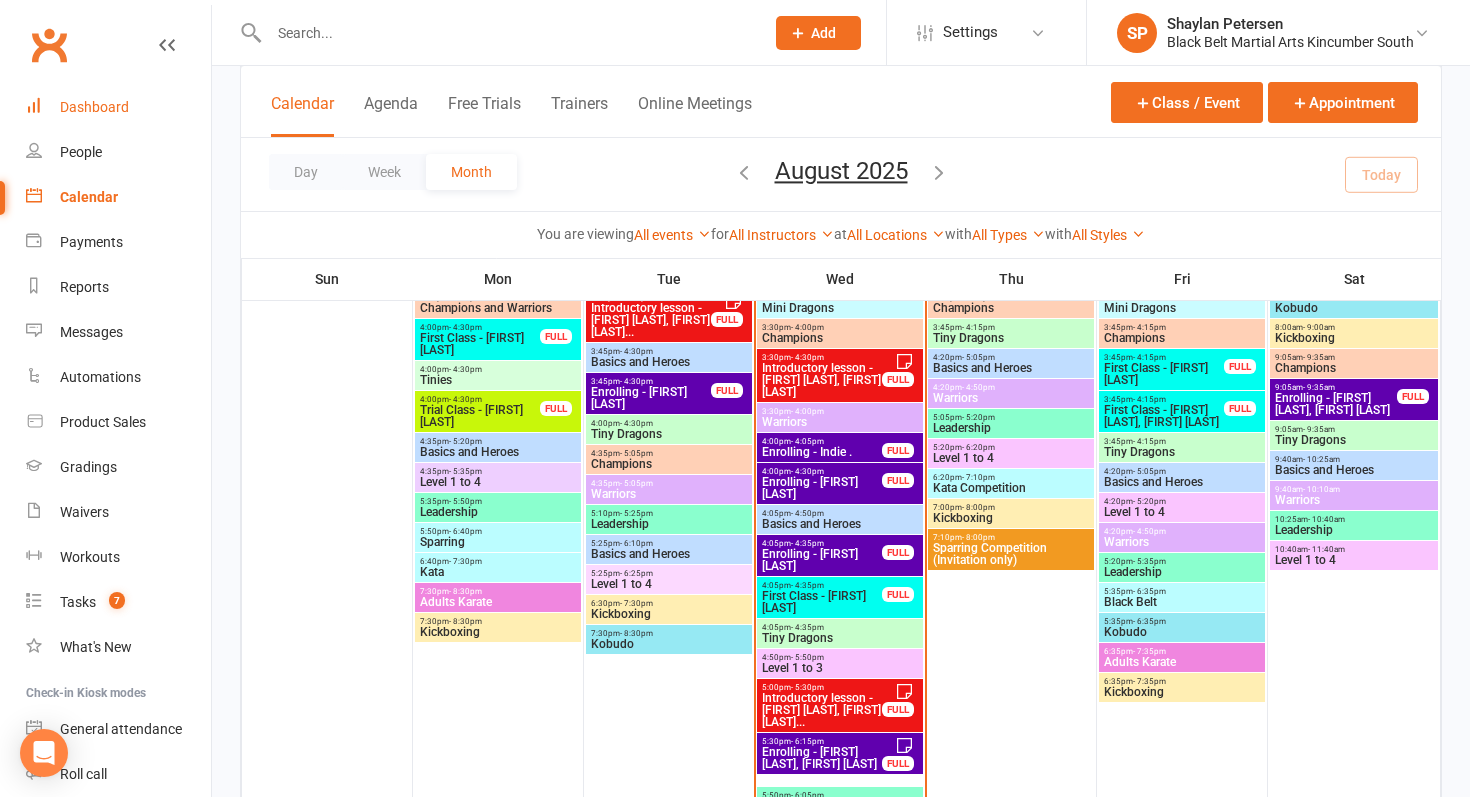 click on "Dashboard" at bounding box center [94, 107] 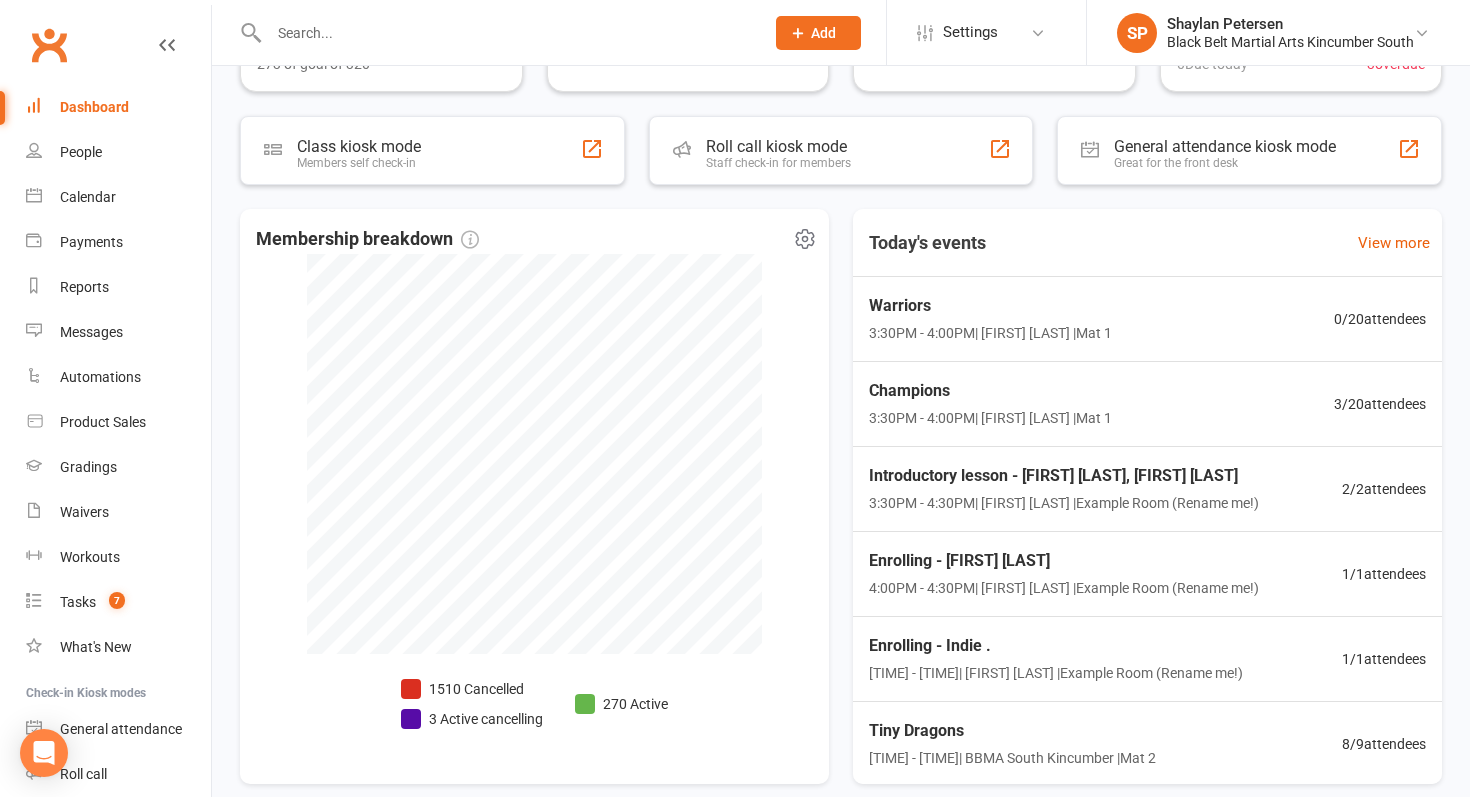 scroll, scrollTop: 414, scrollLeft: 0, axis: vertical 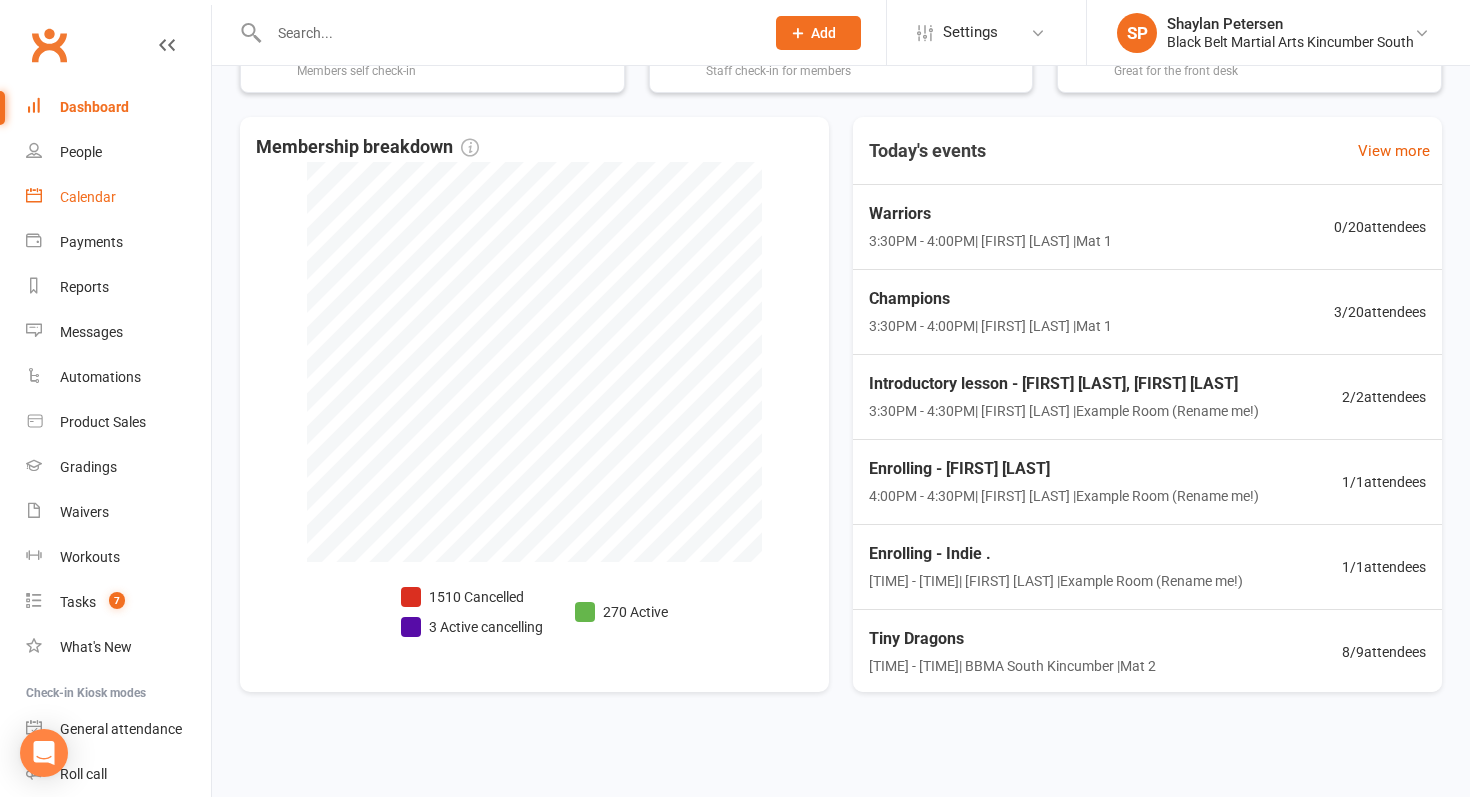 click on "Calendar" at bounding box center [88, 197] 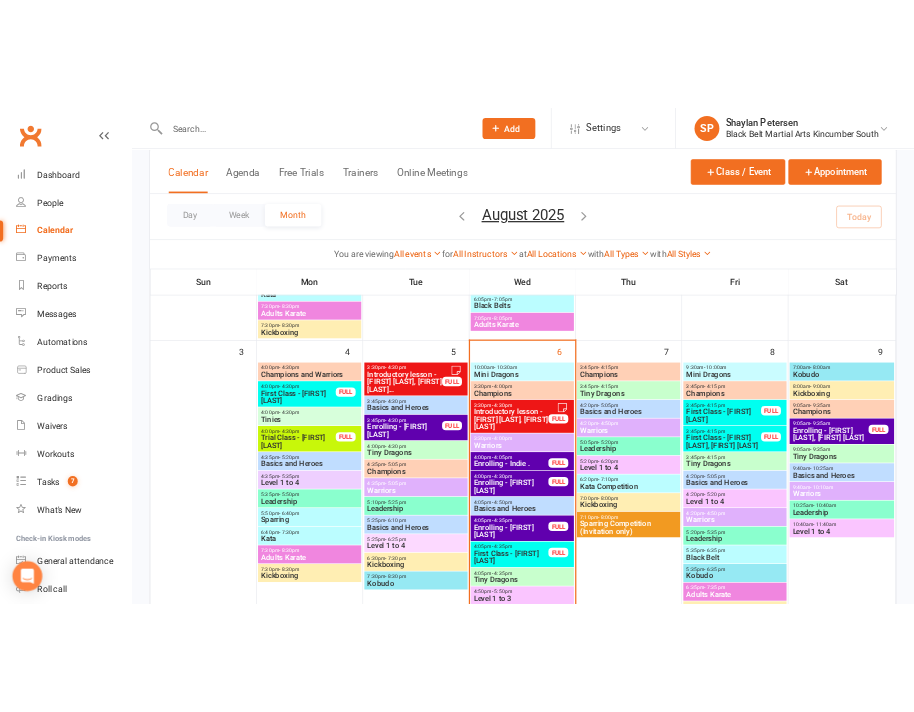 scroll, scrollTop: 697, scrollLeft: 0, axis: vertical 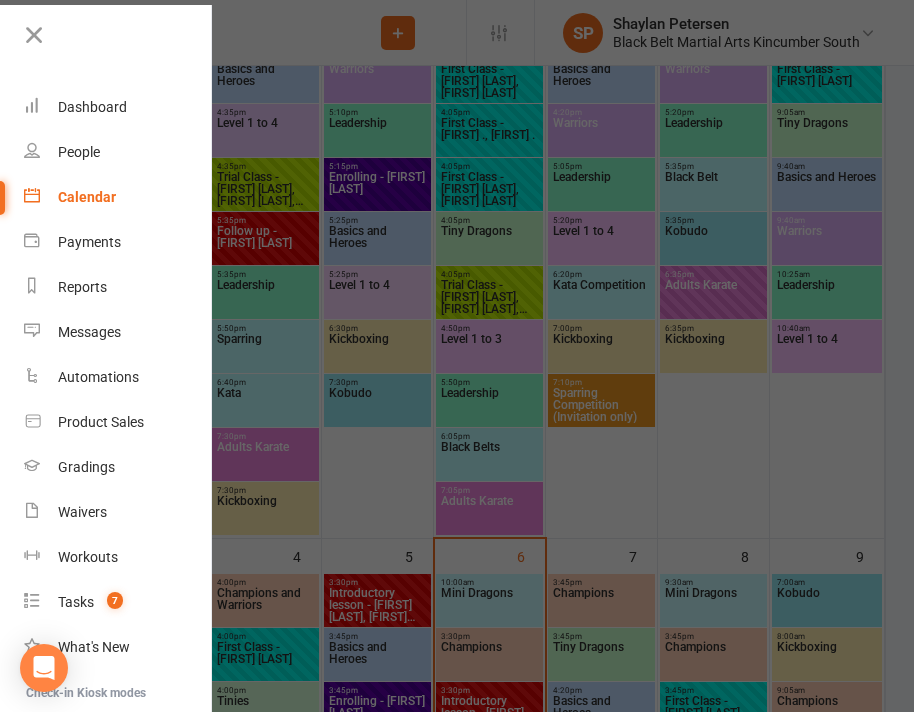 click at bounding box center (457, 356) 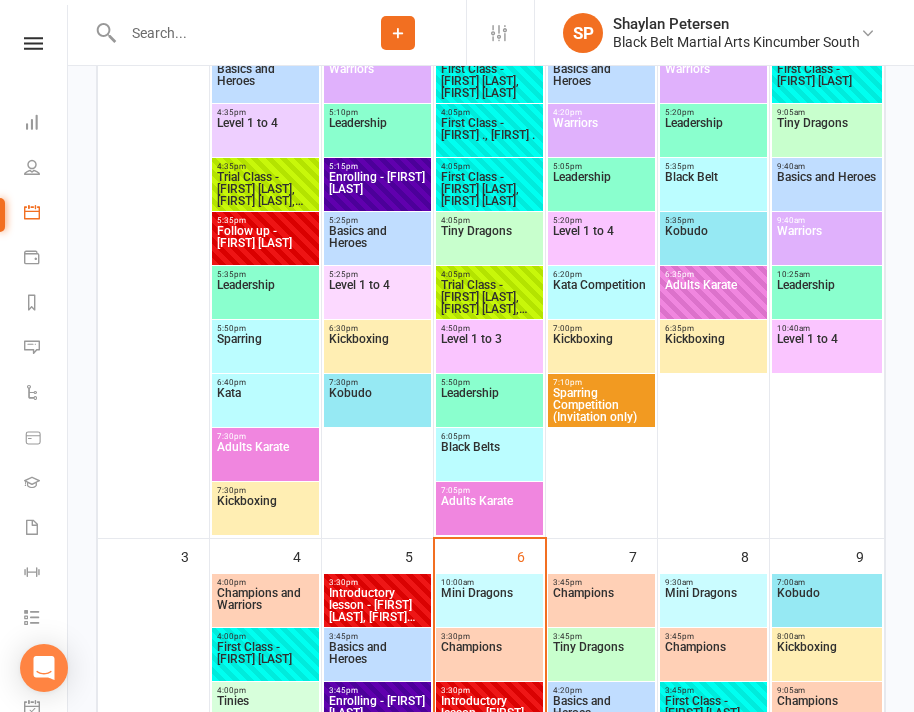 click at bounding box center (213, 32) 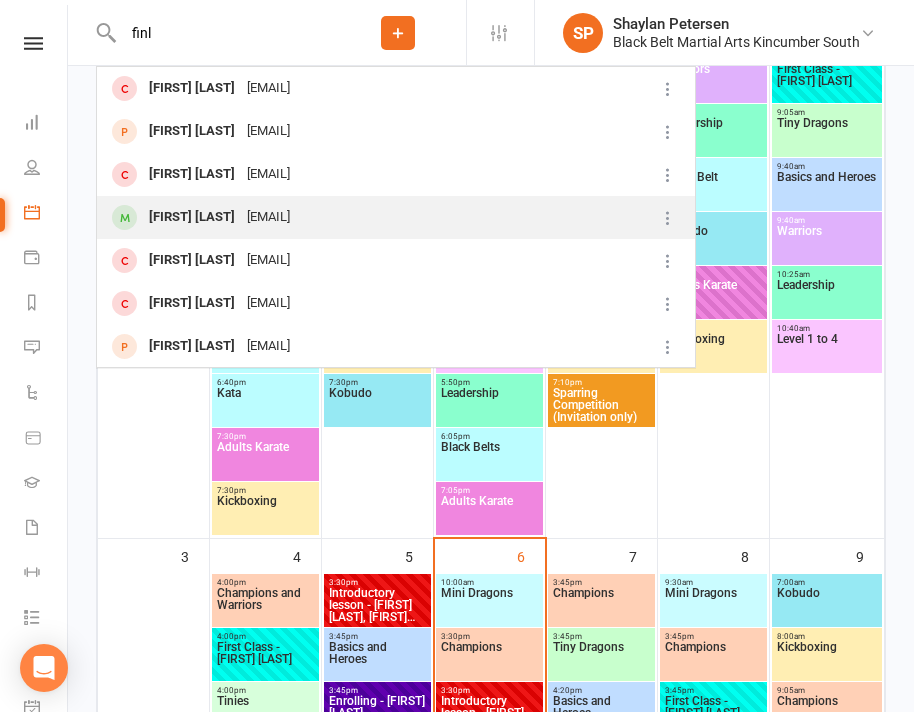 type on "finl" 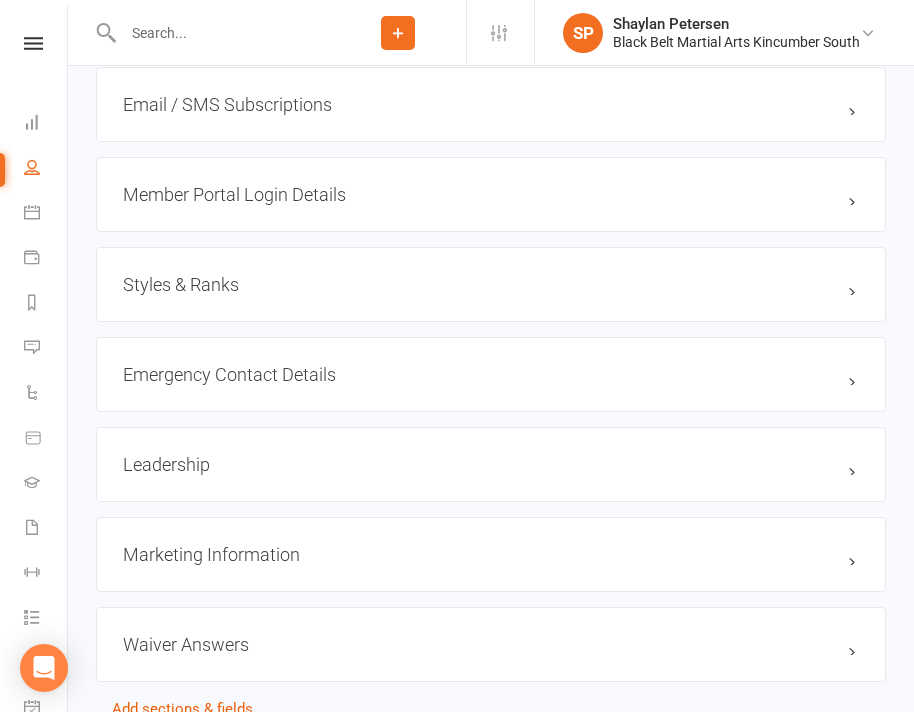 scroll, scrollTop: 1691, scrollLeft: 0, axis: vertical 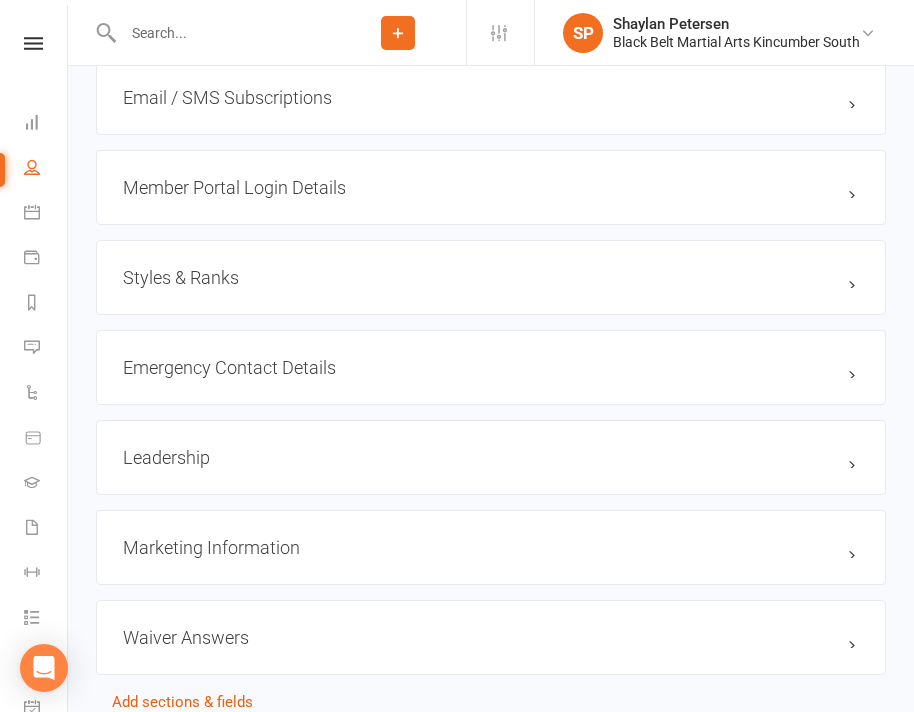 click on "Styles & Ranks" at bounding box center (491, 277) 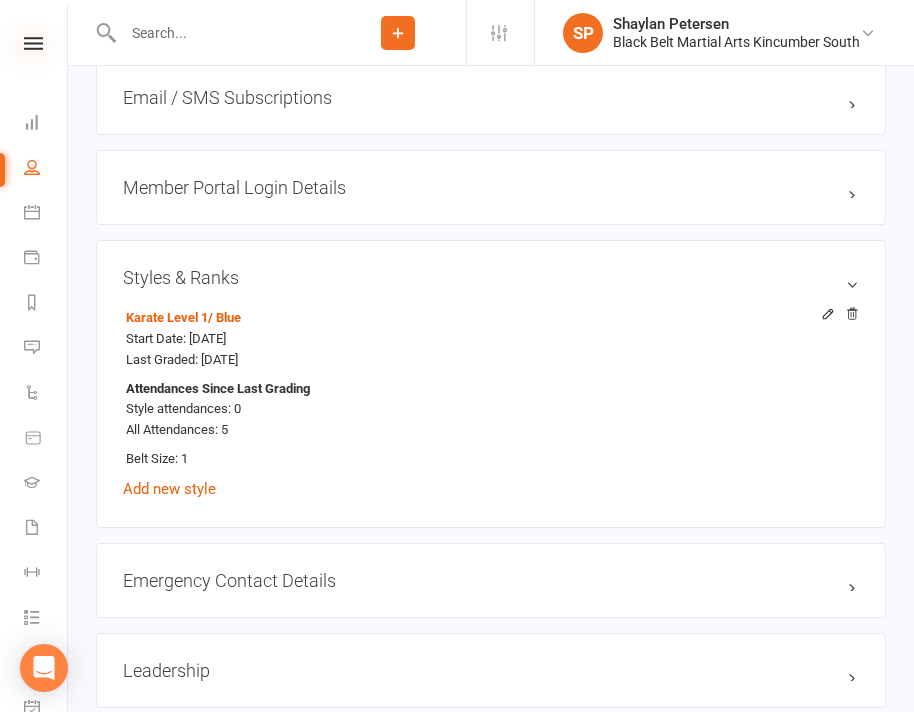click at bounding box center [33, 43] 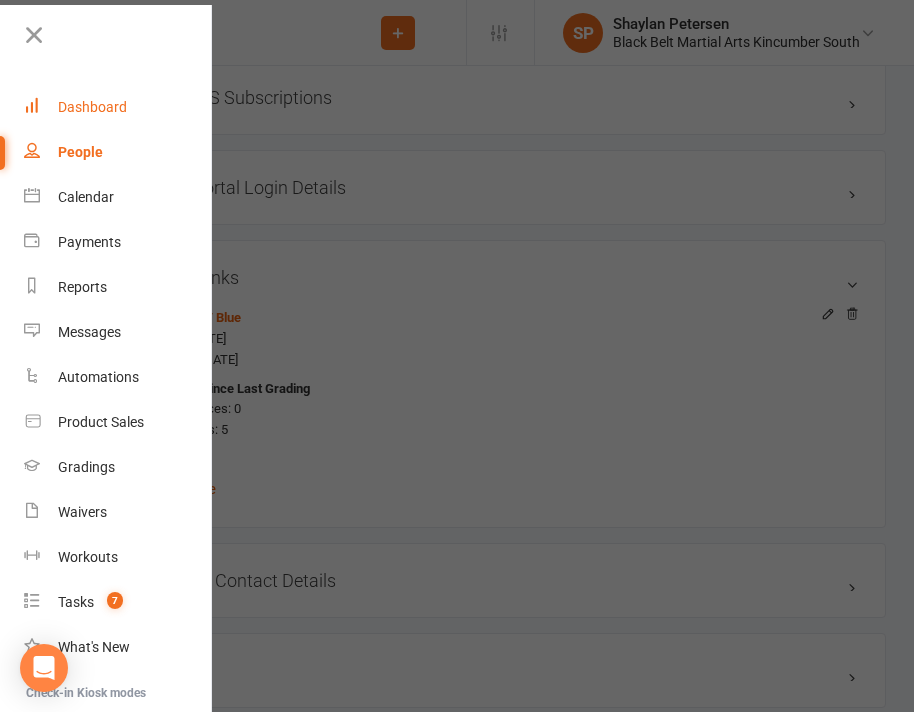 click on "Dashboard" at bounding box center (92, 107) 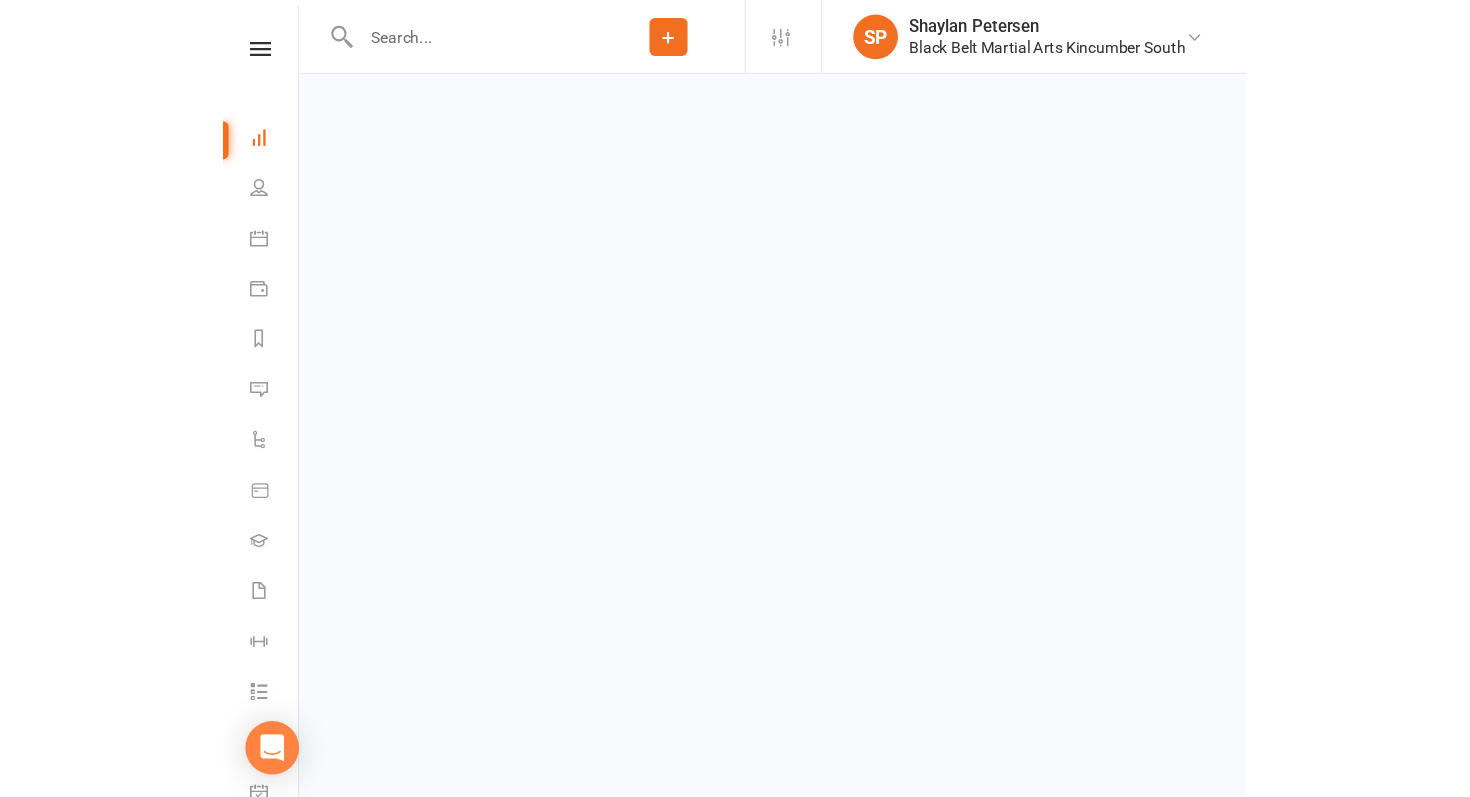 scroll, scrollTop: 0, scrollLeft: 0, axis: both 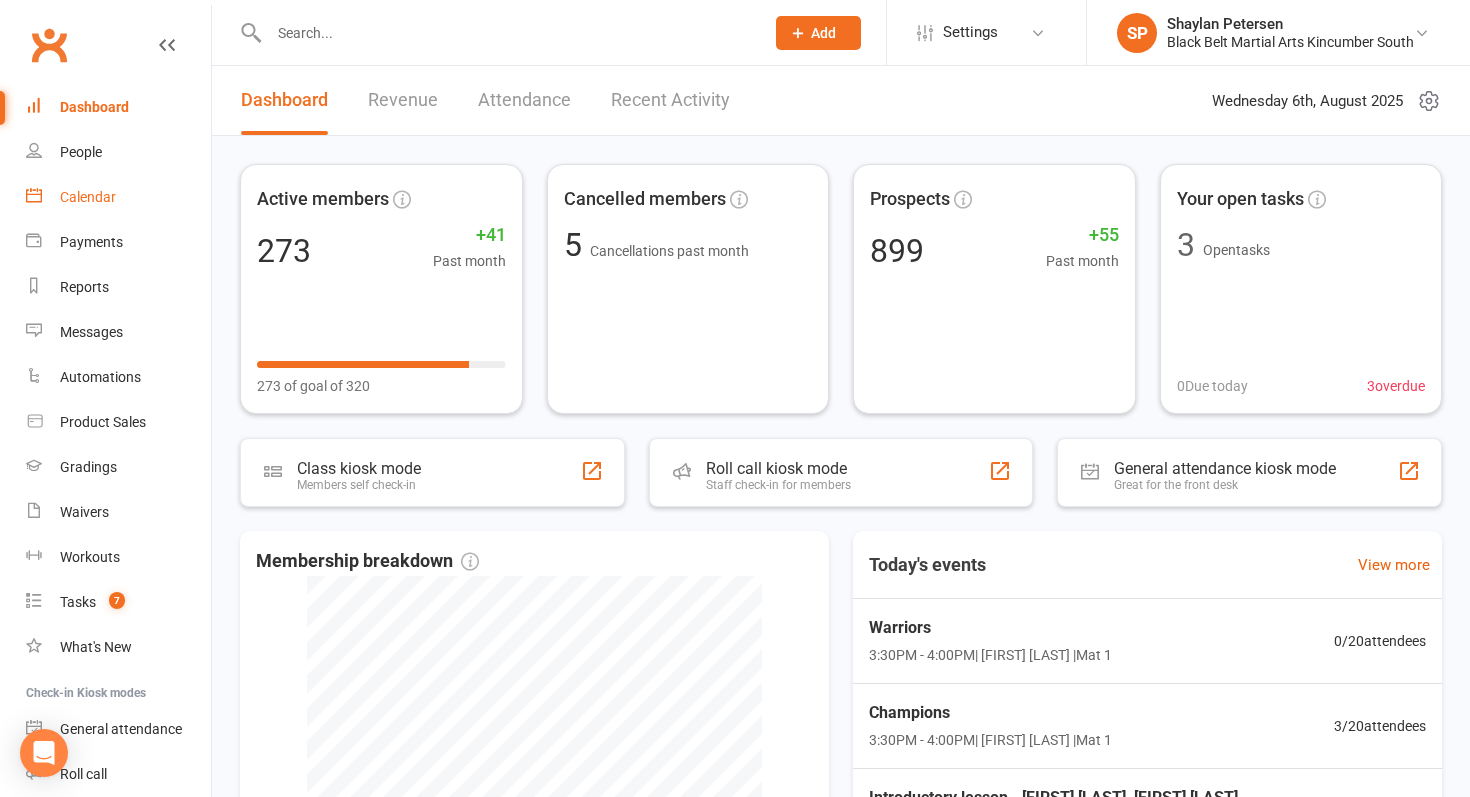 click on "Calendar" at bounding box center (118, 197) 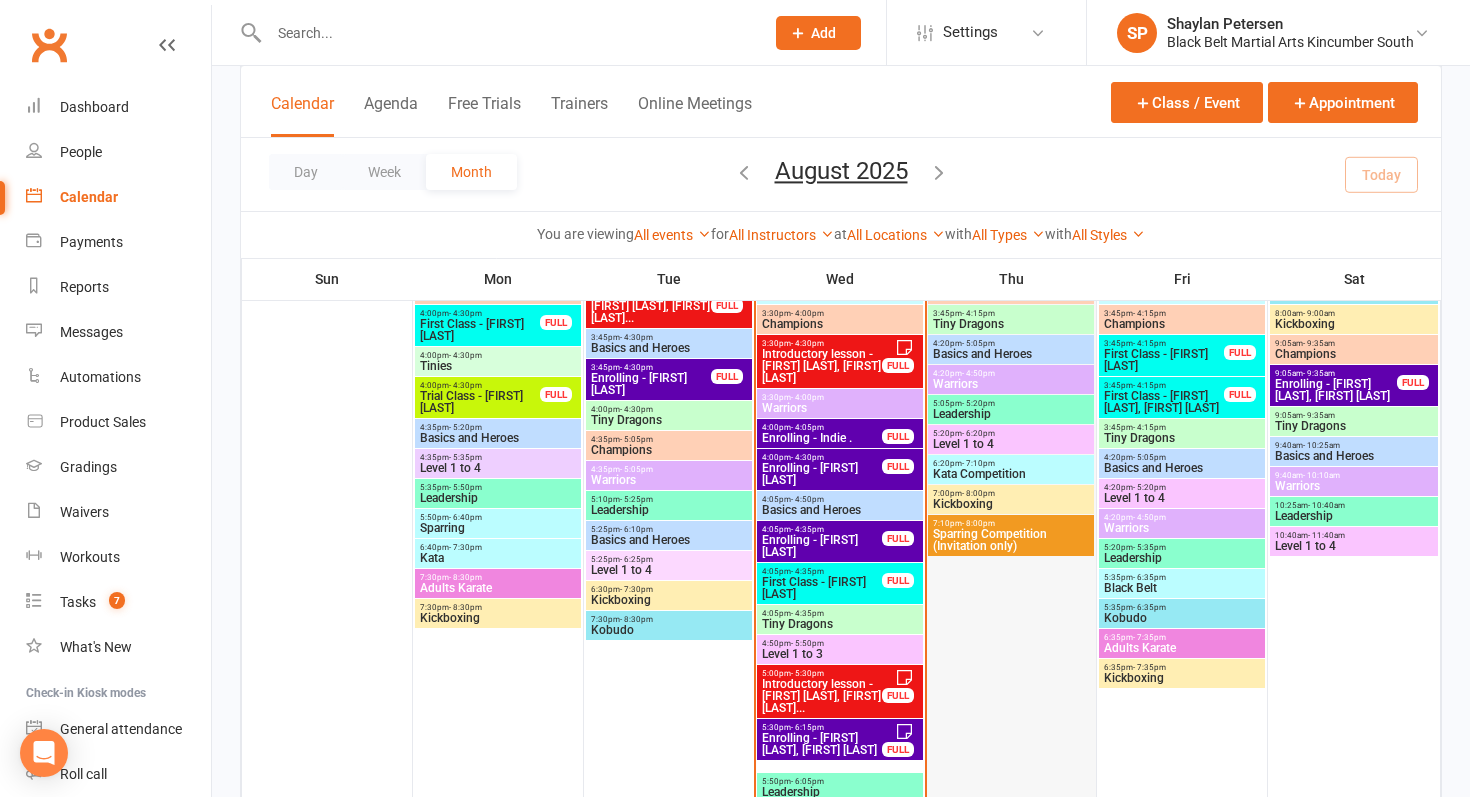scroll, scrollTop: 718, scrollLeft: 0, axis: vertical 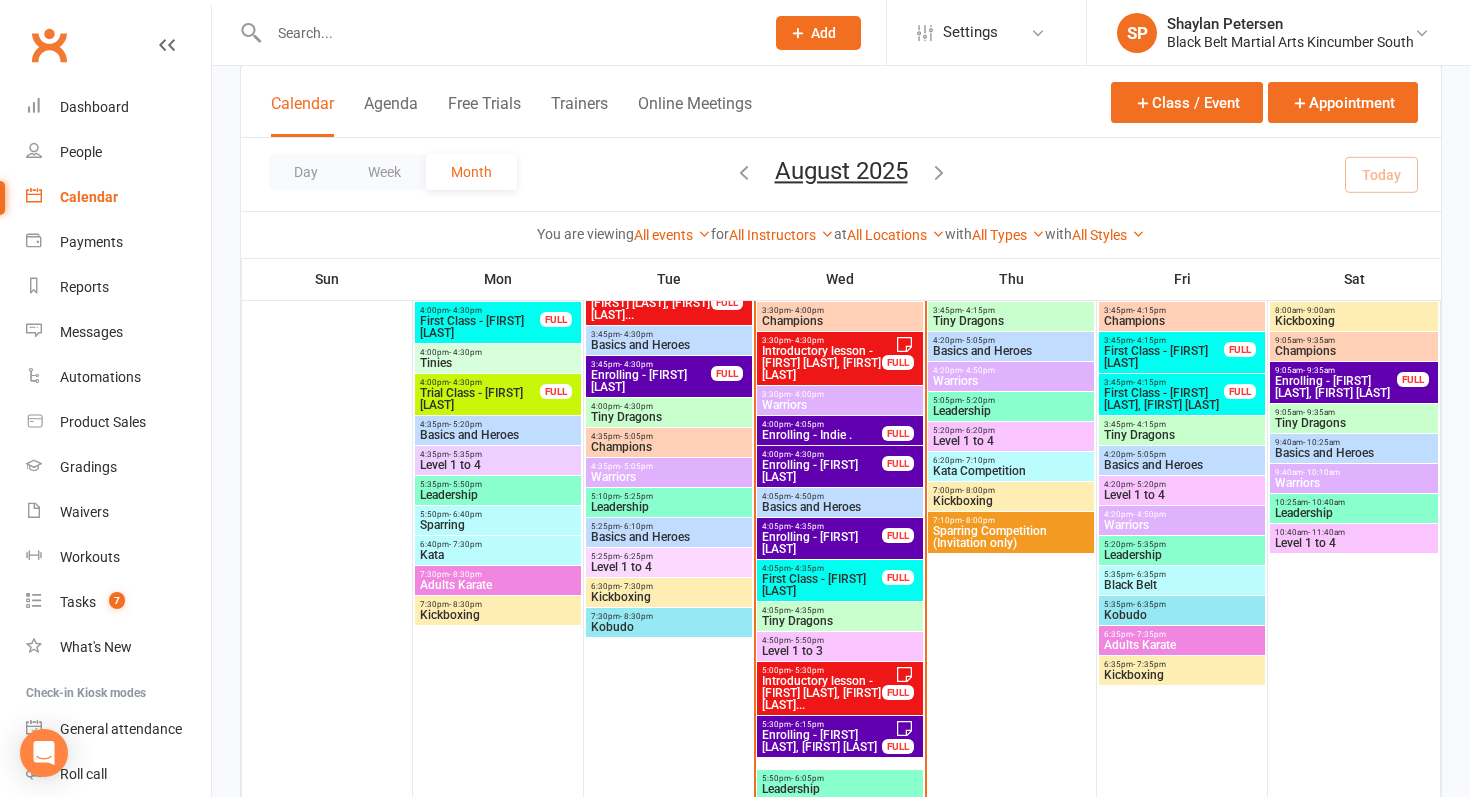 click on "Introductory lesson - [FIRST] [LAST], [FIRST] [LAST]" at bounding box center [822, 363] 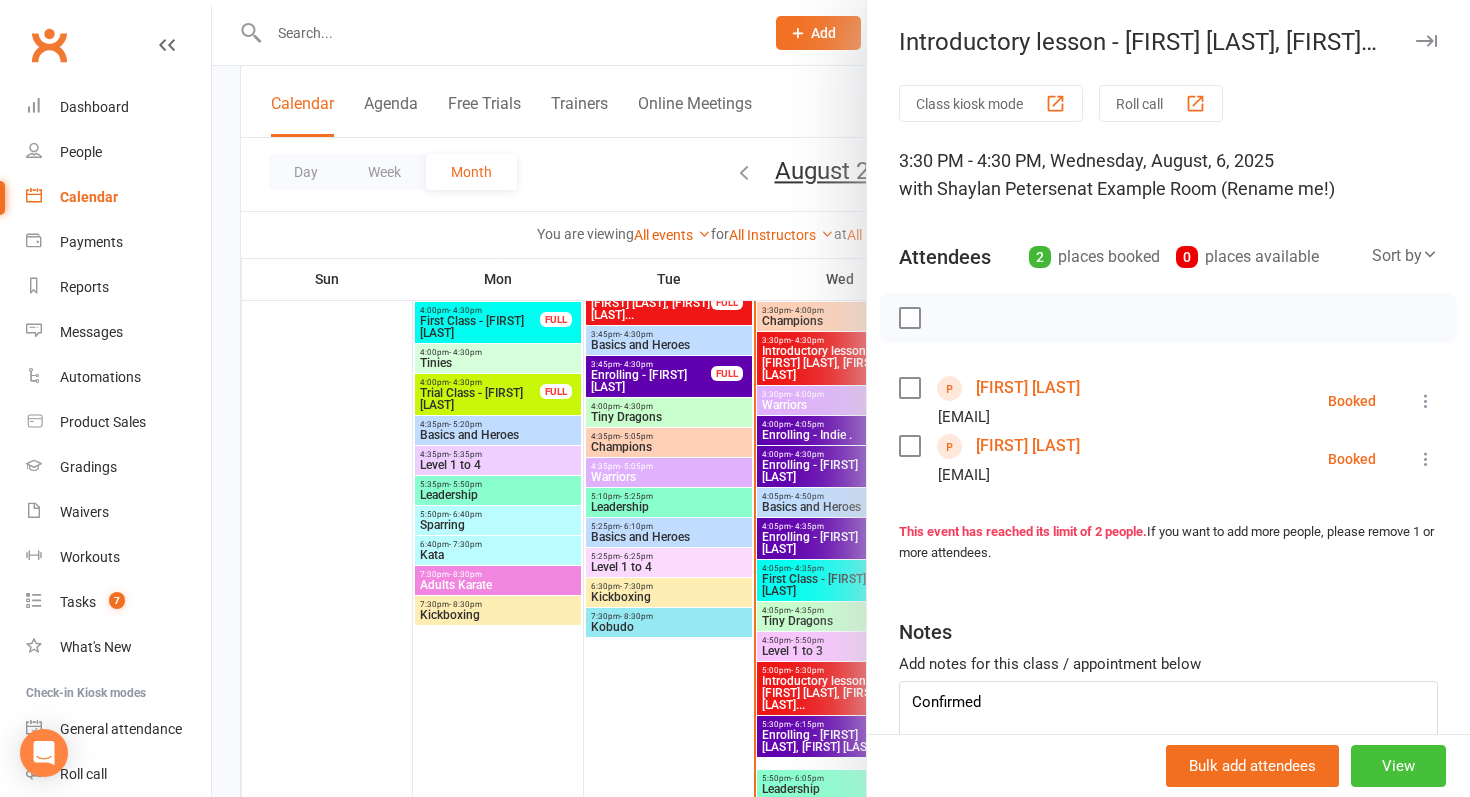 click on "View" at bounding box center (1398, 766) 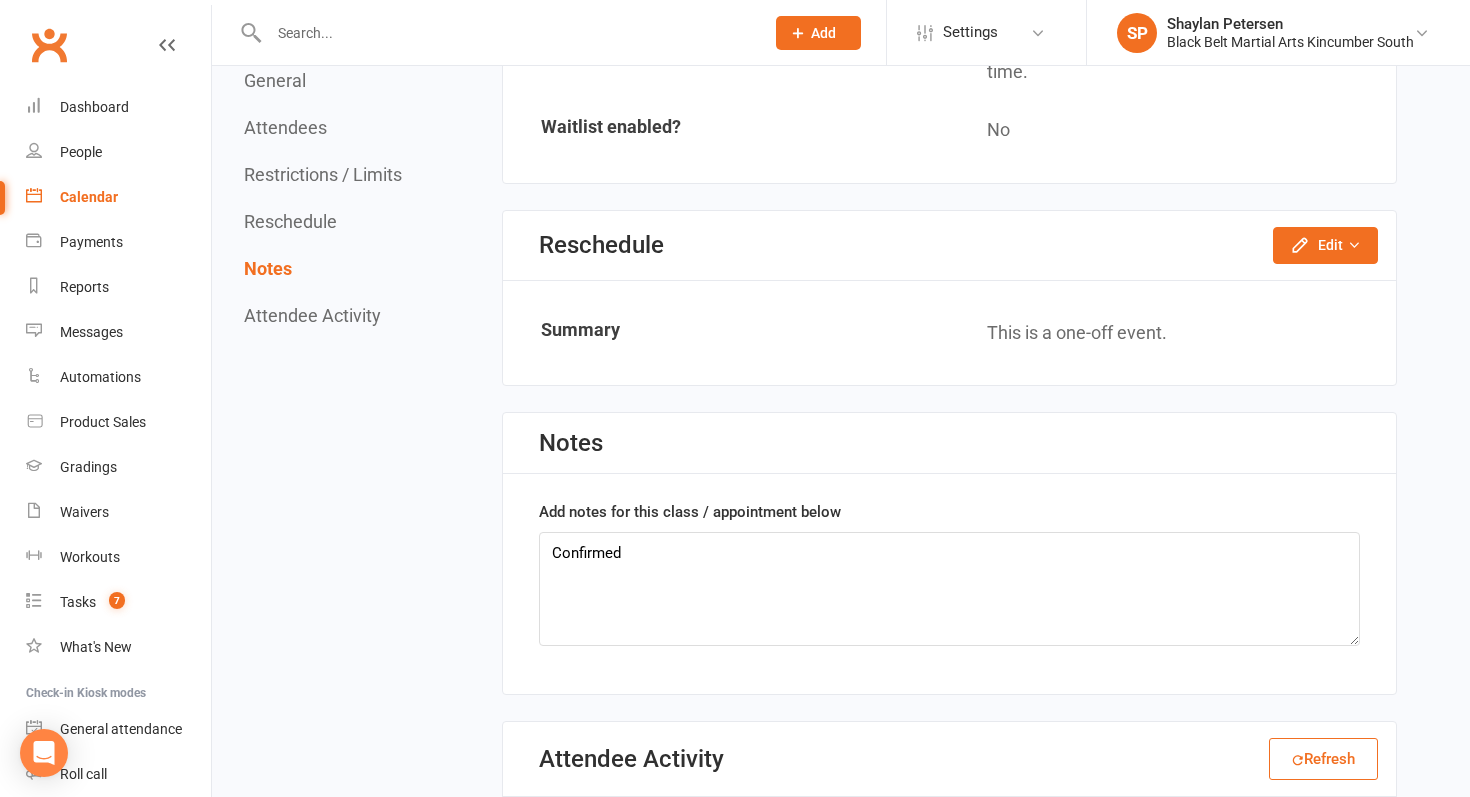 scroll, scrollTop: 1583, scrollLeft: 0, axis: vertical 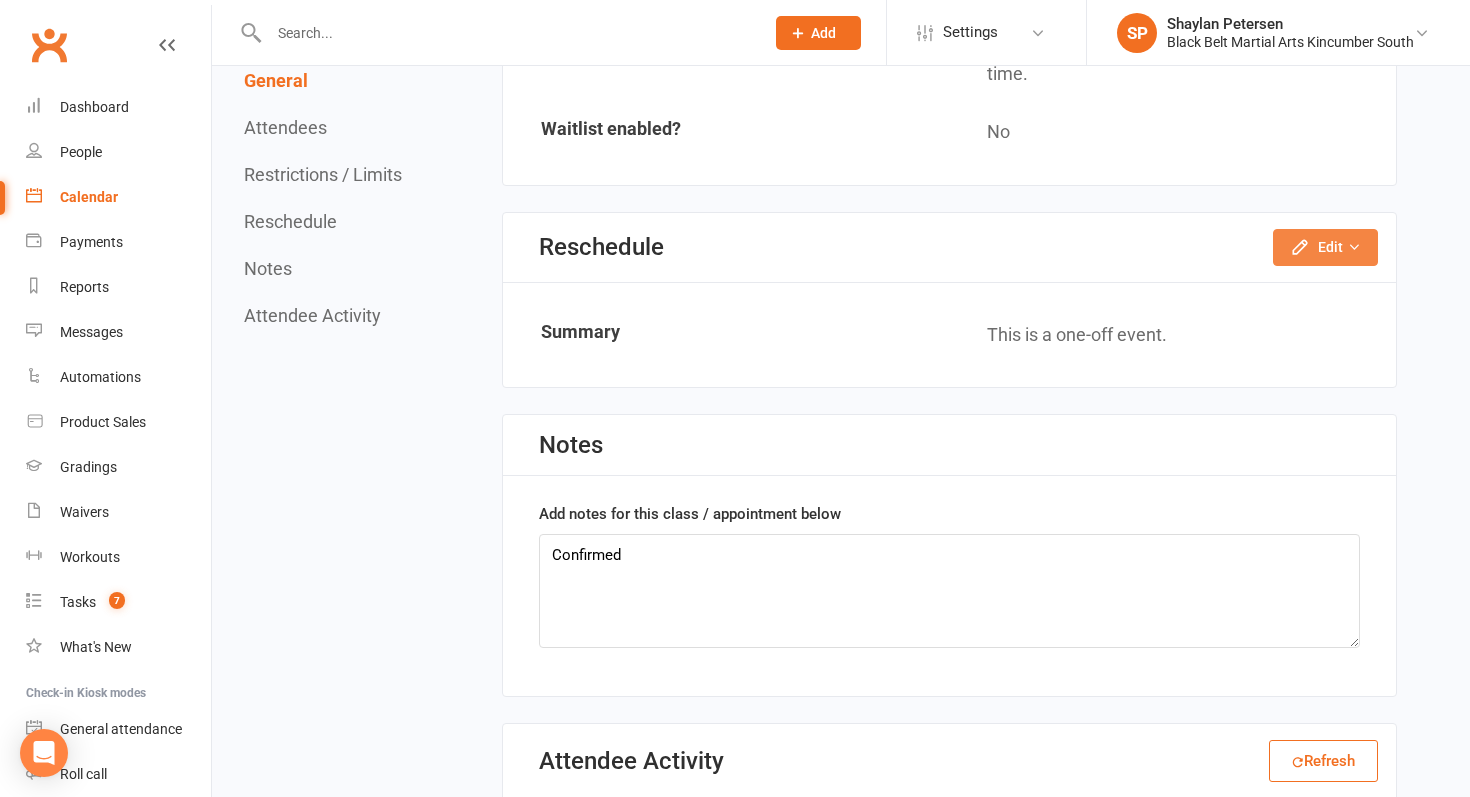 click on "Edit" 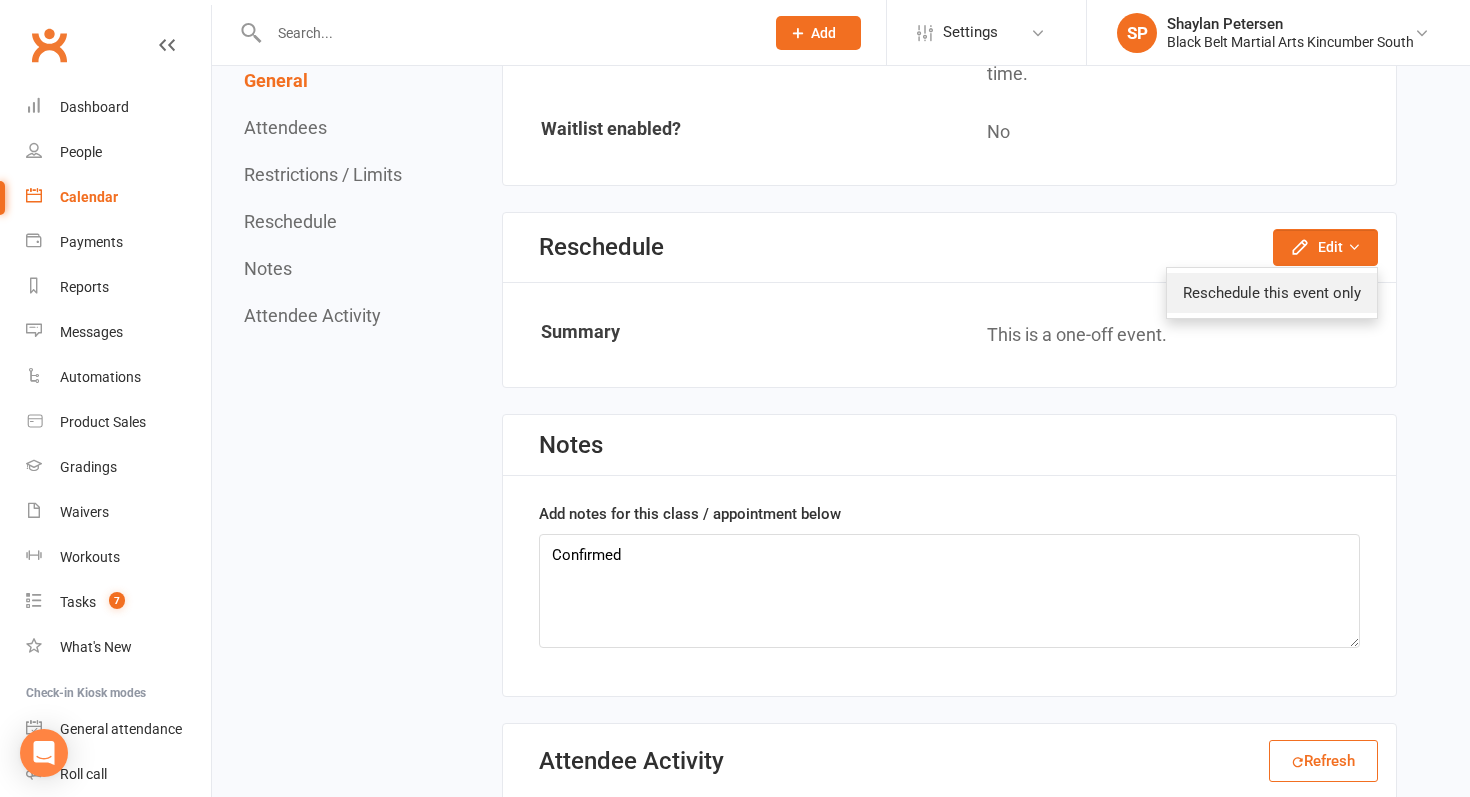 click on "Reschedule this event only" 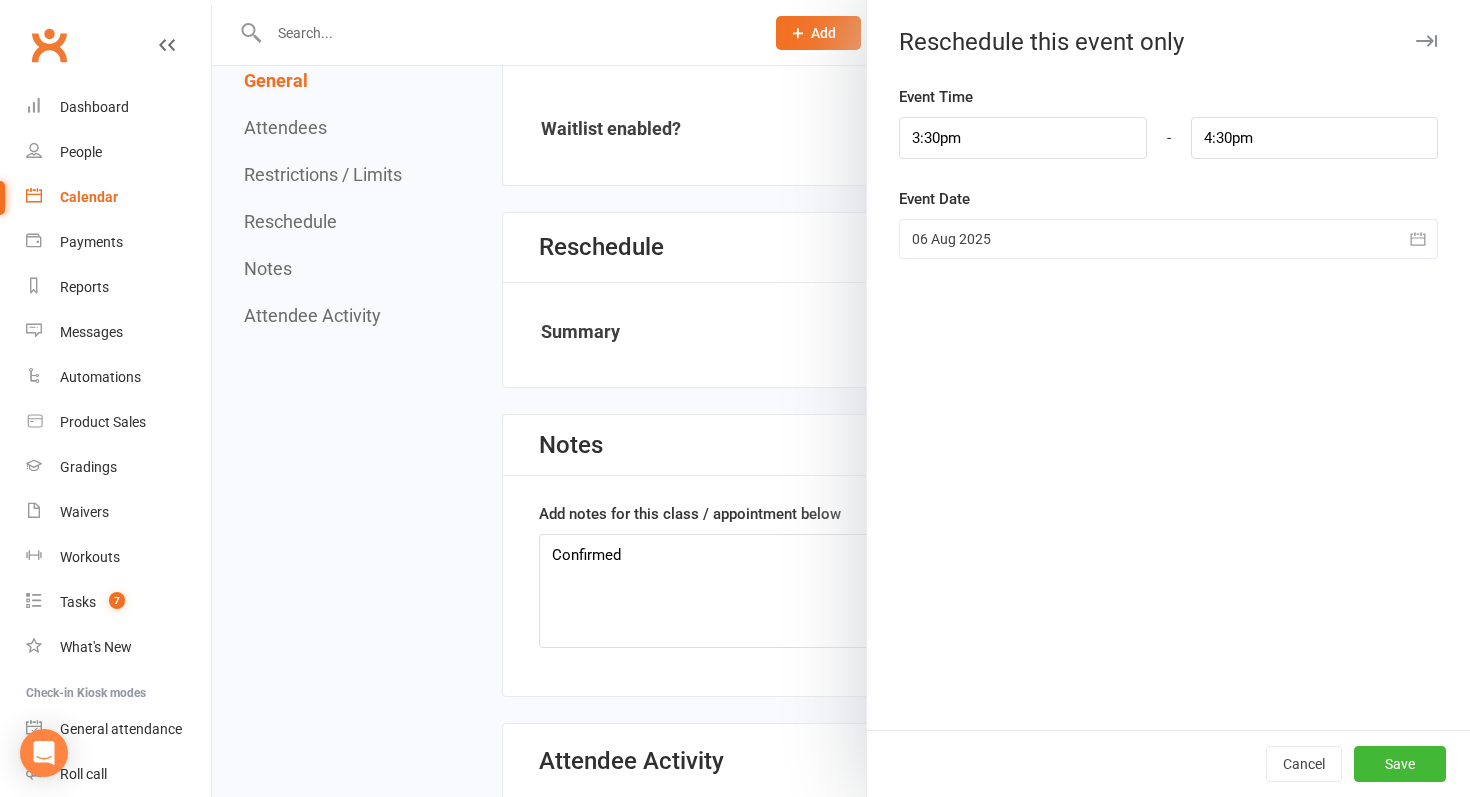 click at bounding box center [1168, 239] 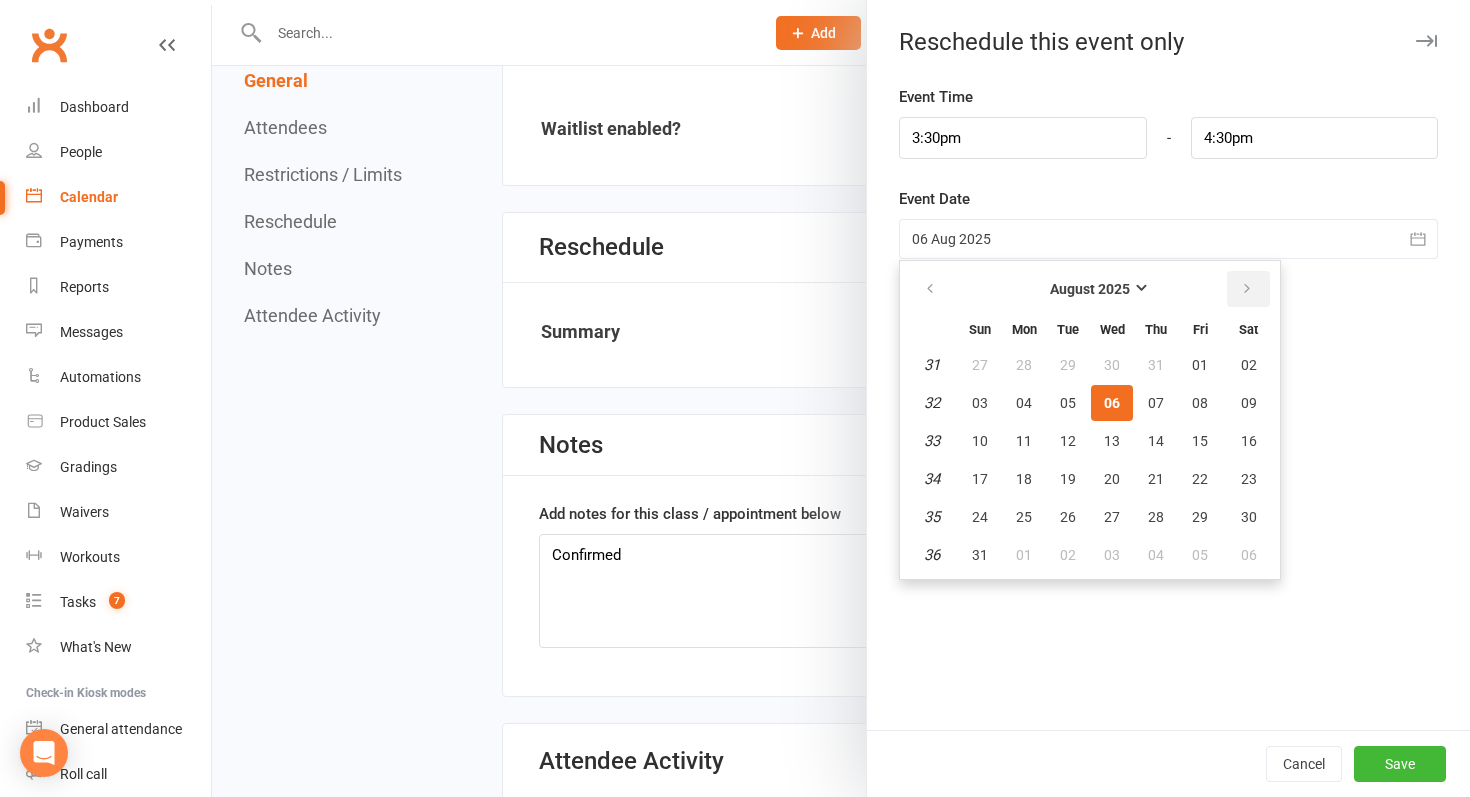 click at bounding box center [1247, 289] 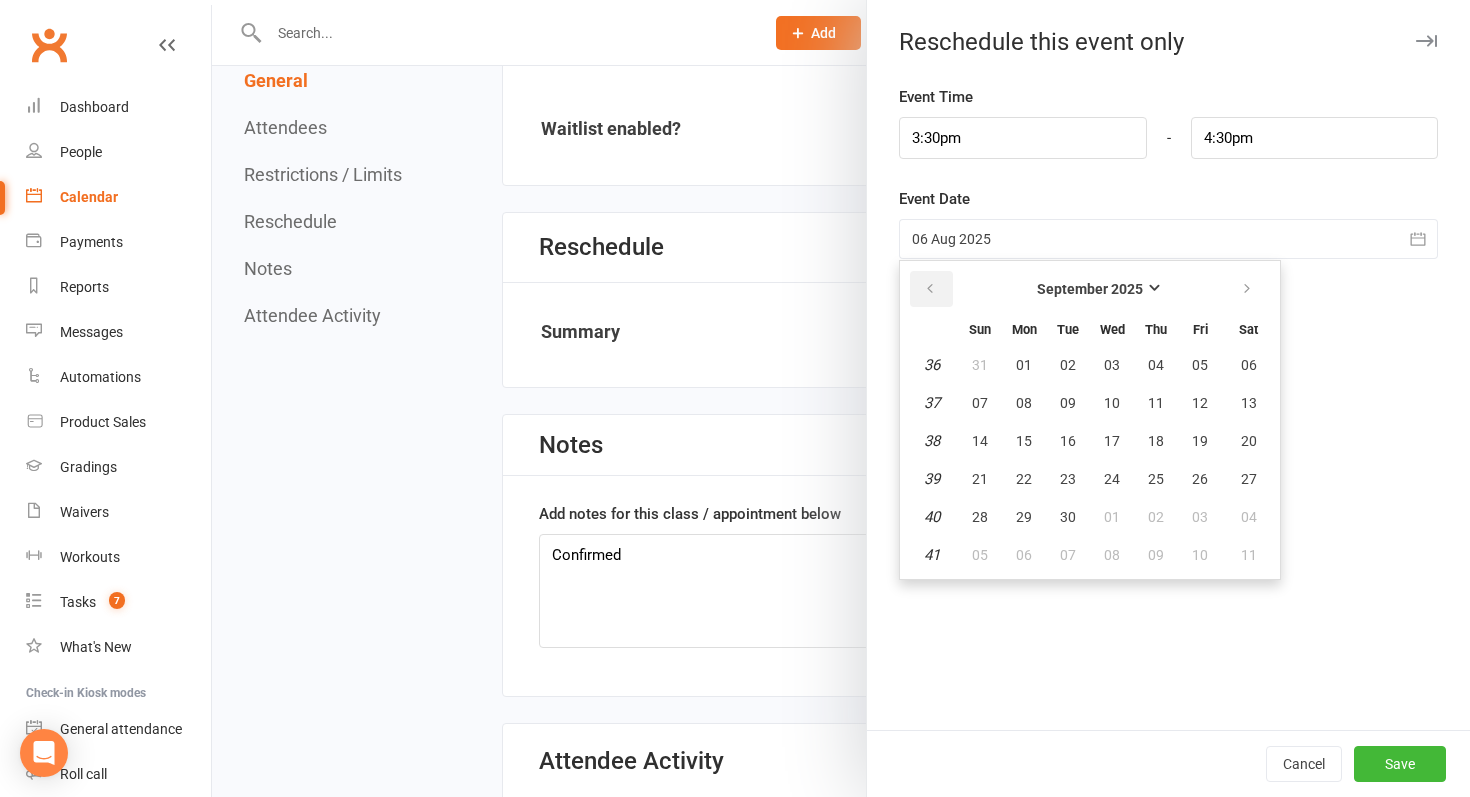click at bounding box center [930, 289] 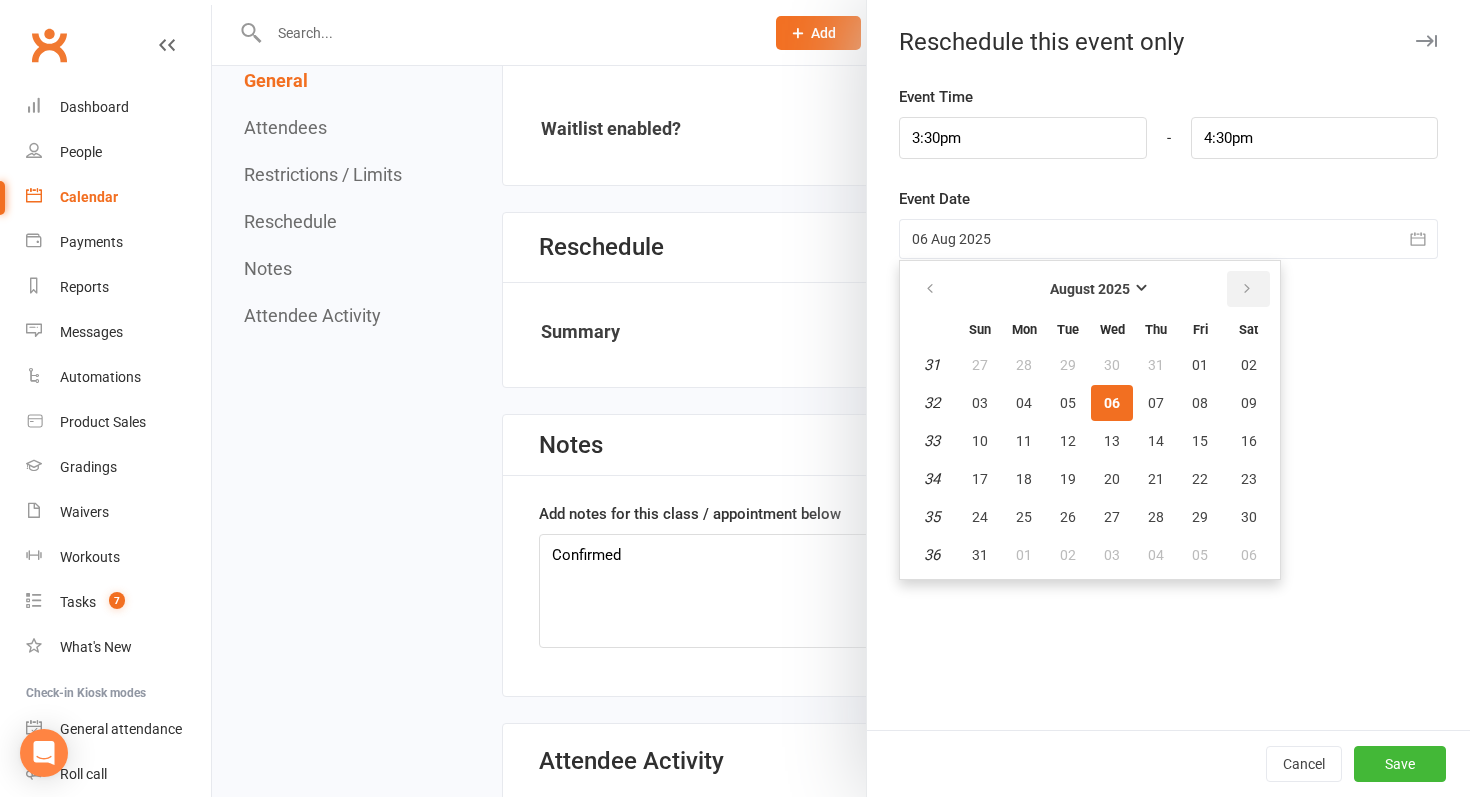click at bounding box center (1248, 289) 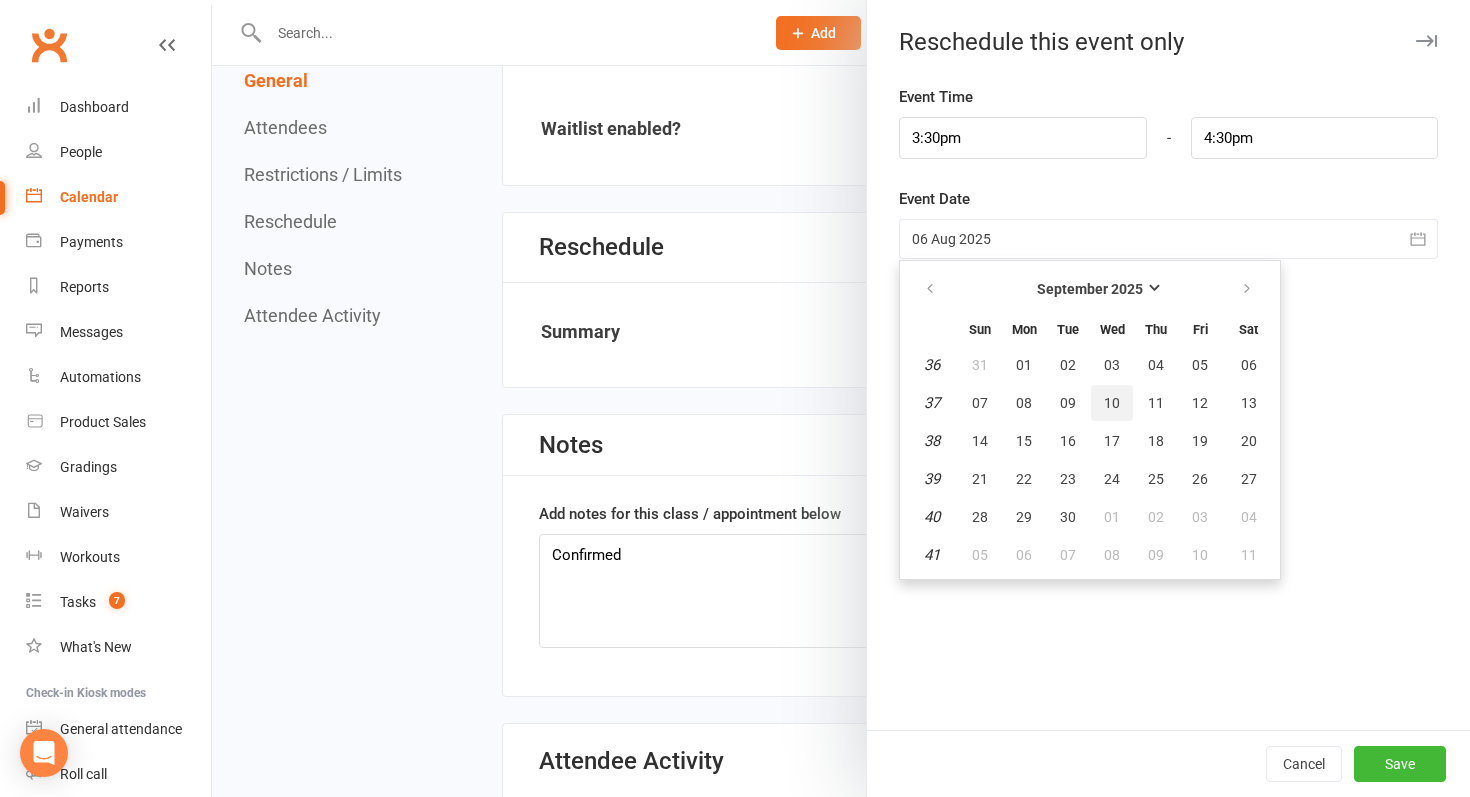 click on "10" at bounding box center [1112, 403] 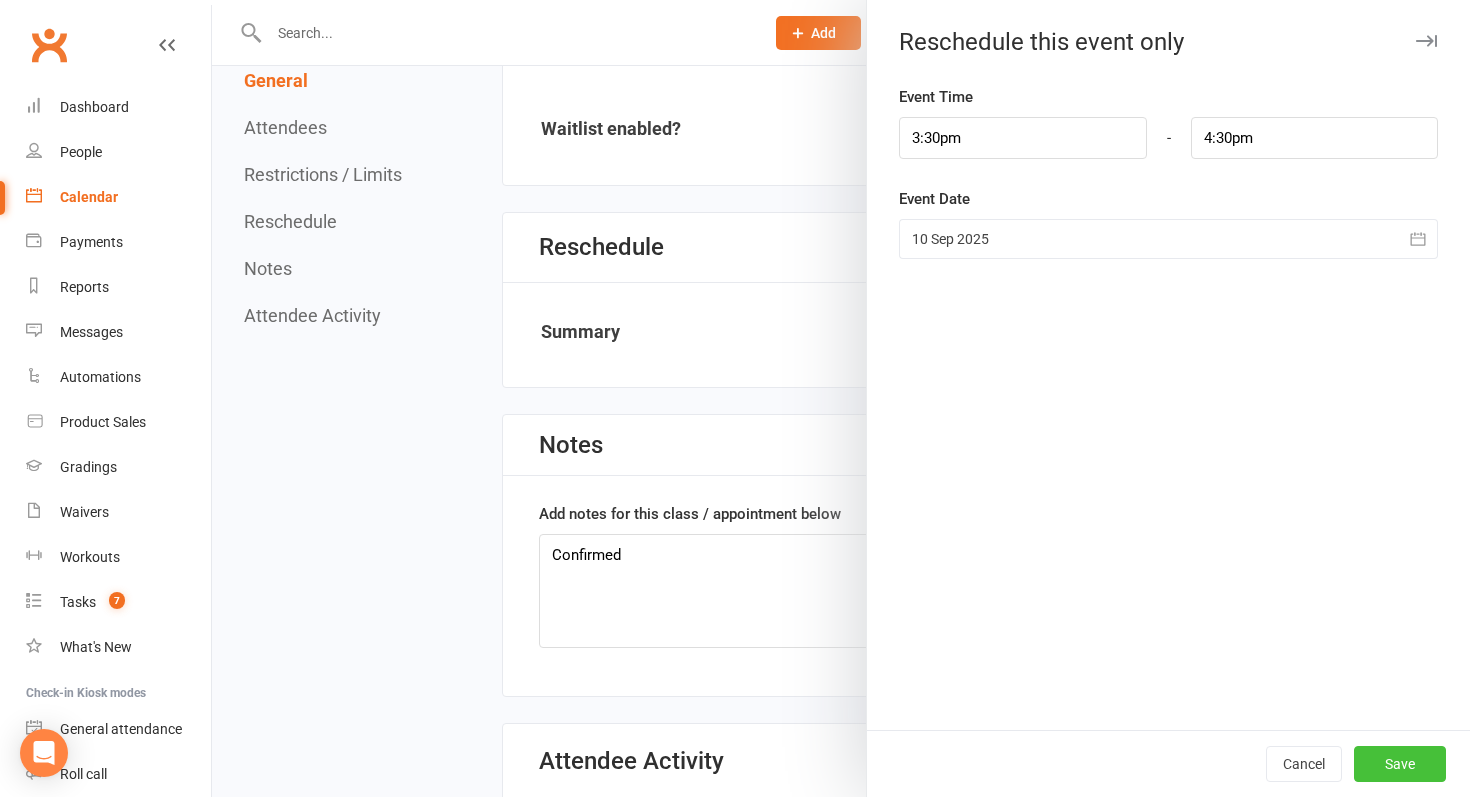 click on "Save" at bounding box center (1400, 764) 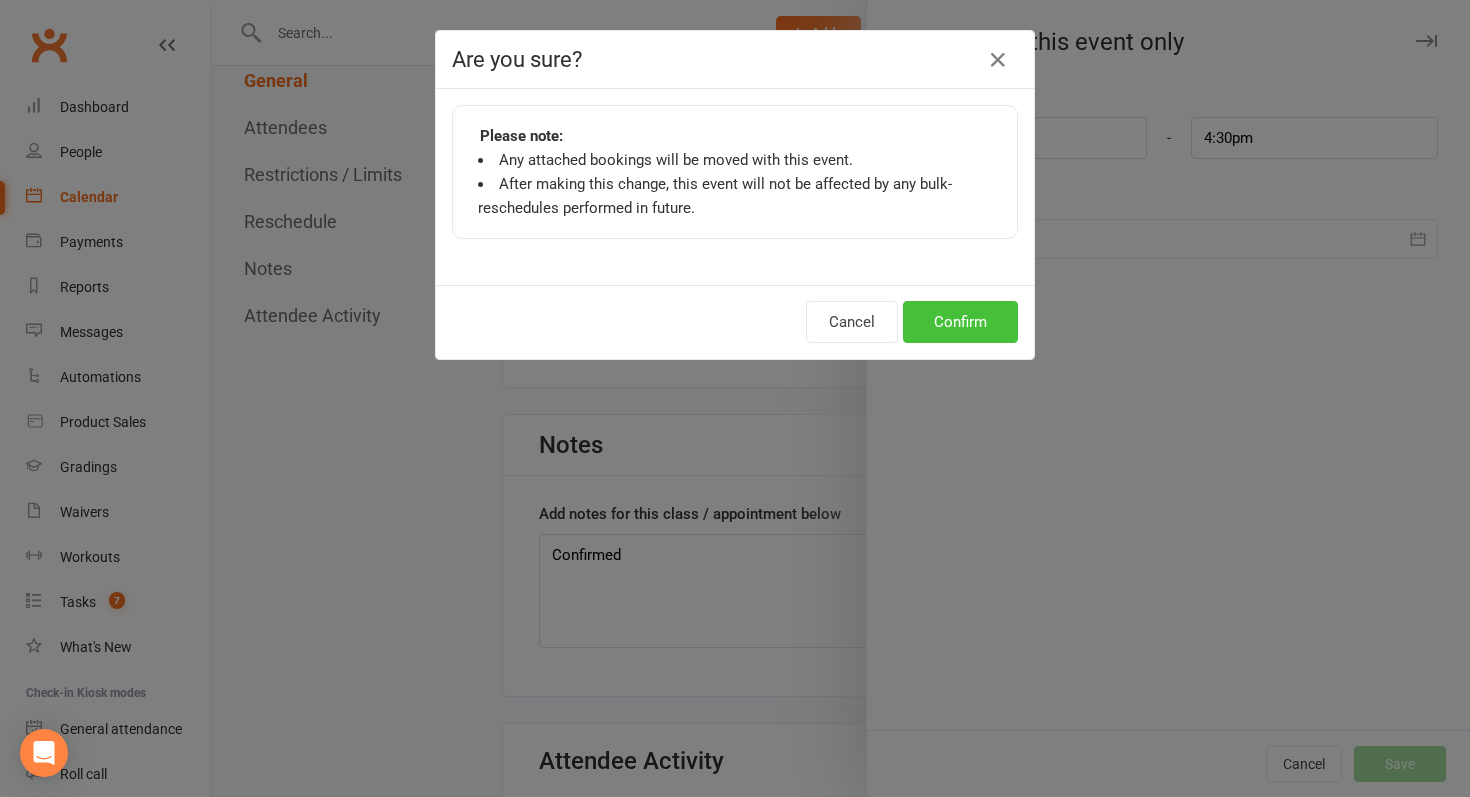 click on "Confirm" at bounding box center [960, 322] 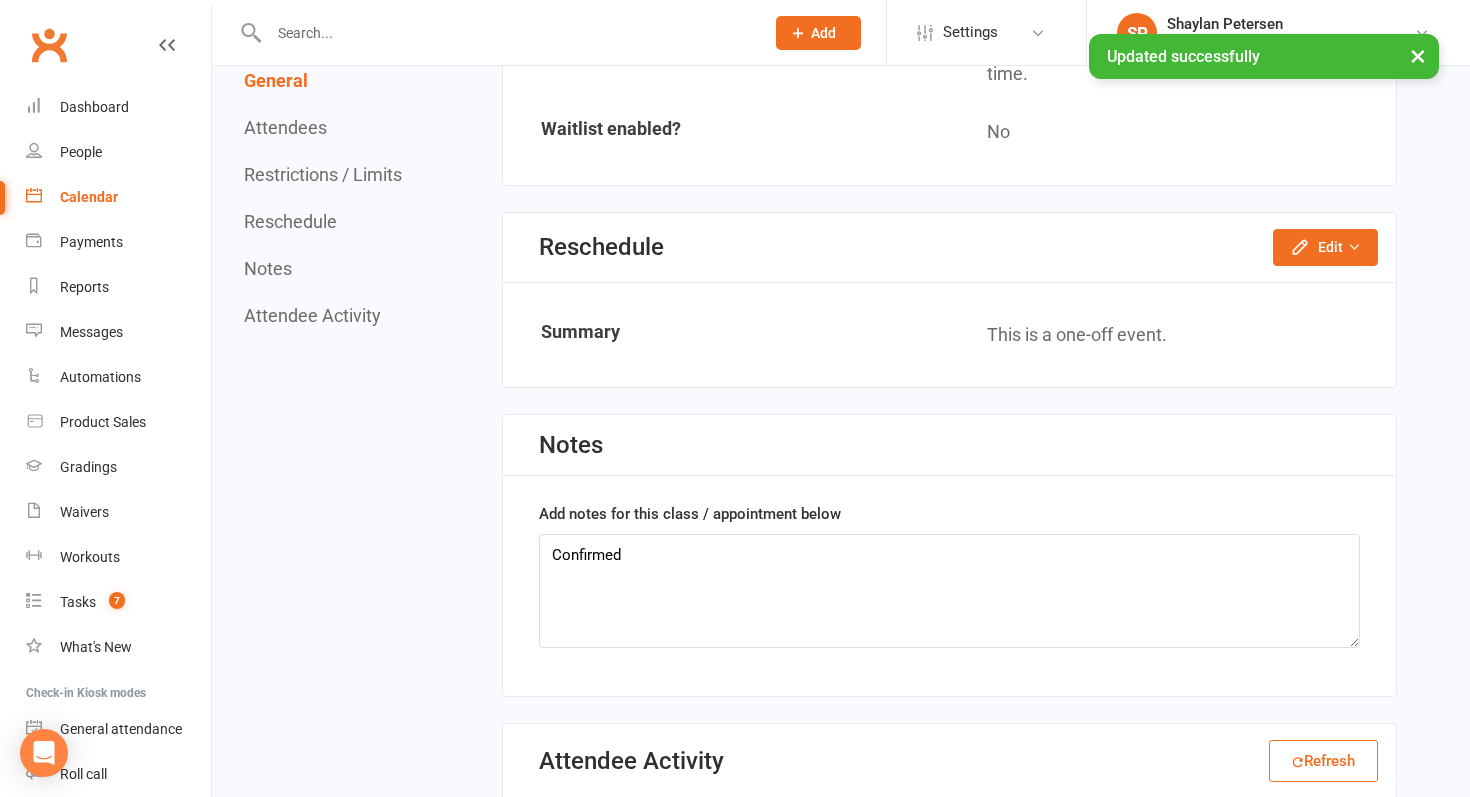 click on "Calendar" at bounding box center [89, 197] 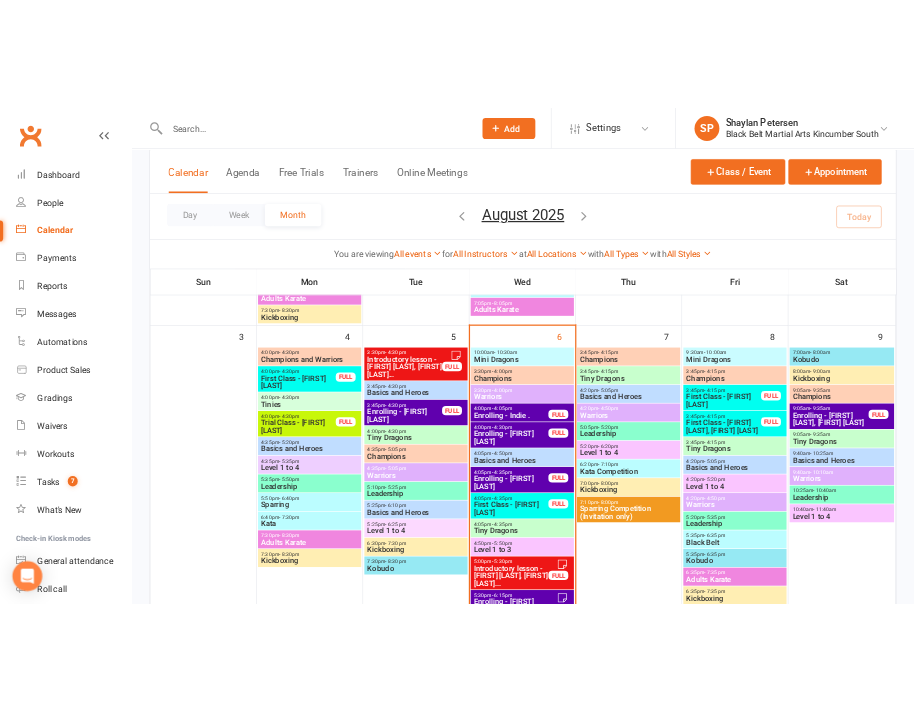 scroll, scrollTop: 601, scrollLeft: 0, axis: vertical 